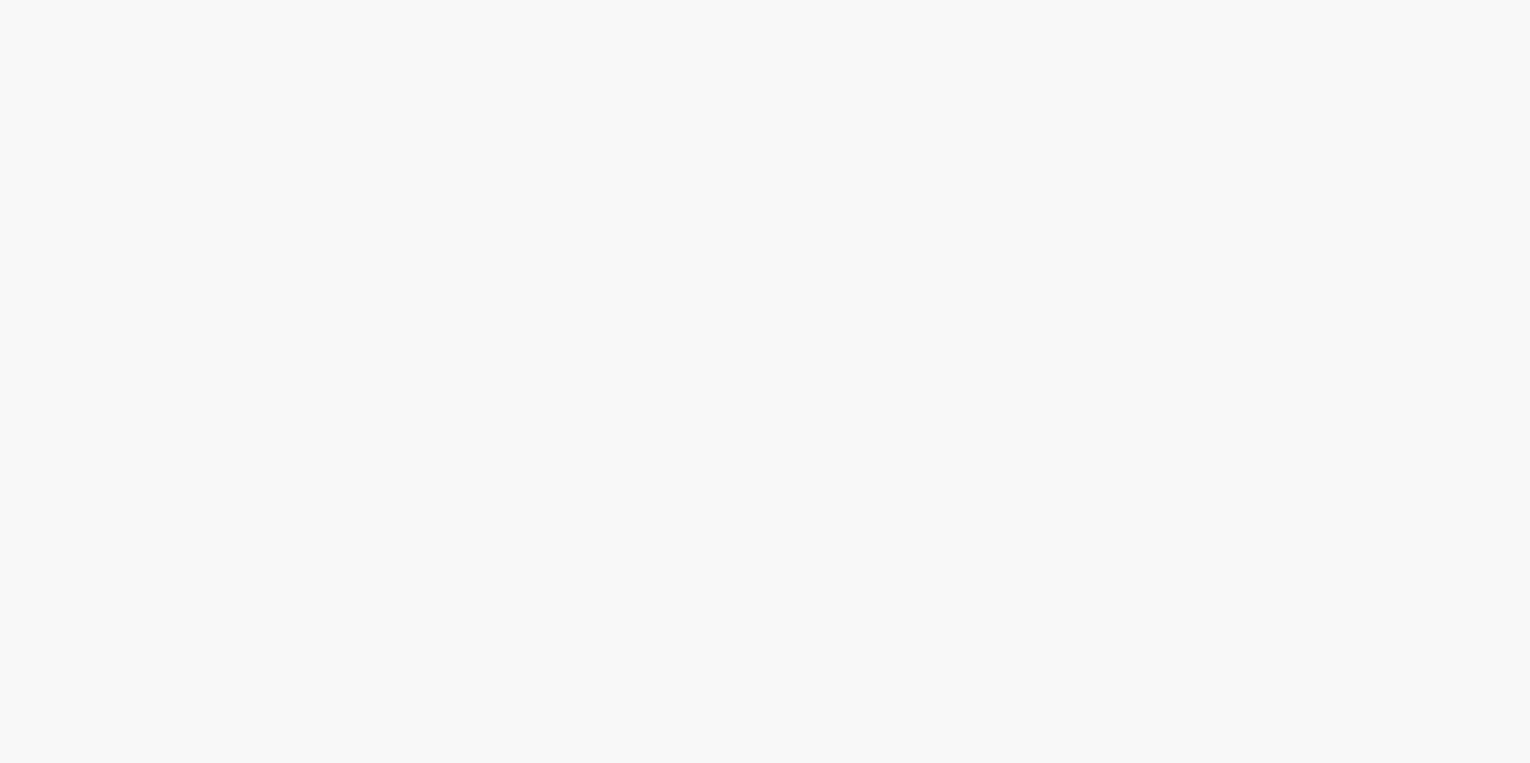 scroll, scrollTop: 0, scrollLeft: 0, axis: both 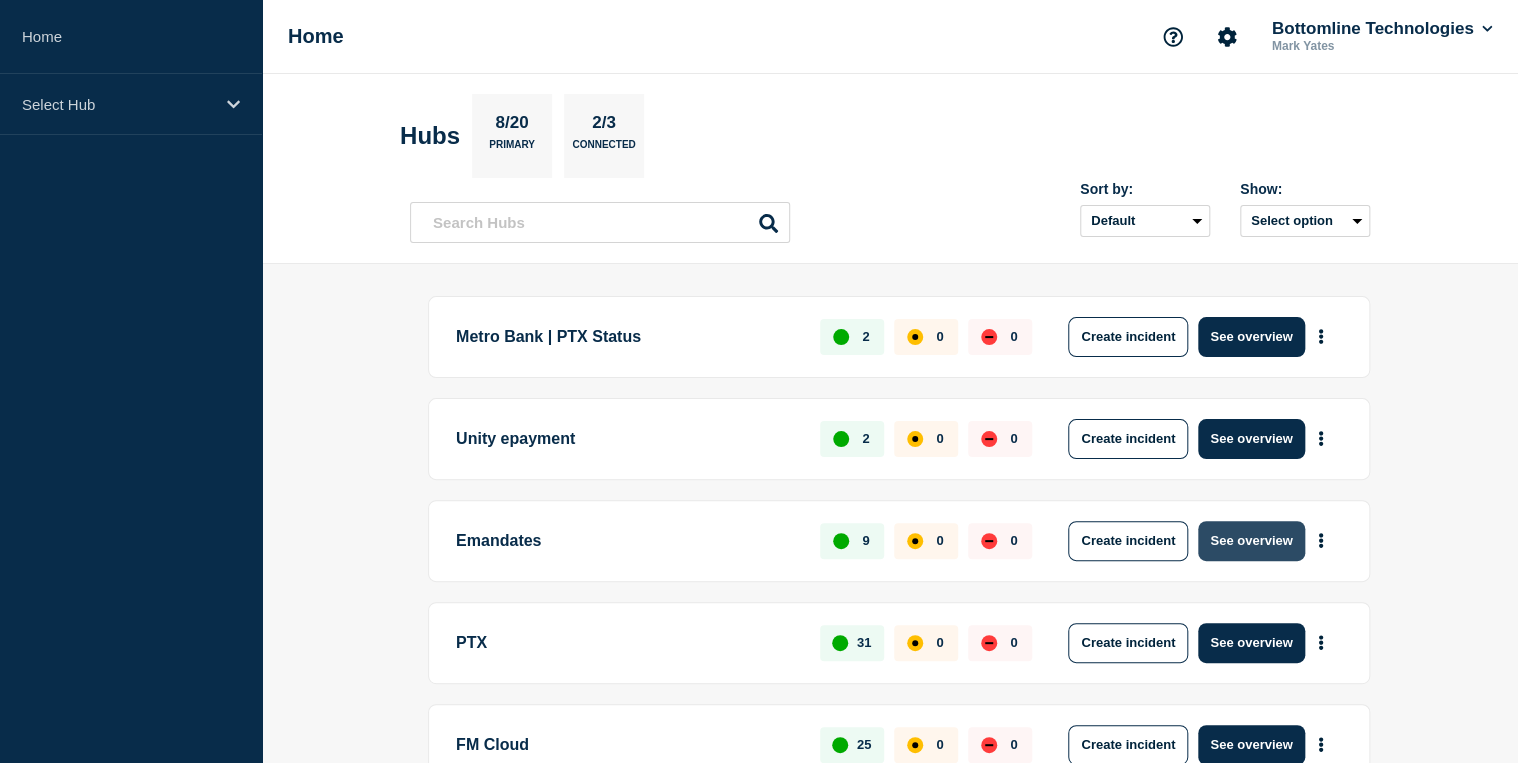 click on "See overview" at bounding box center (1251, 541) 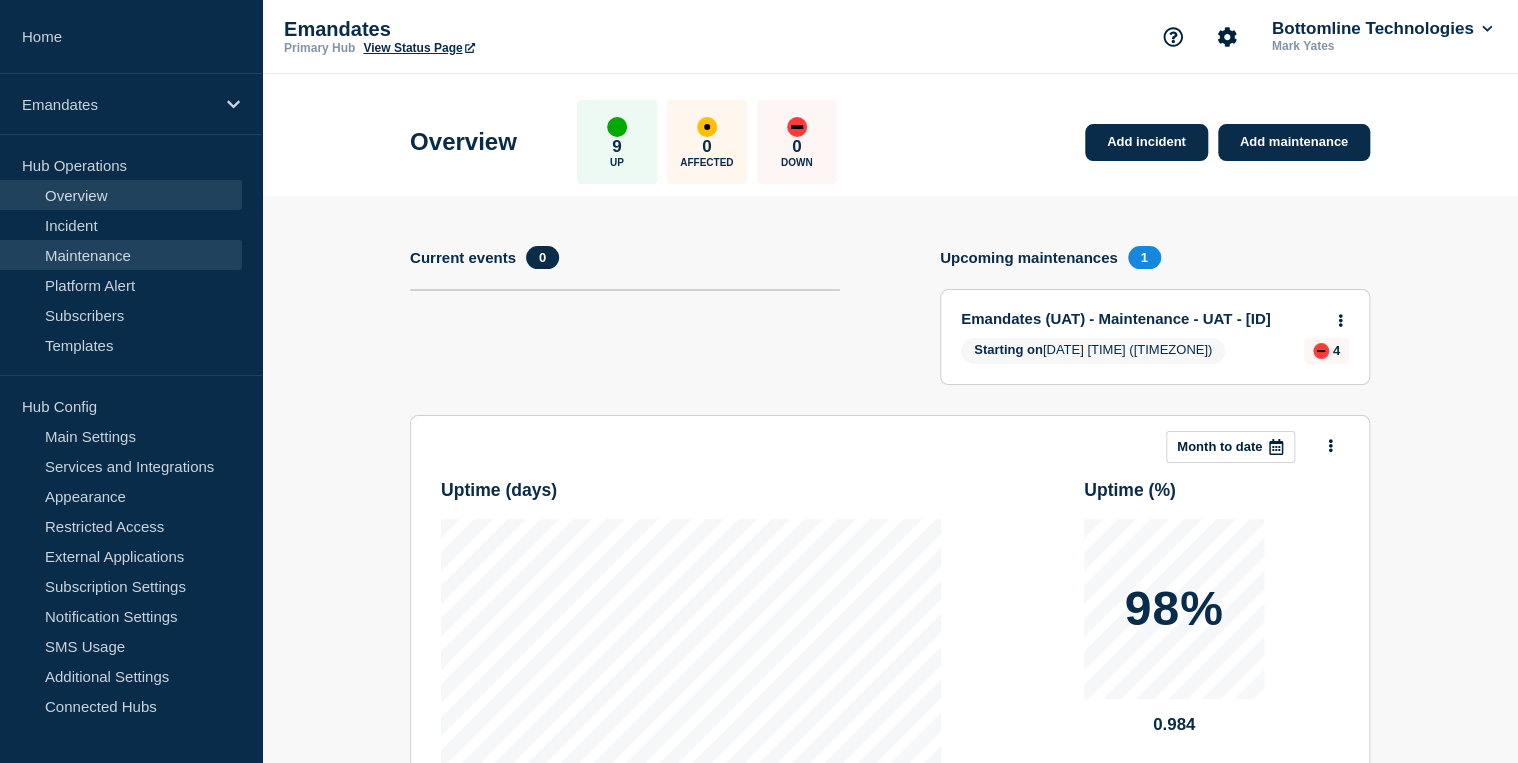 click on "Maintenance" at bounding box center (121, 255) 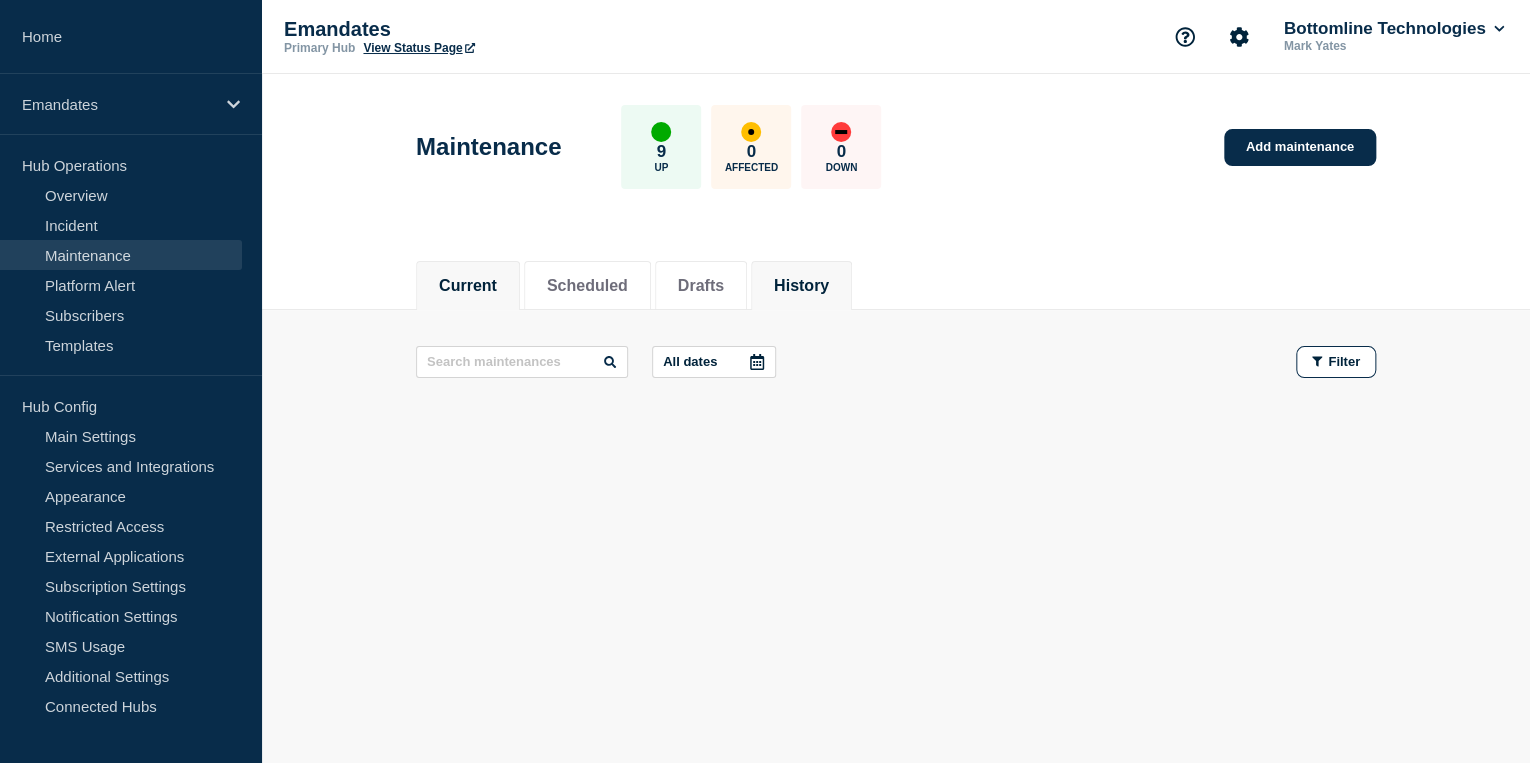 click on "History" at bounding box center [801, 286] 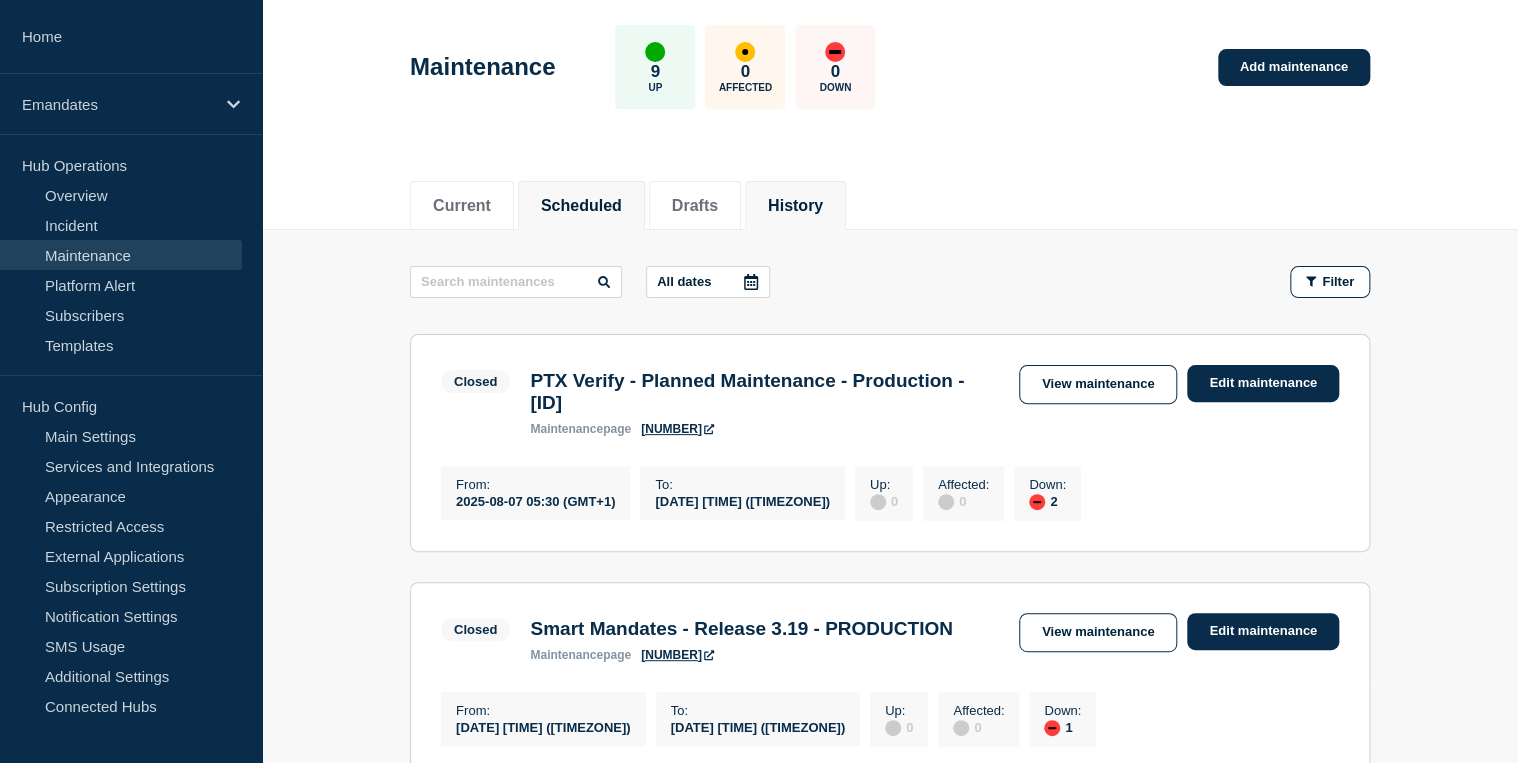 scroll, scrollTop: 160, scrollLeft: 0, axis: vertical 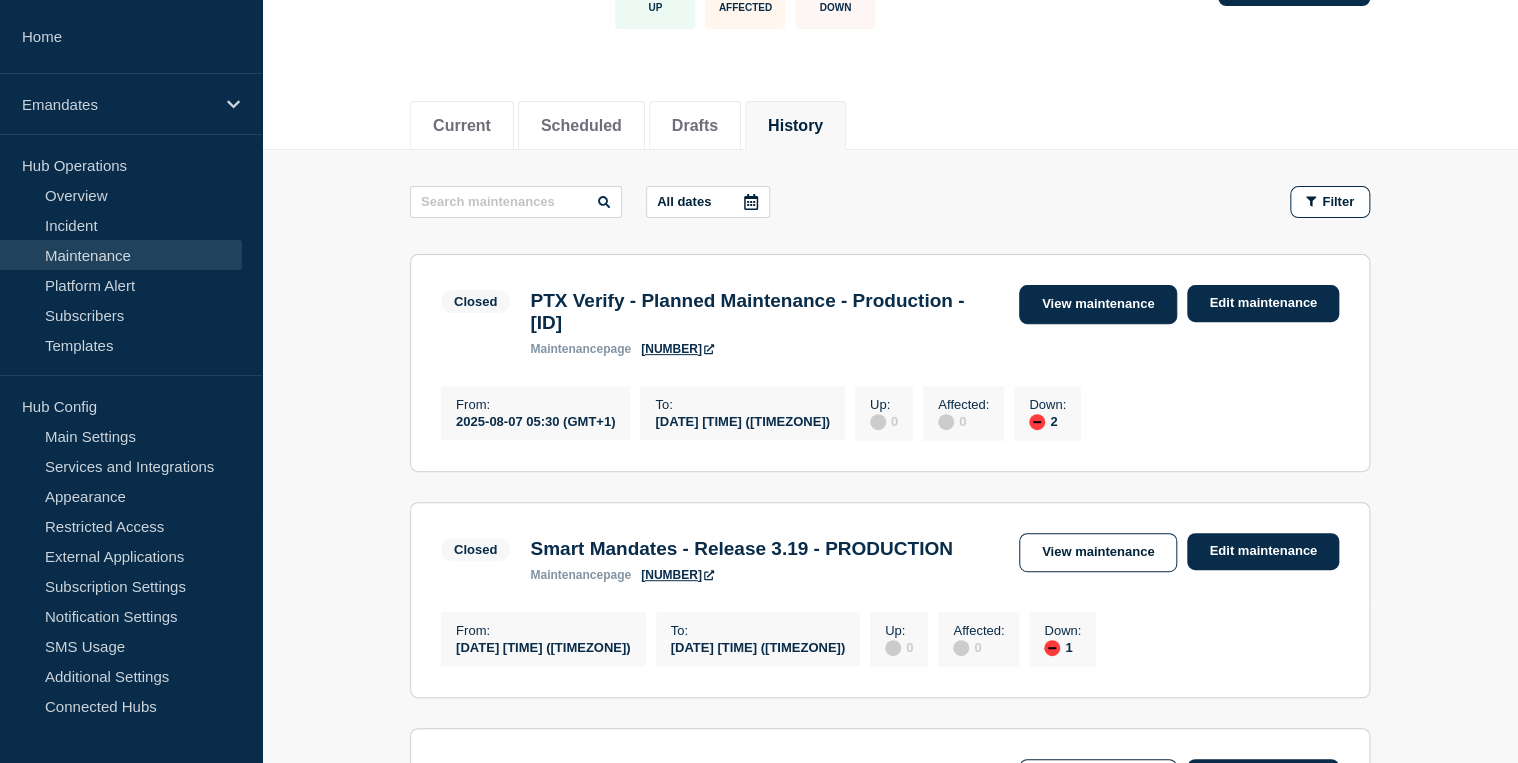 click on "View maintenance" at bounding box center (1098, 304) 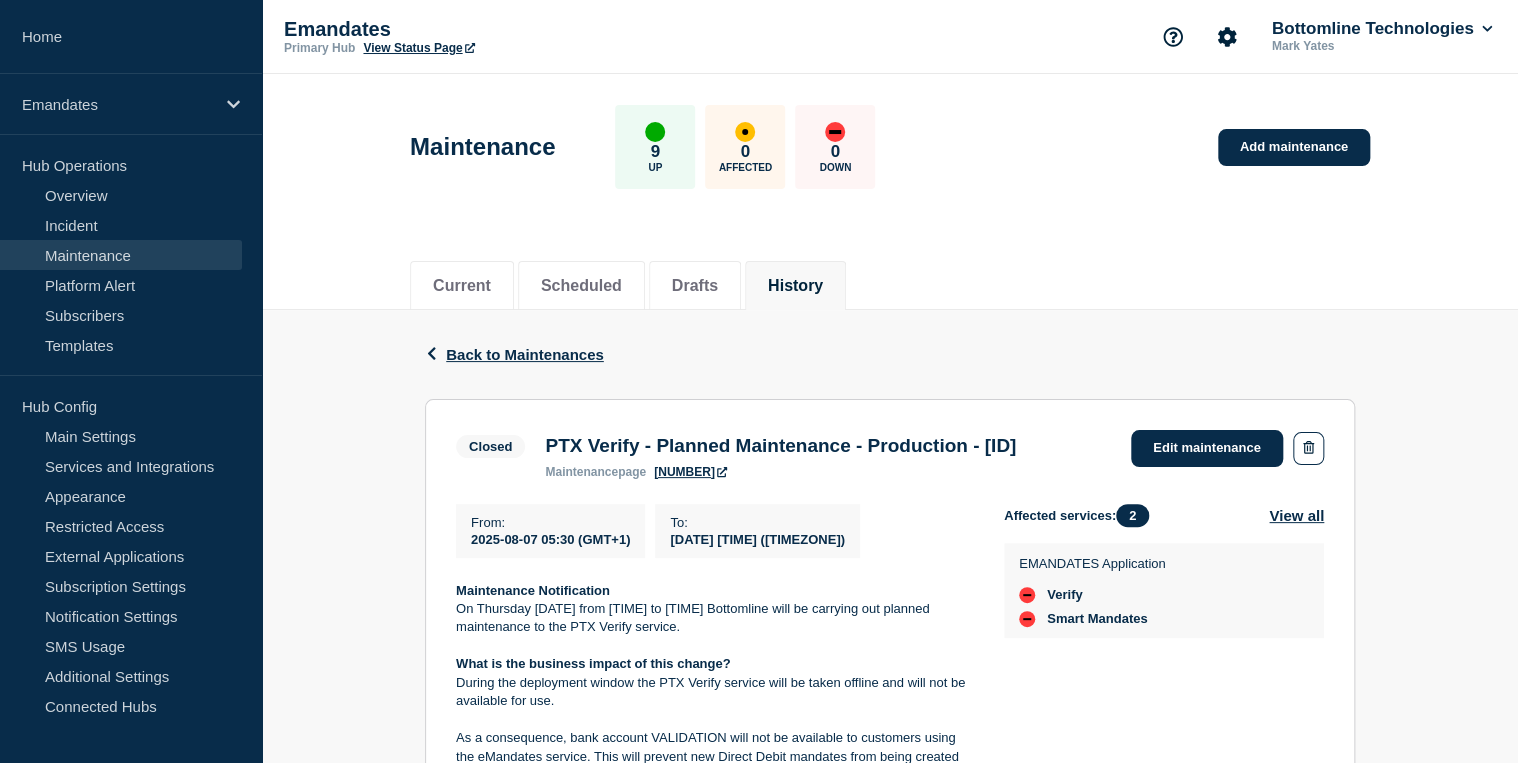 scroll, scrollTop: 80, scrollLeft: 0, axis: vertical 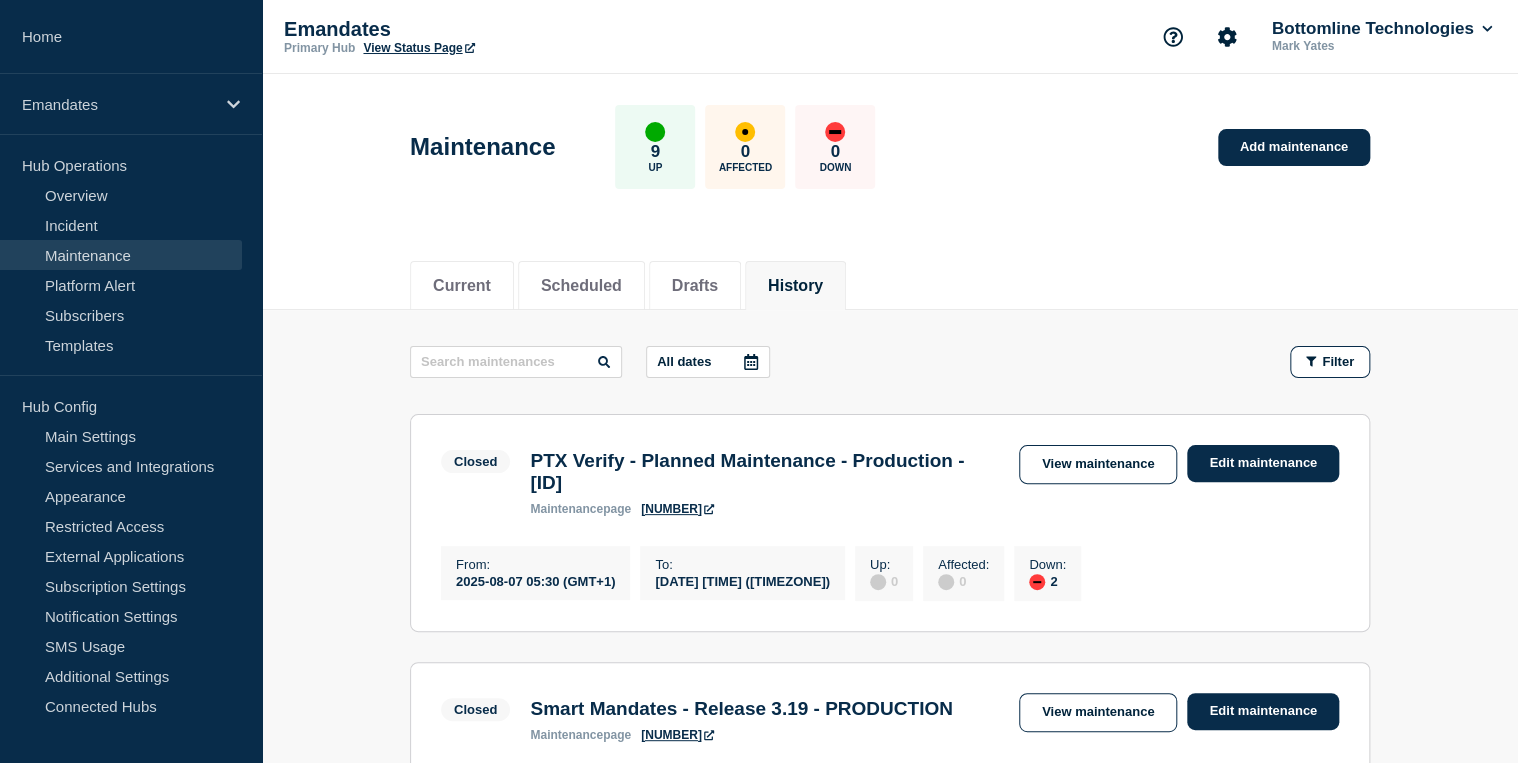 click on "Maintenance" at bounding box center (121, 255) 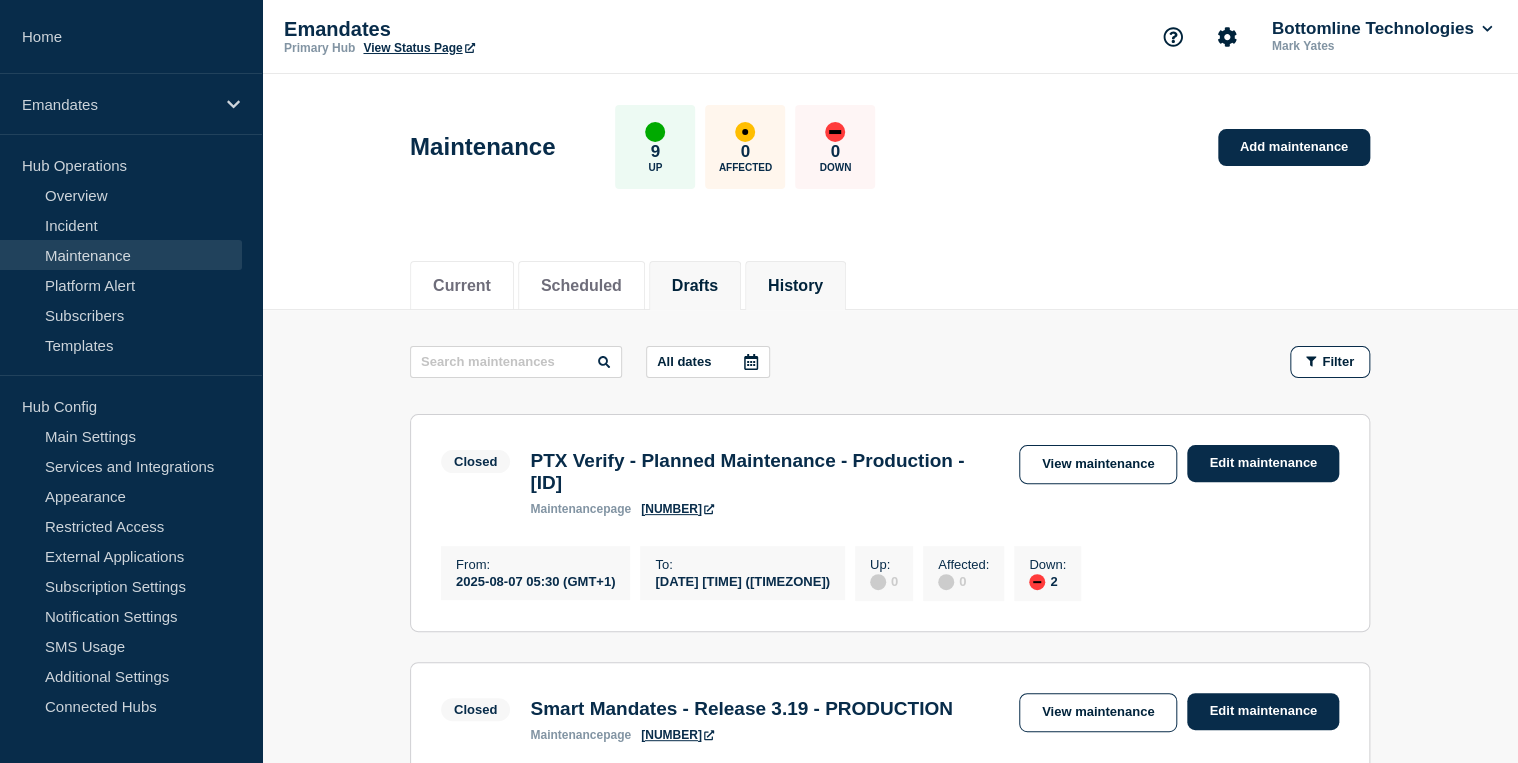 click on "Drafts" 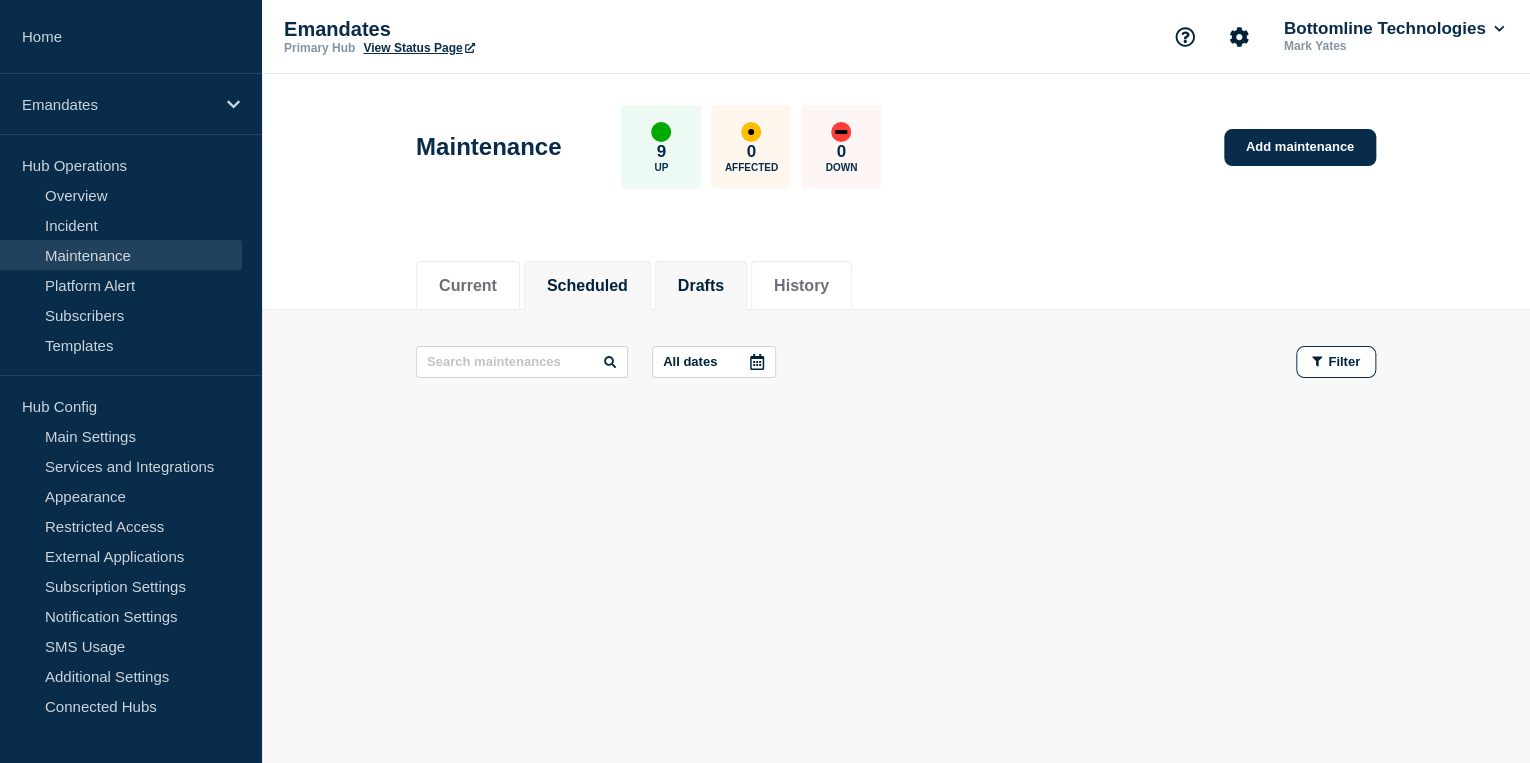 click on "Scheduled" at bounding box center (587, 286) 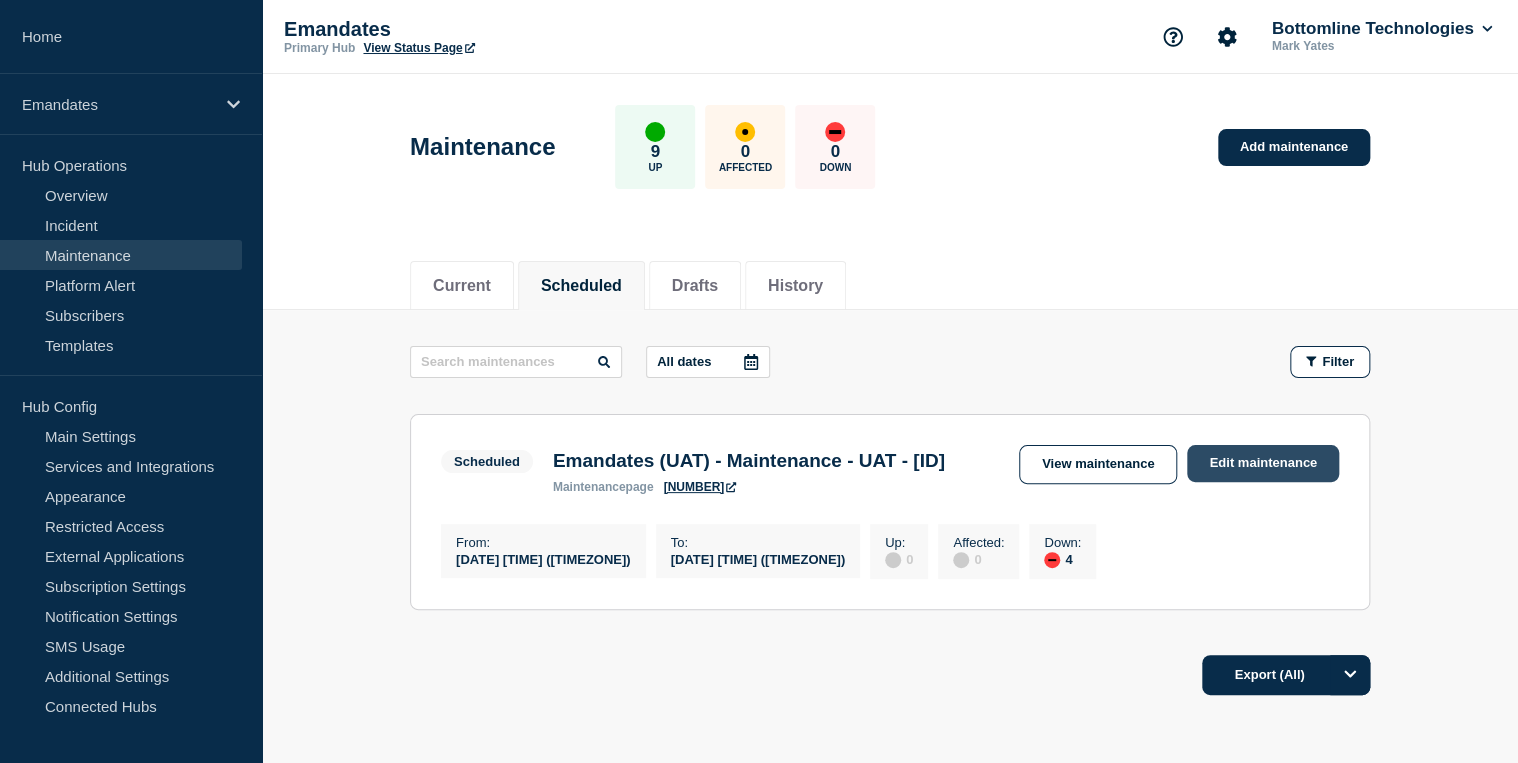 click on "Edit maintenance" at bounding box center [1263, 463] 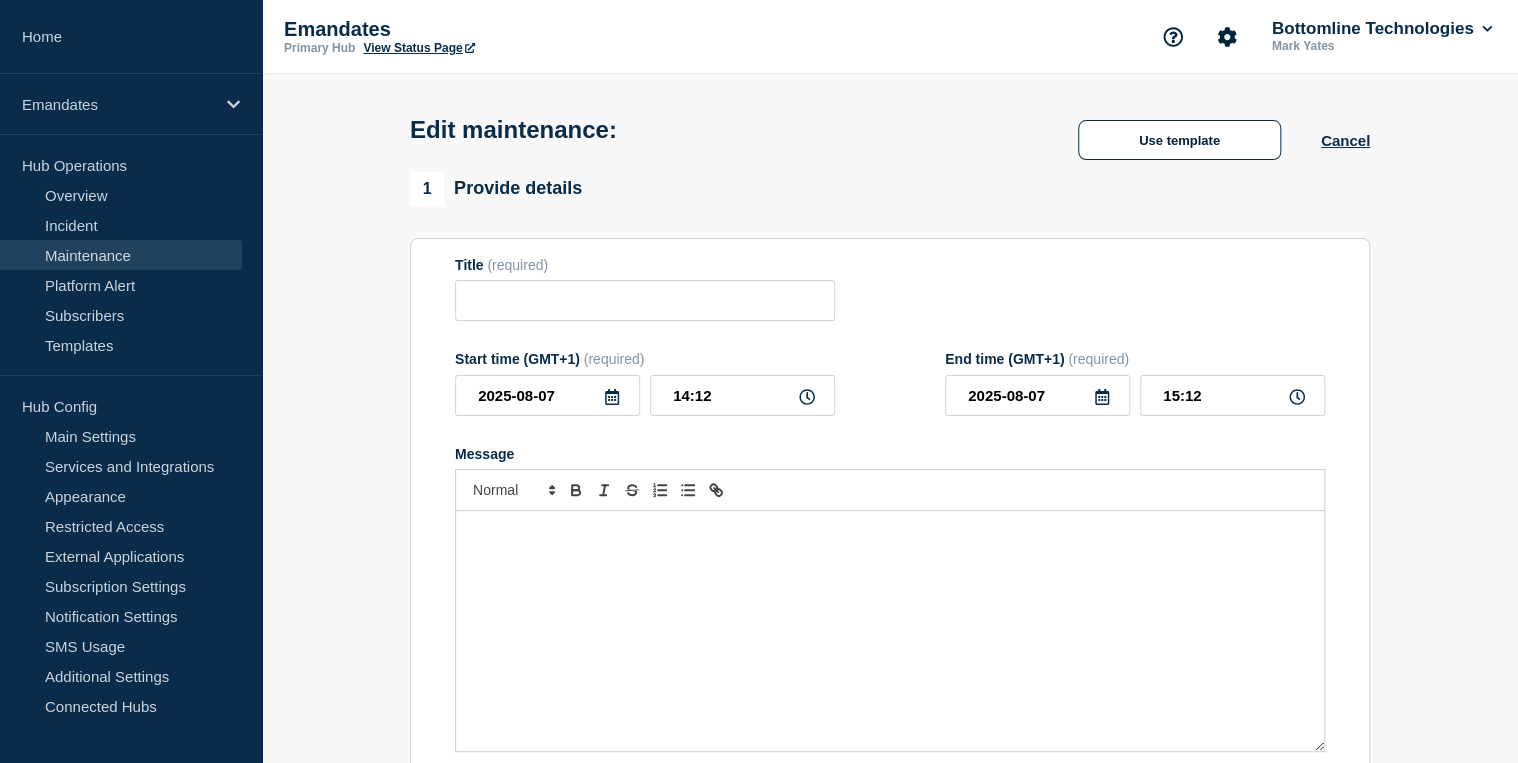 type on "[PRODUCT] - [EVENT] - [ENVIRONMENT] - [ID]" 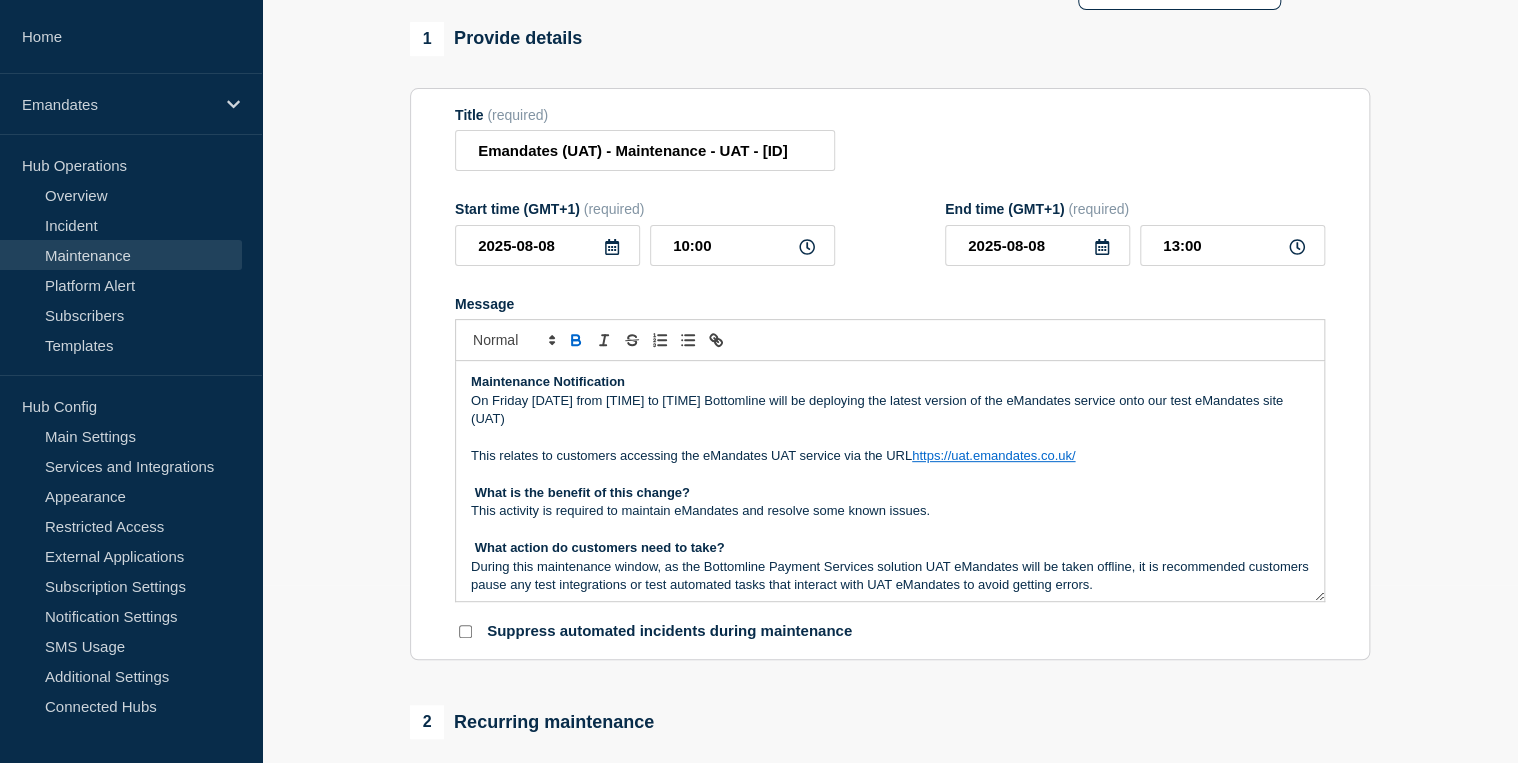scroll, scrollTop: 160, scrollLeft: 0, axis: vertical 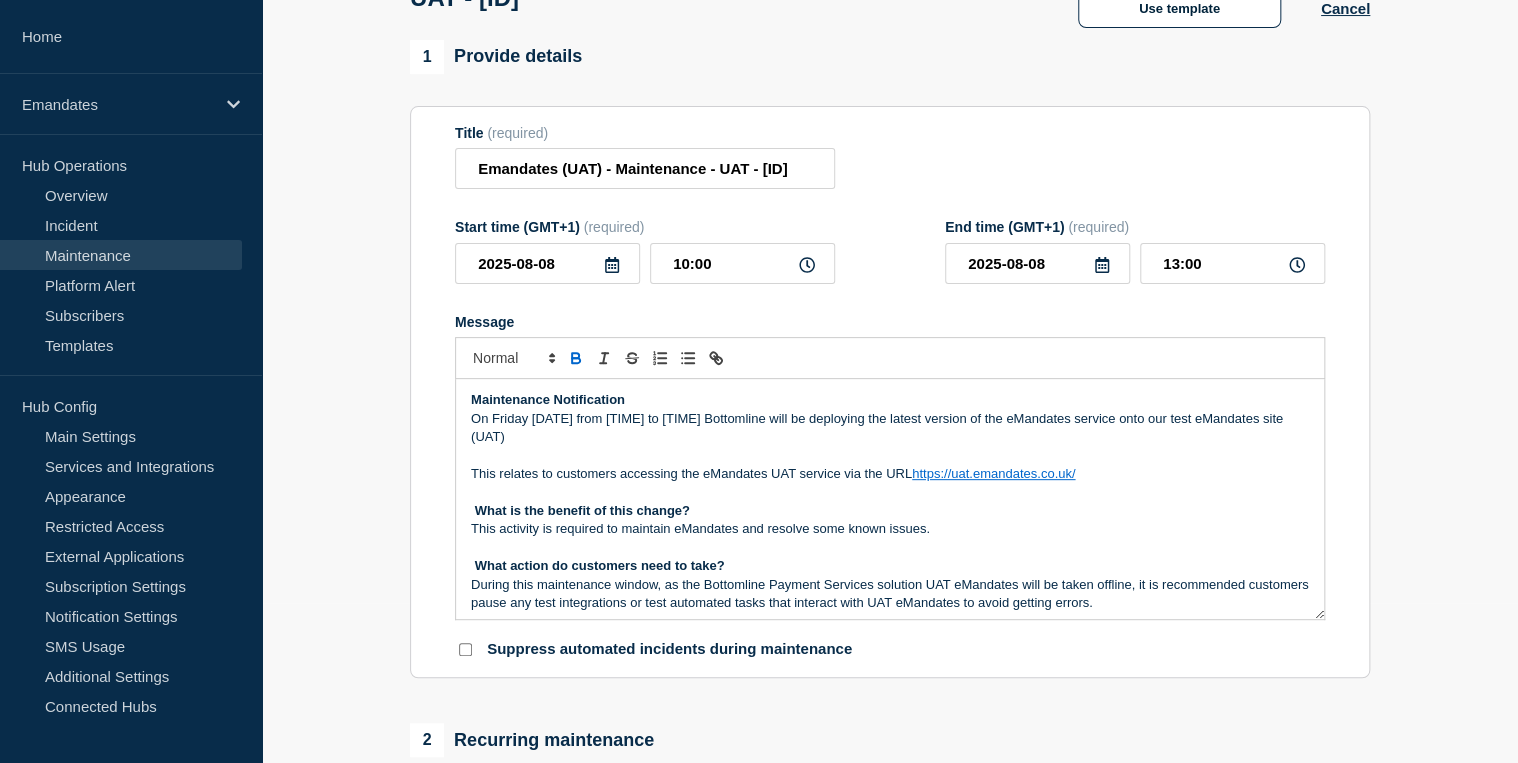 click on "Maintenance" at bounding box center (121, 255) 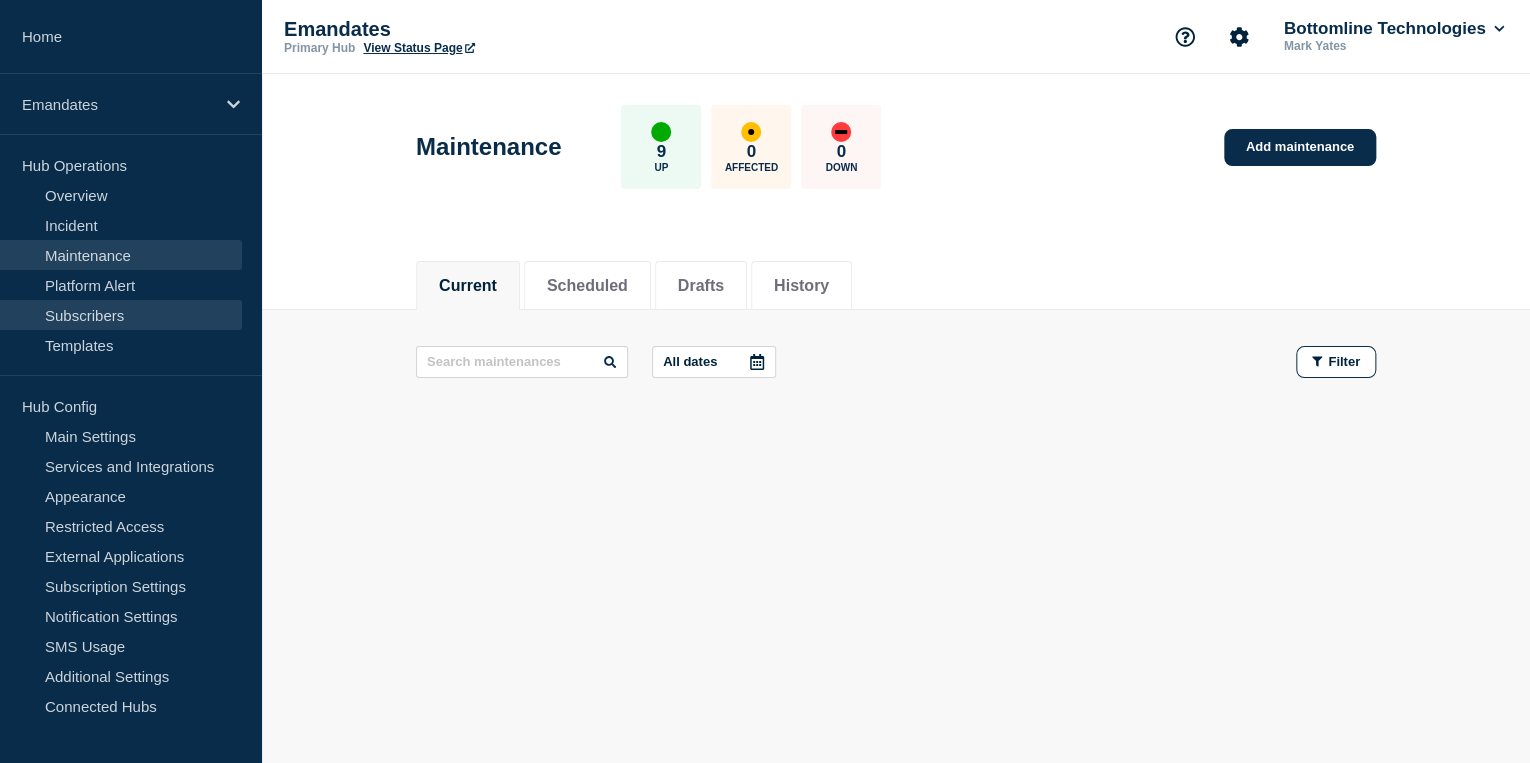 click on "Subscribers" at bounding box center (121, 315) 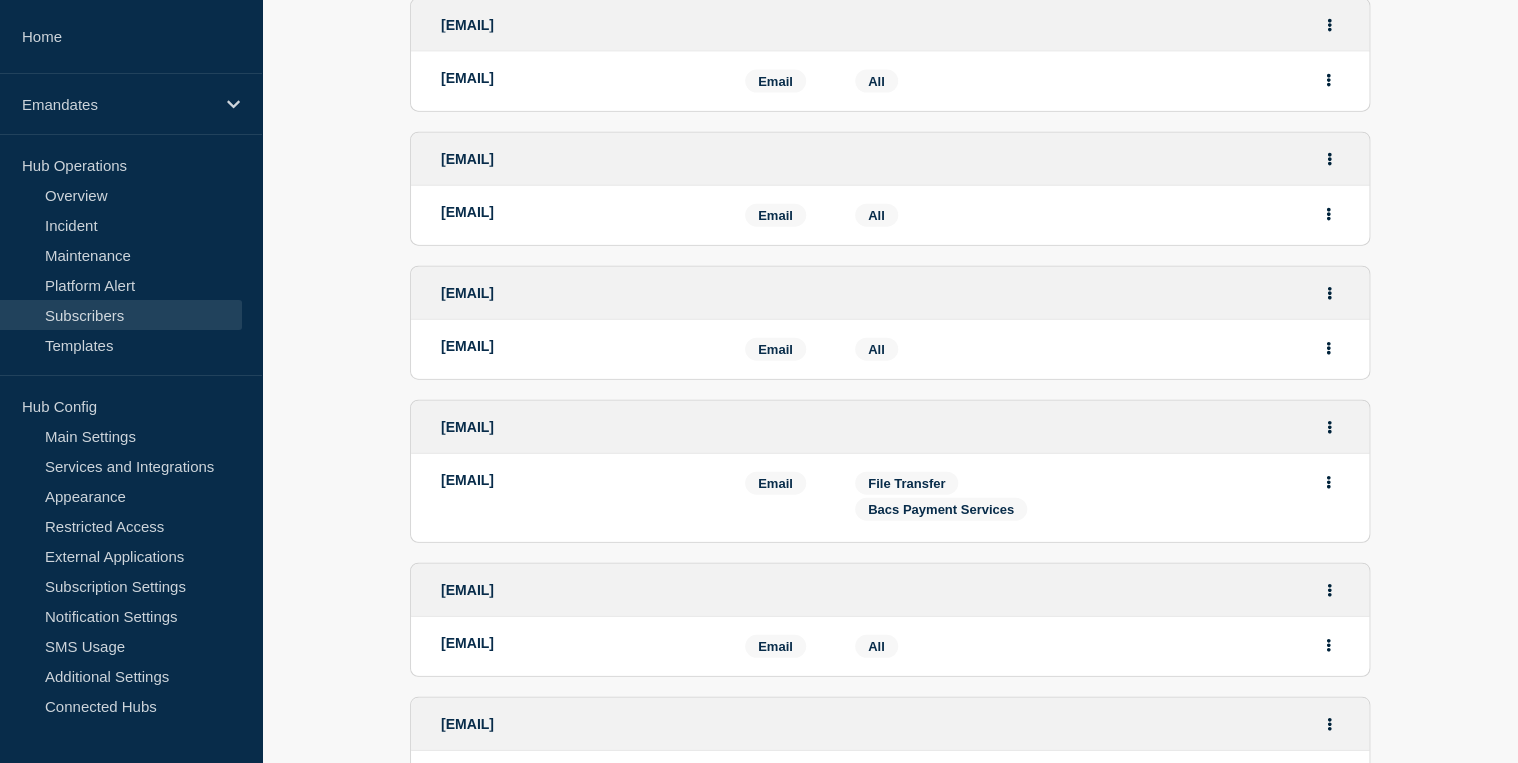 scroll, scrollTop: 3296, scrollLeft: 0, axis: vertical 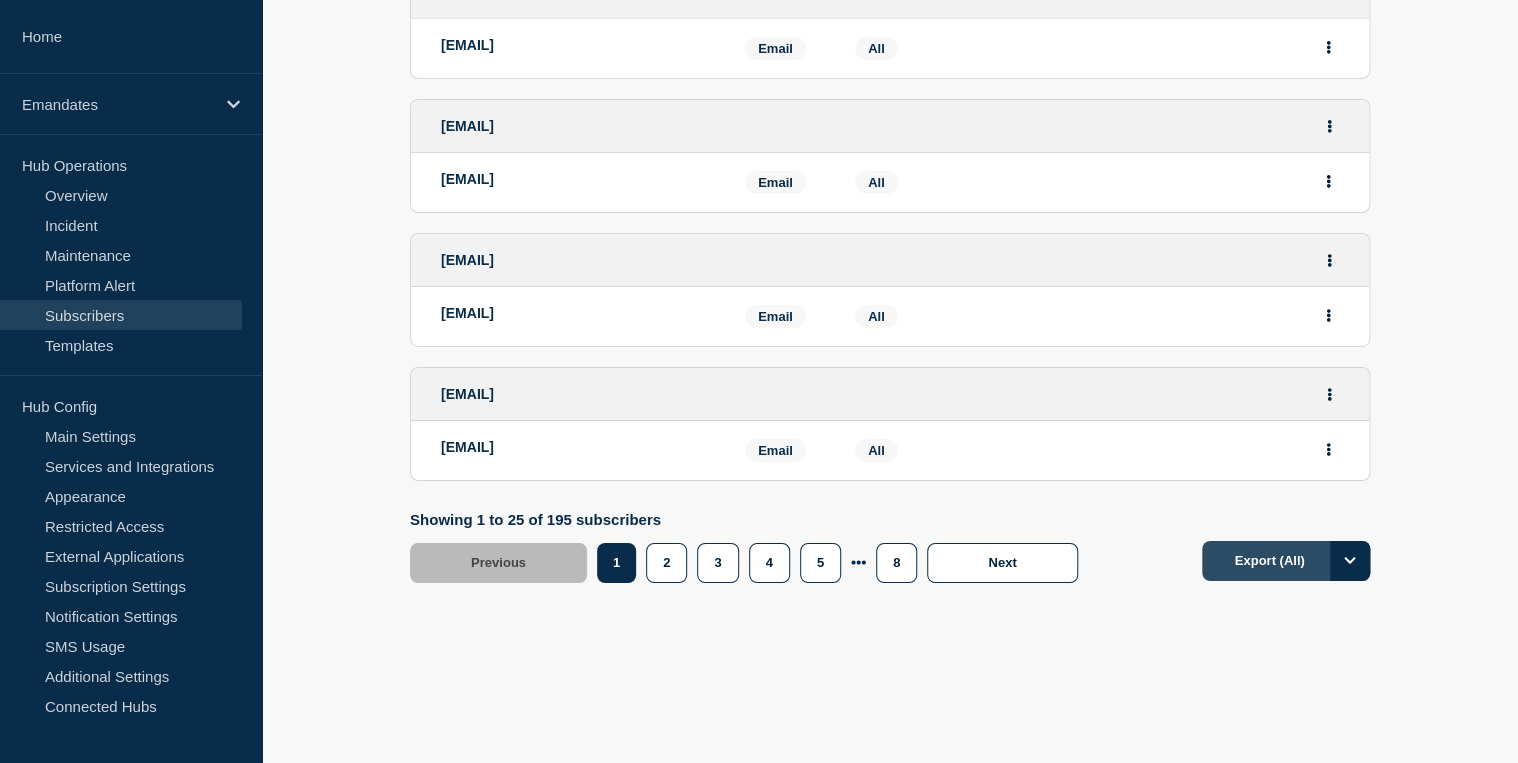 click on "Export (All)" at bounding box center [1286, 561] 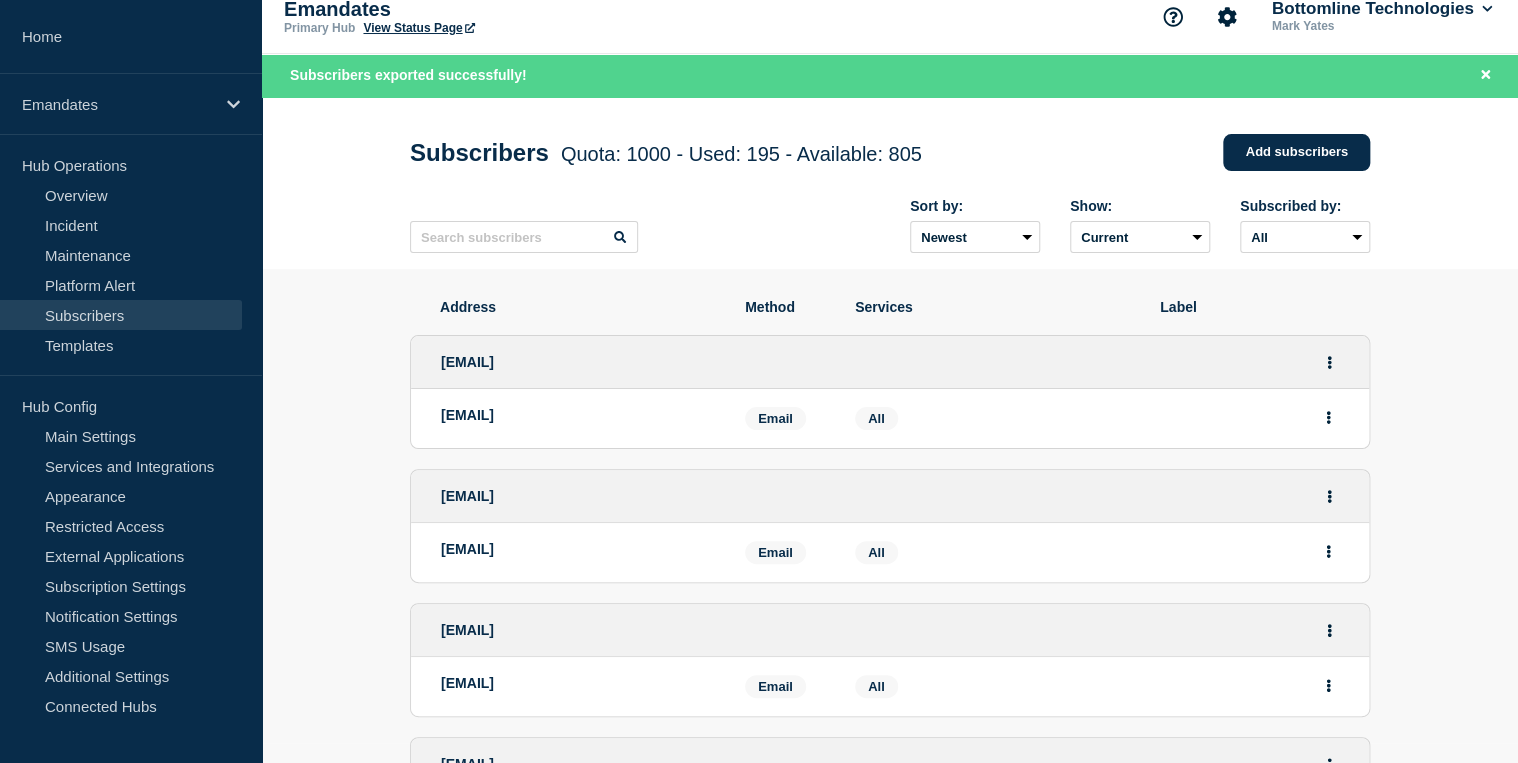 scroll, scrollTop: 0, scrollLeft: 0, axis: both 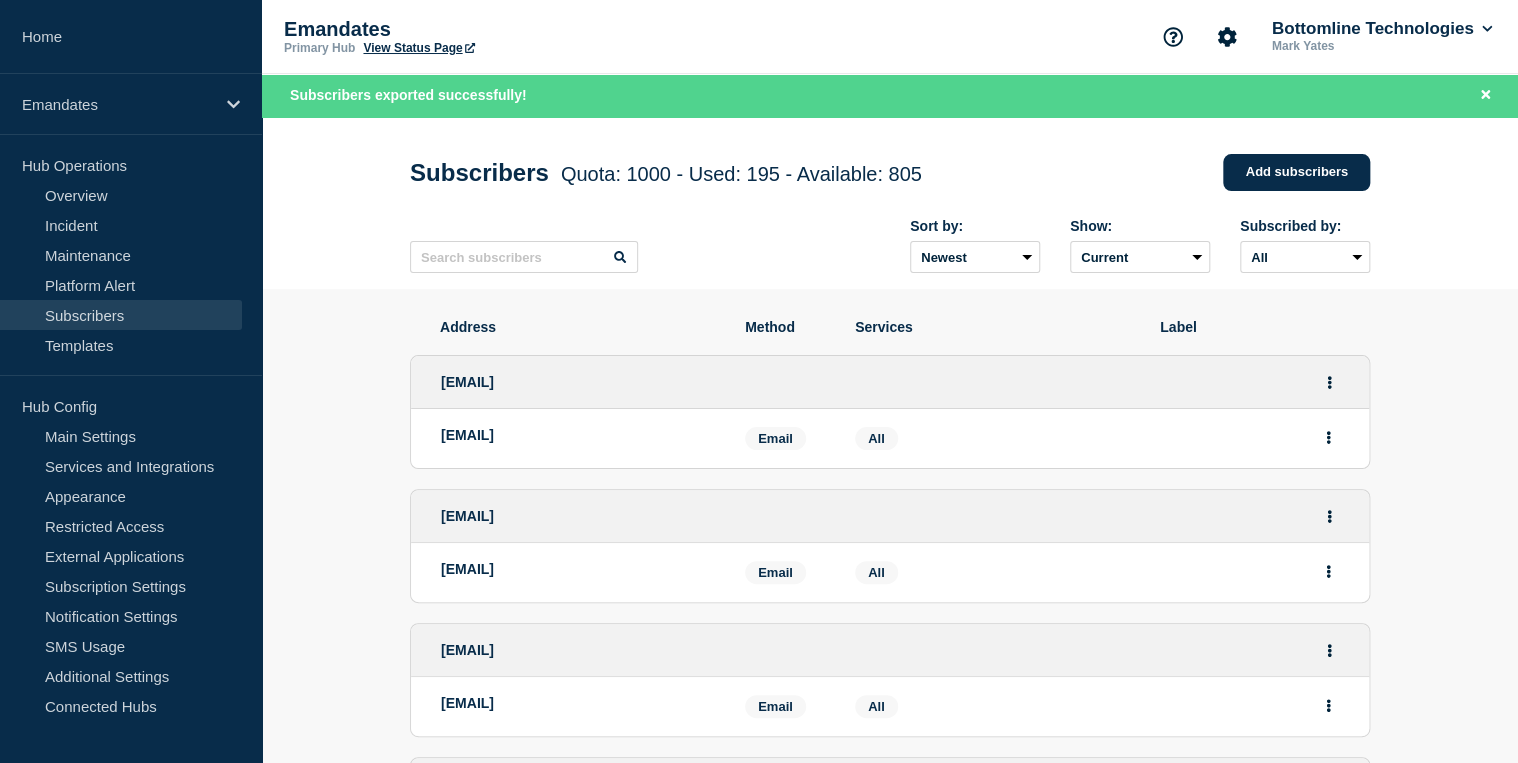 click on "Subscribers" at bounding box center (121, 315) 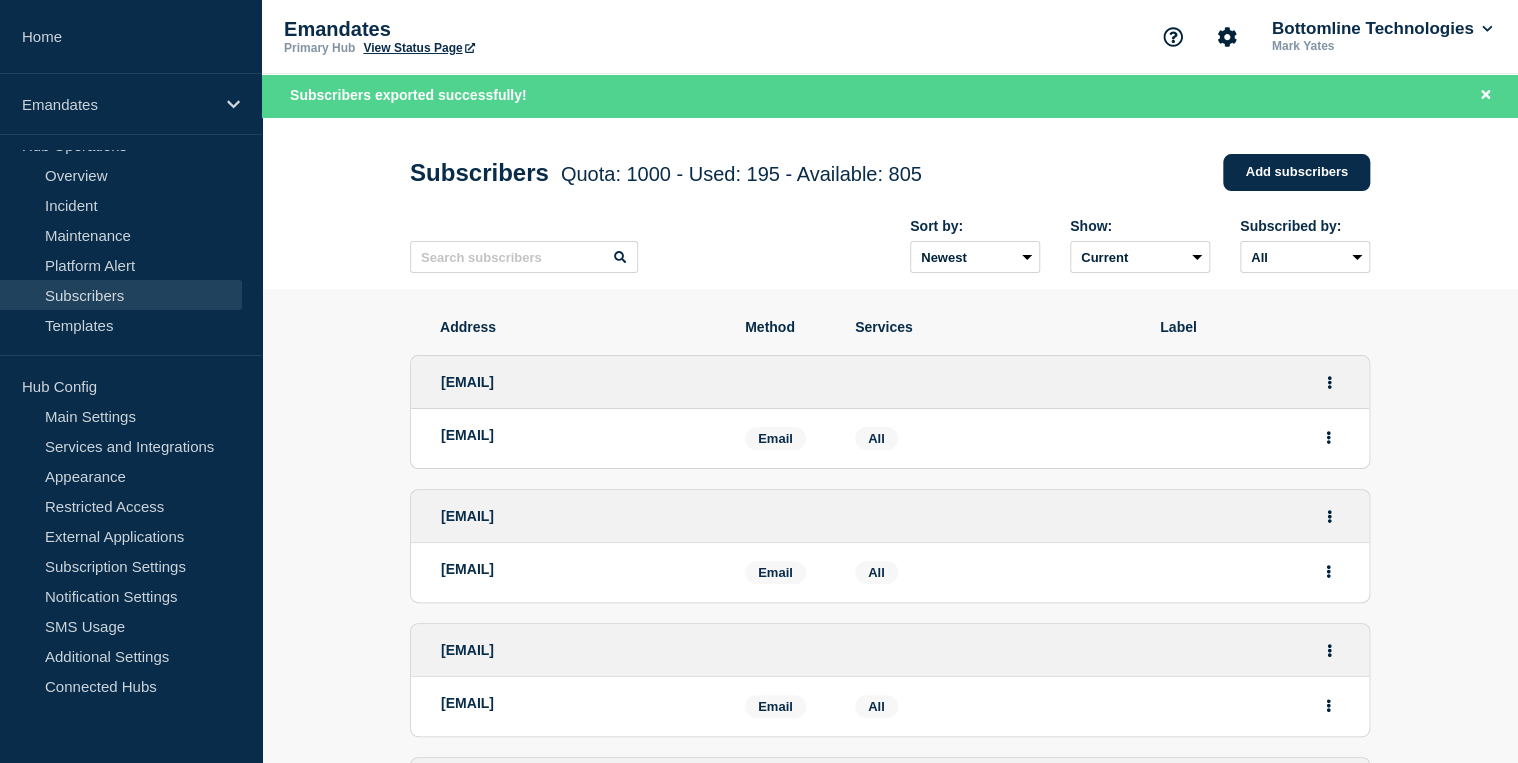 scroll, scrollTop: 25, scrollLeft: 0, axis: vertical 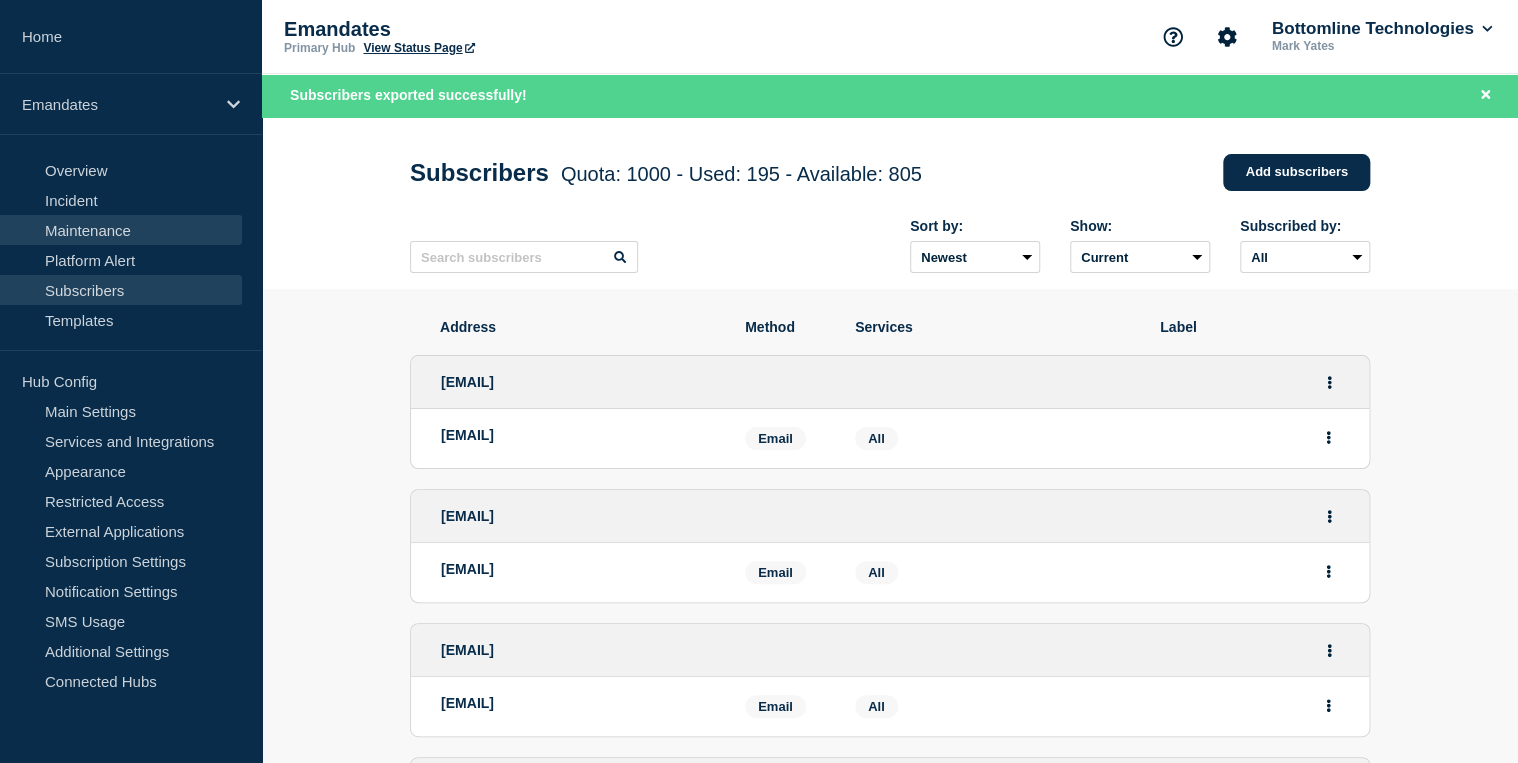 click on "Maintenance" at bounding box center [121, 230] 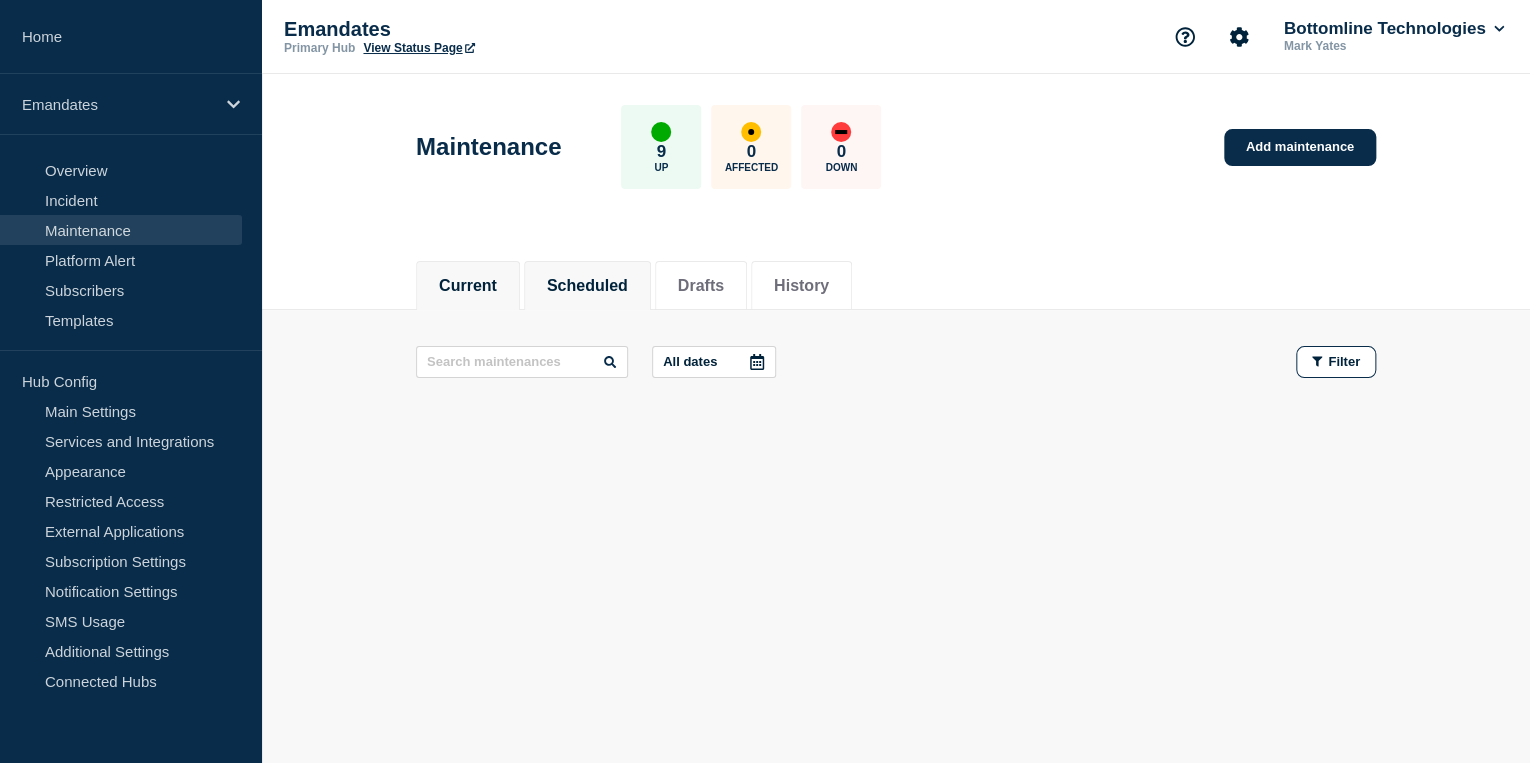 click on "Scheduled" at bounding box center (587, 286) 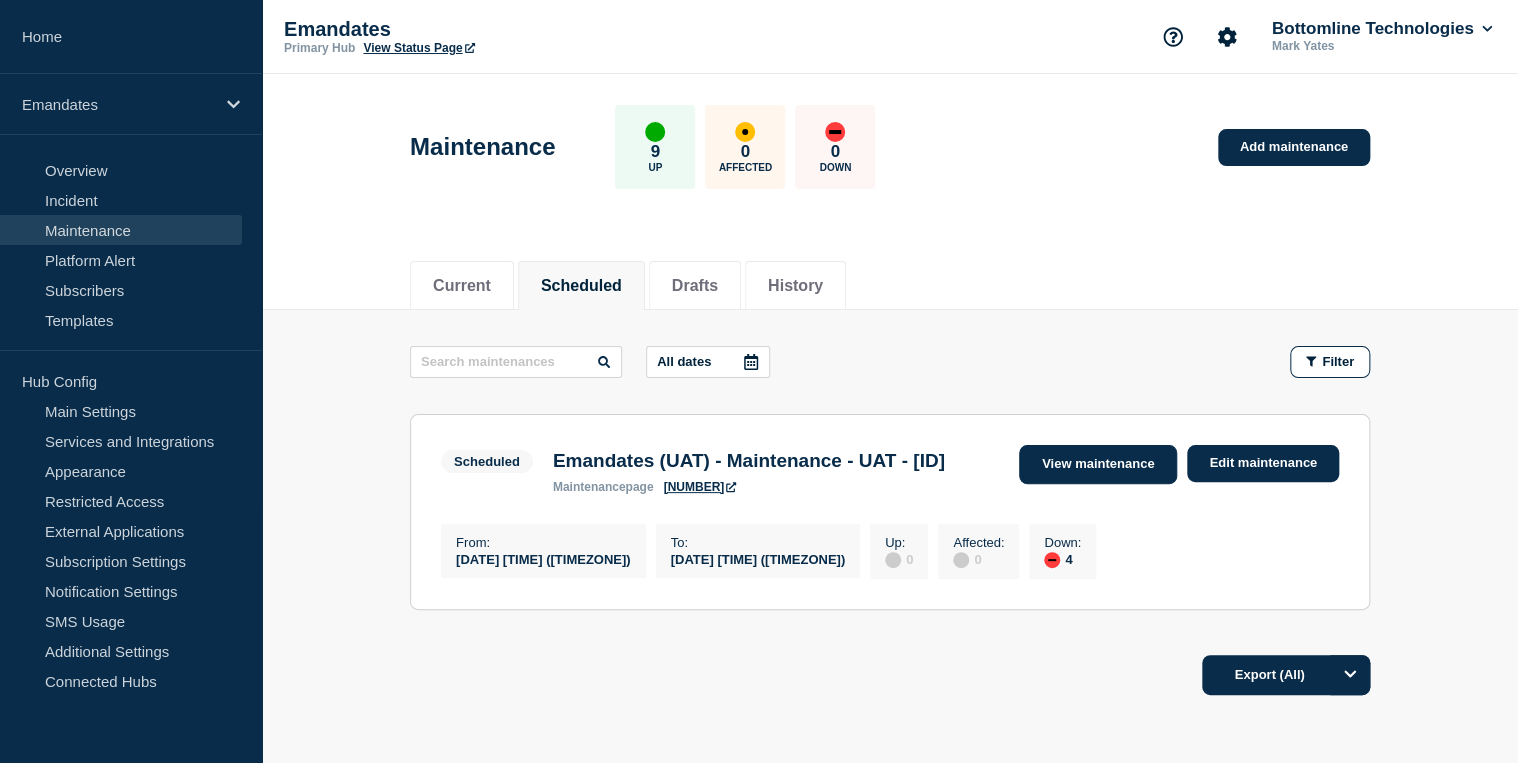 click on "View maintenance" at bounding box center [1098, 464] 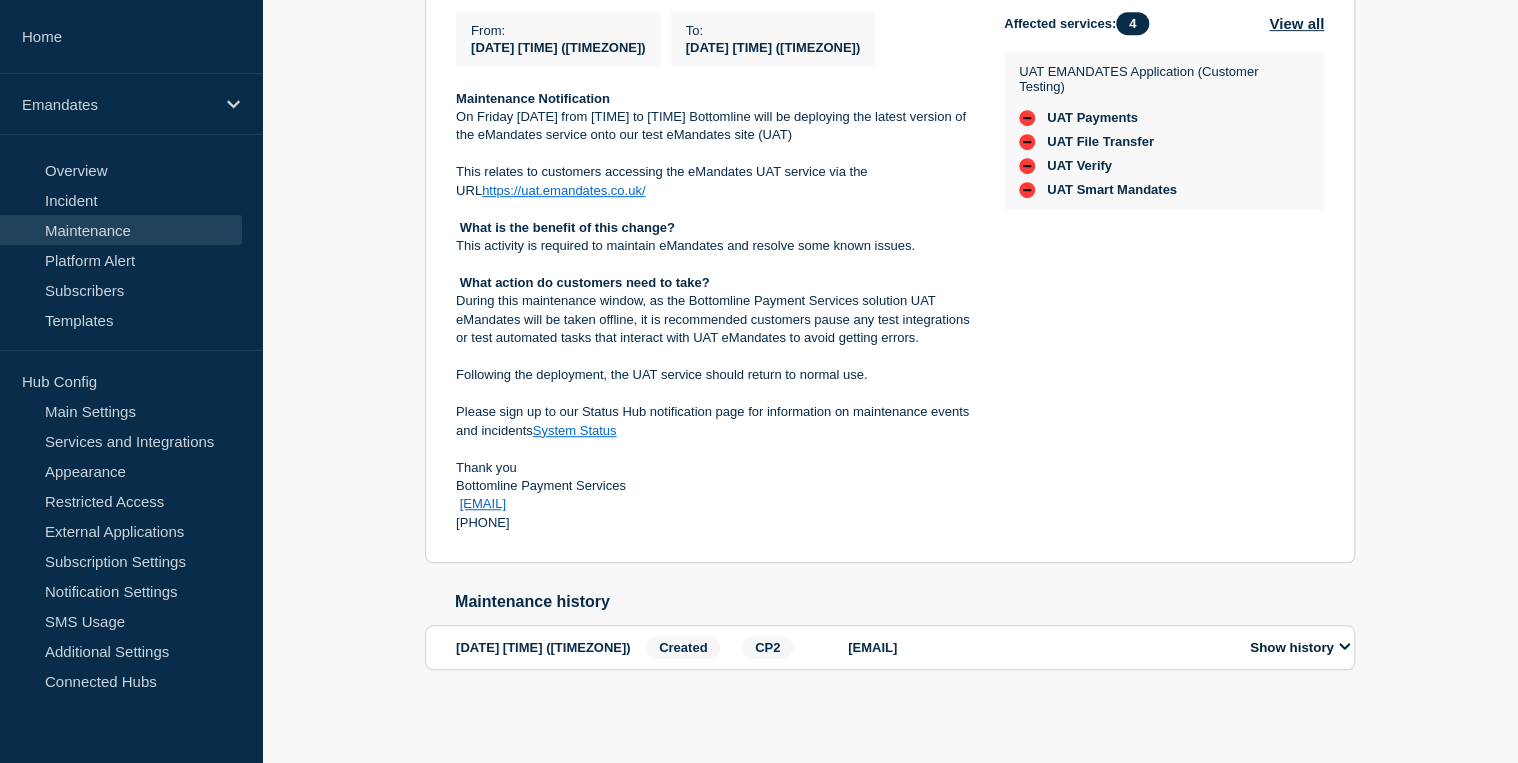 scroll, scrollTop: 516, scrollLeft: 0, axis: vertical 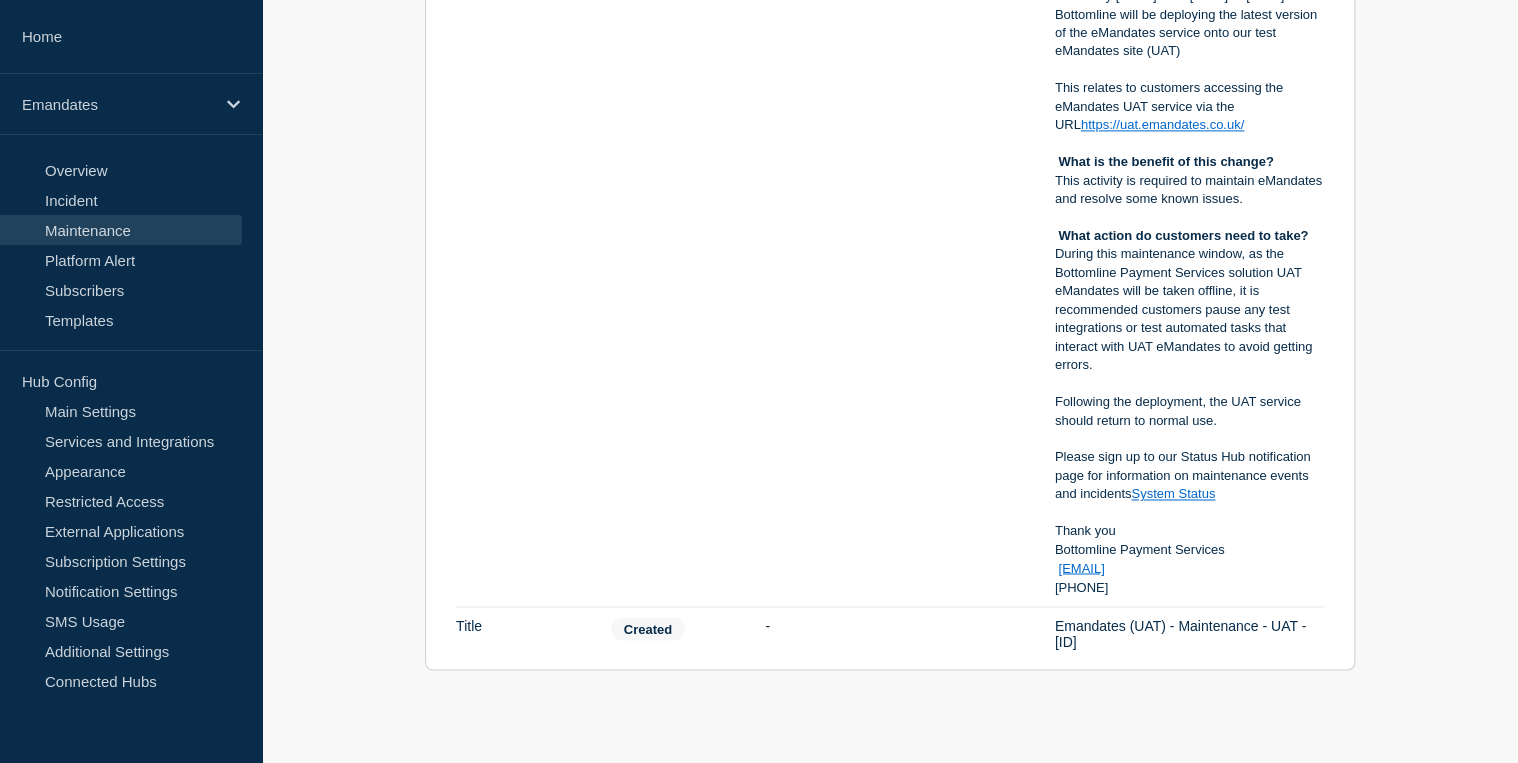 click on "Before  -" 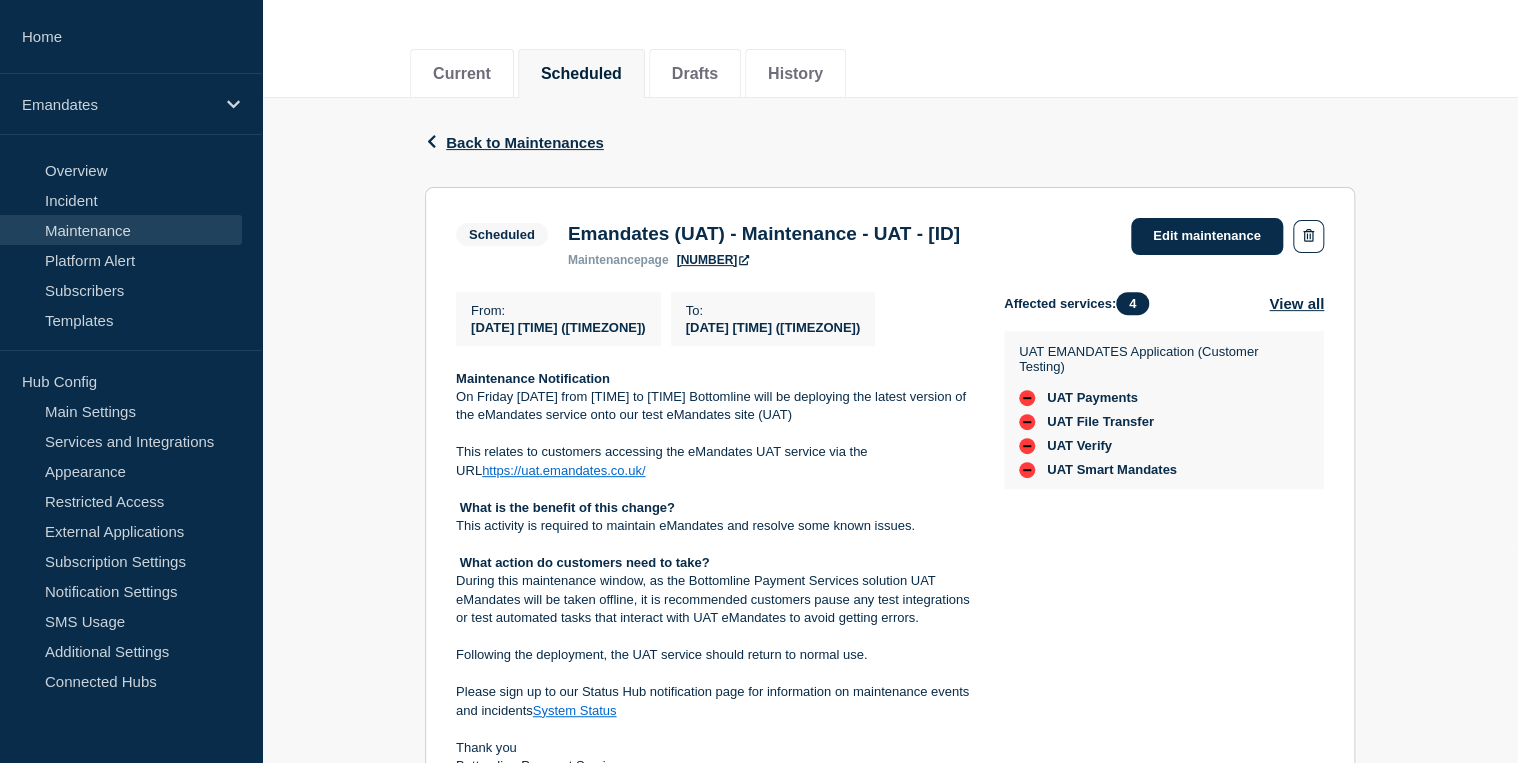 scroll, scrollTop: 164, scrollLeft: 0, axis: vertical 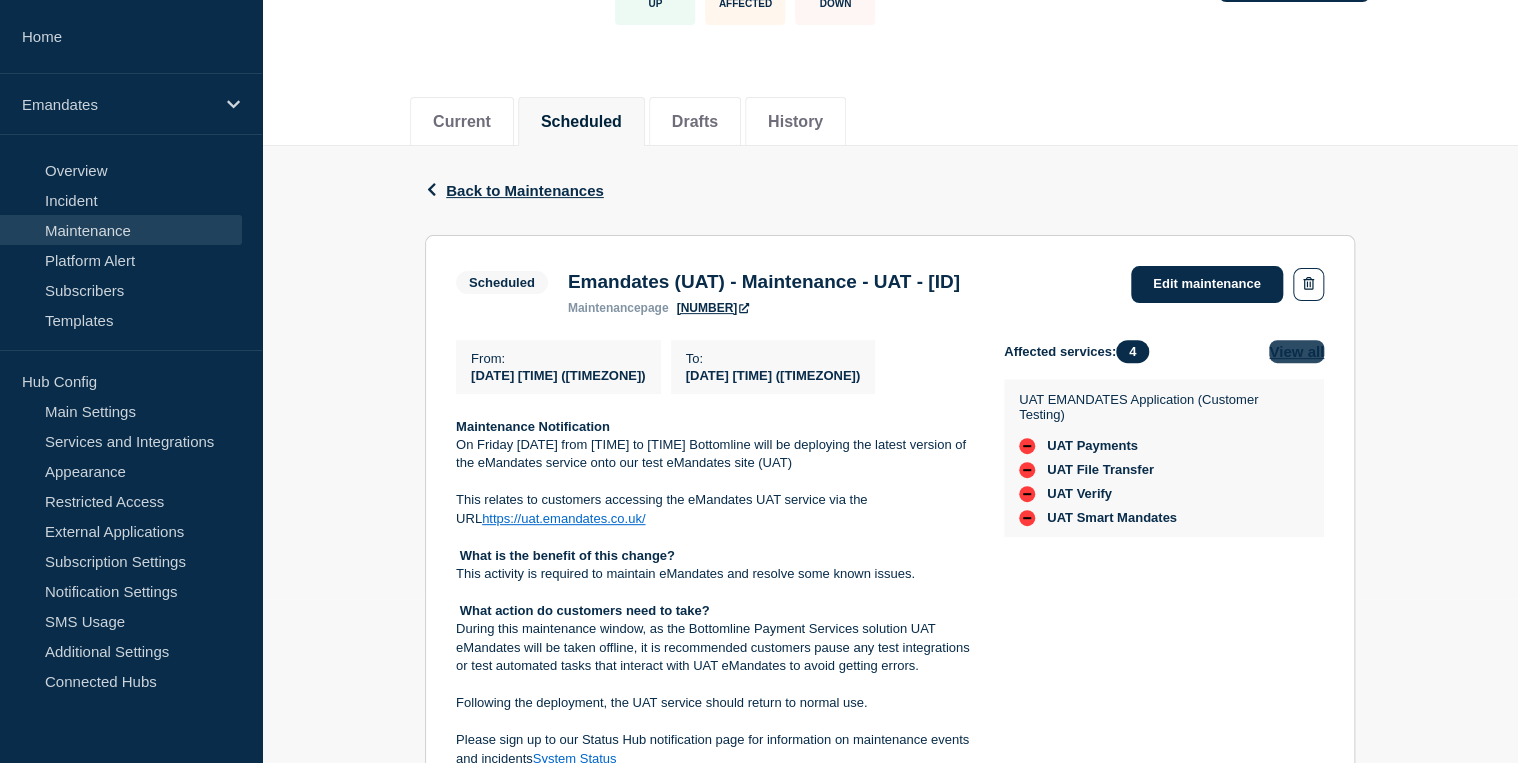click on "View all" at bounding box center (1296, 351) 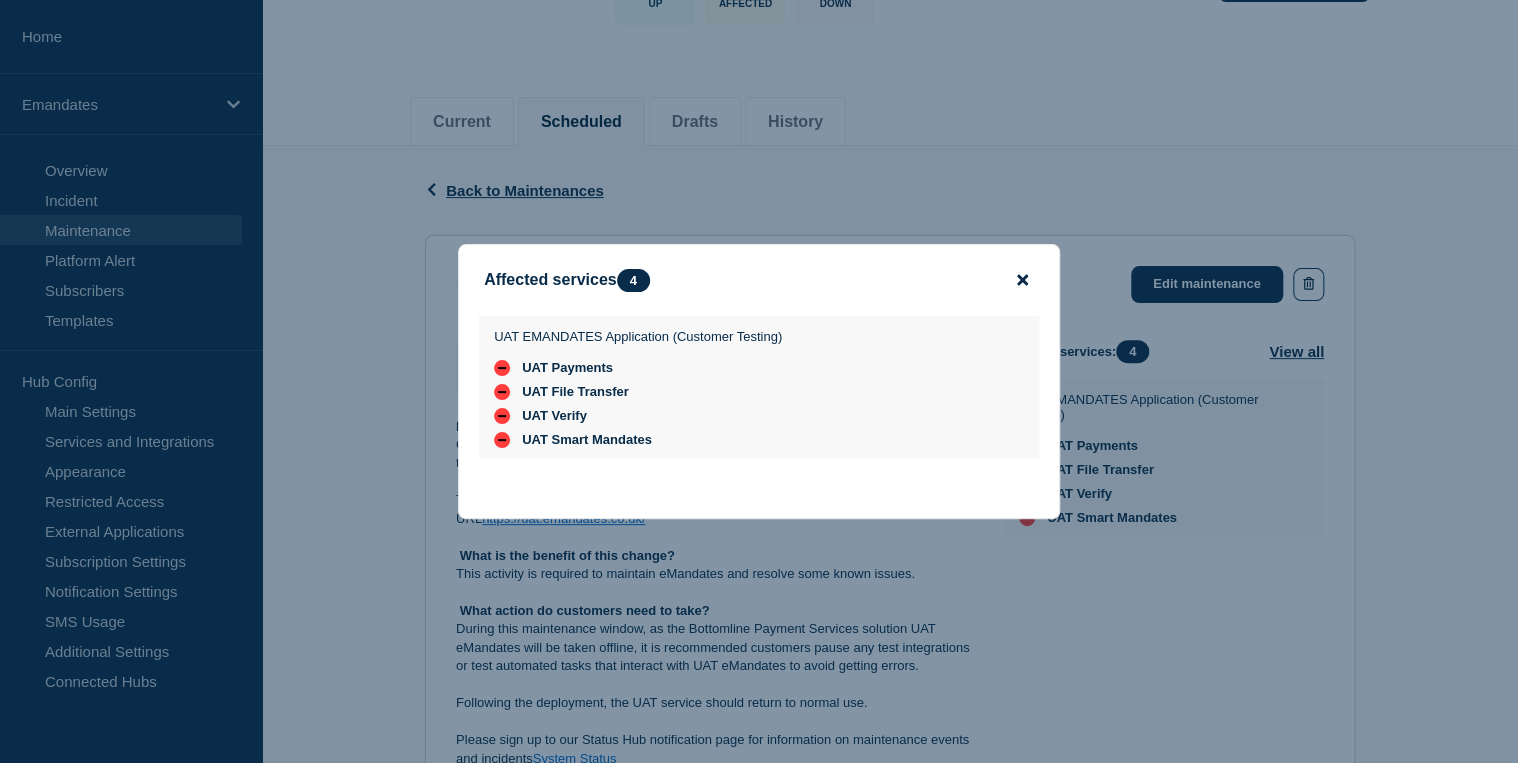 click 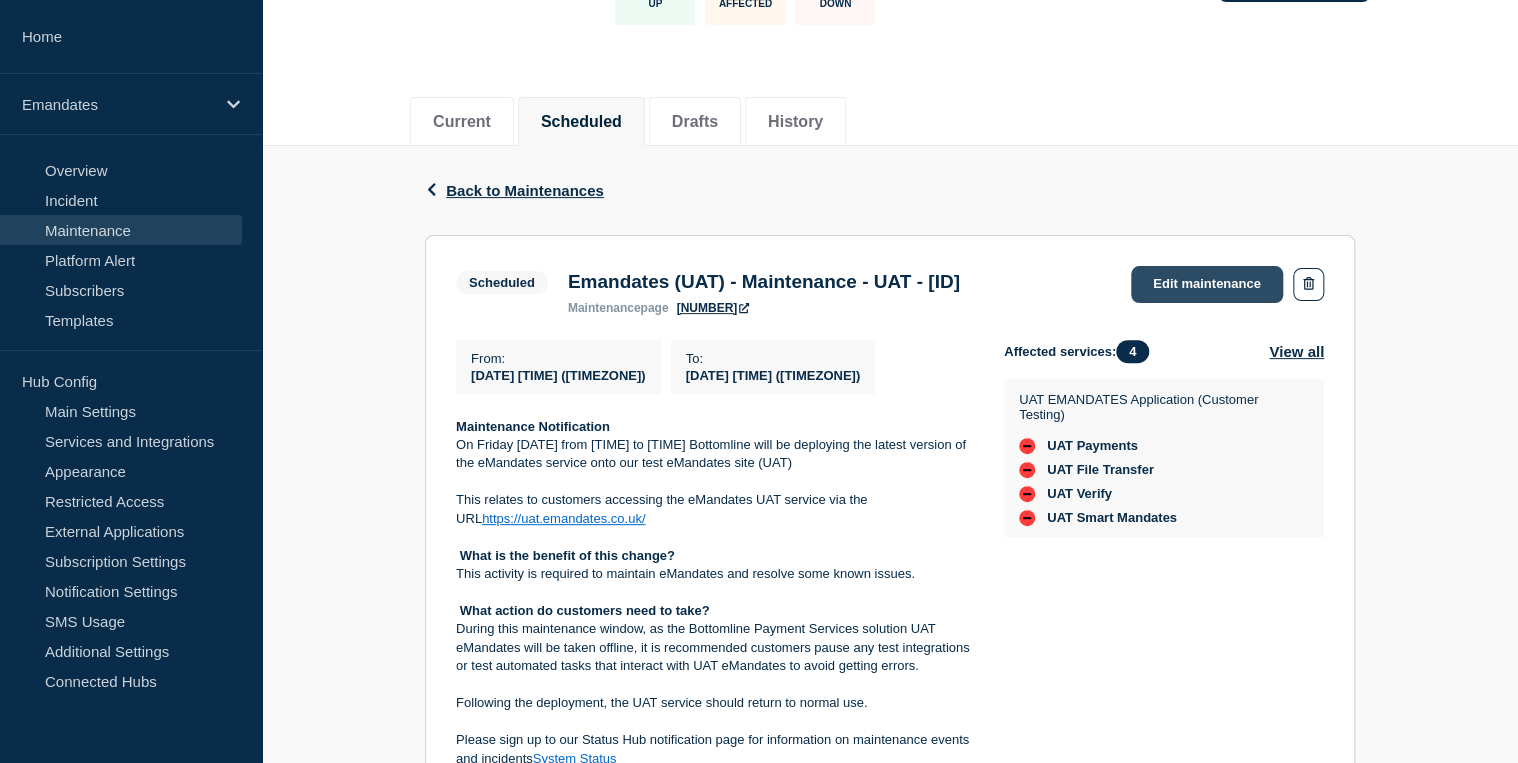 click on "Edit maintenance" 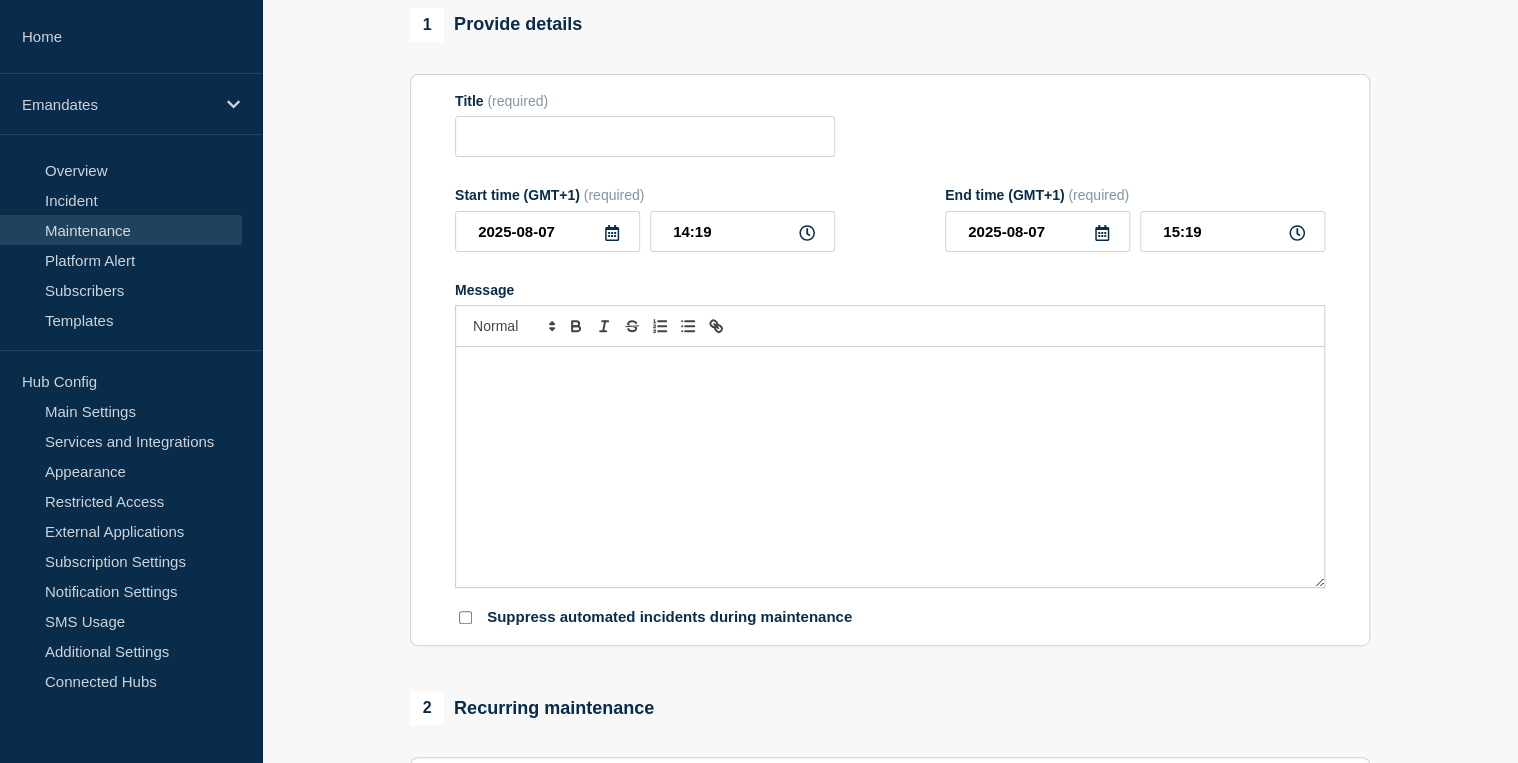 type on "[PRODUCT] - [EVENT] - [ENVIRONMENT] - [ID]" 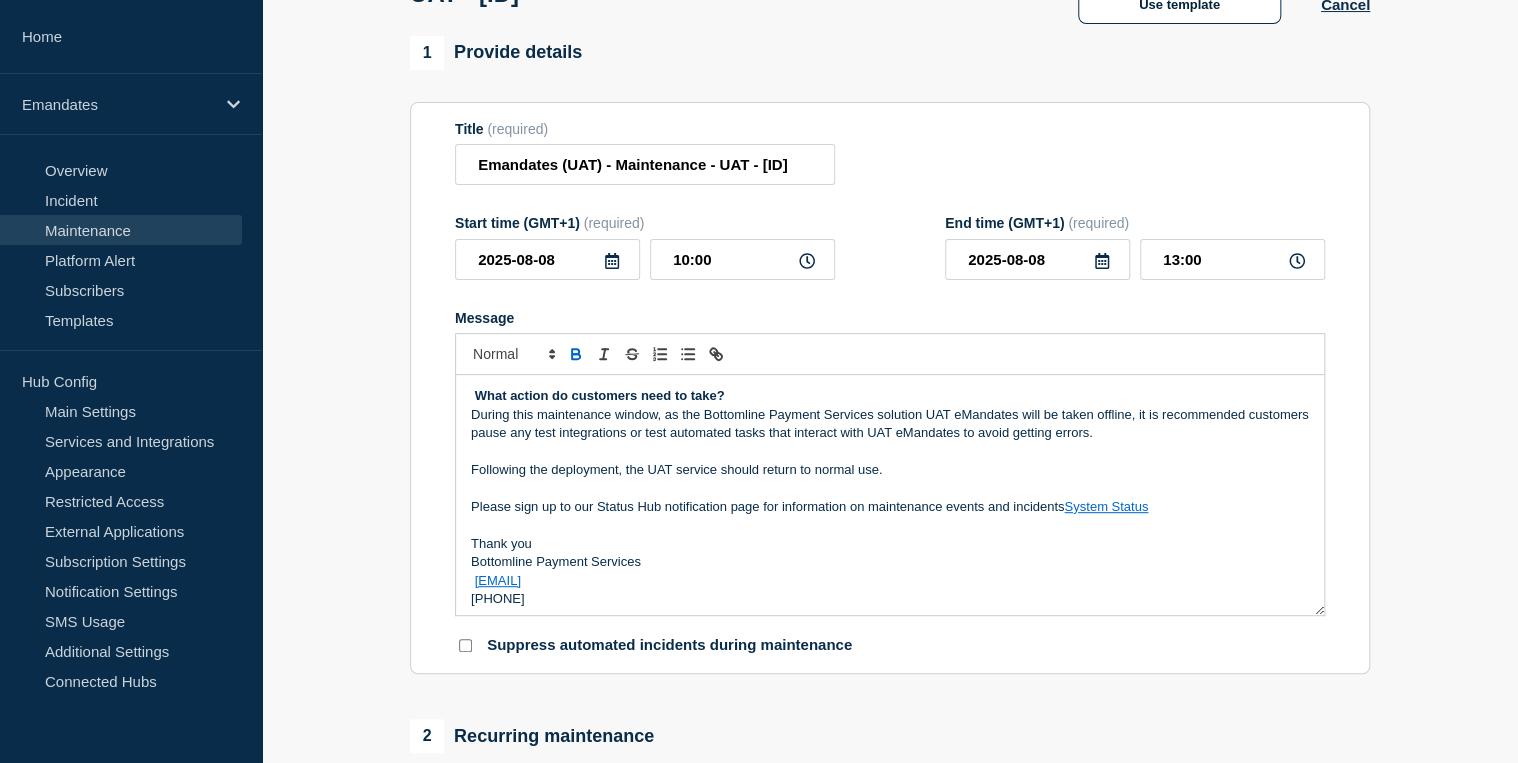 scroll, scrollTop: 171, scrollLeft: 0, axis: vertical 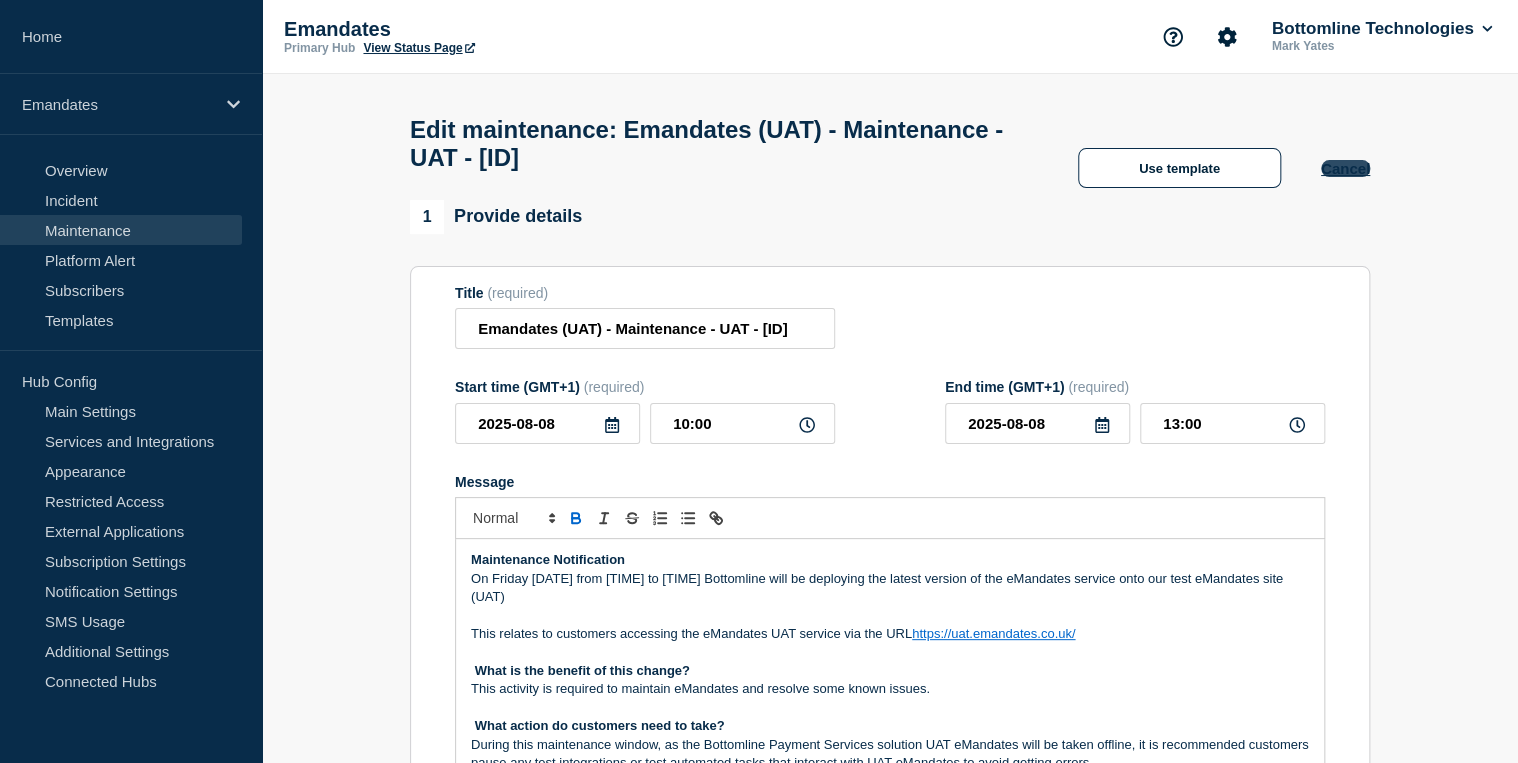 click on "Cancel" at bounding box center [1345, 168] 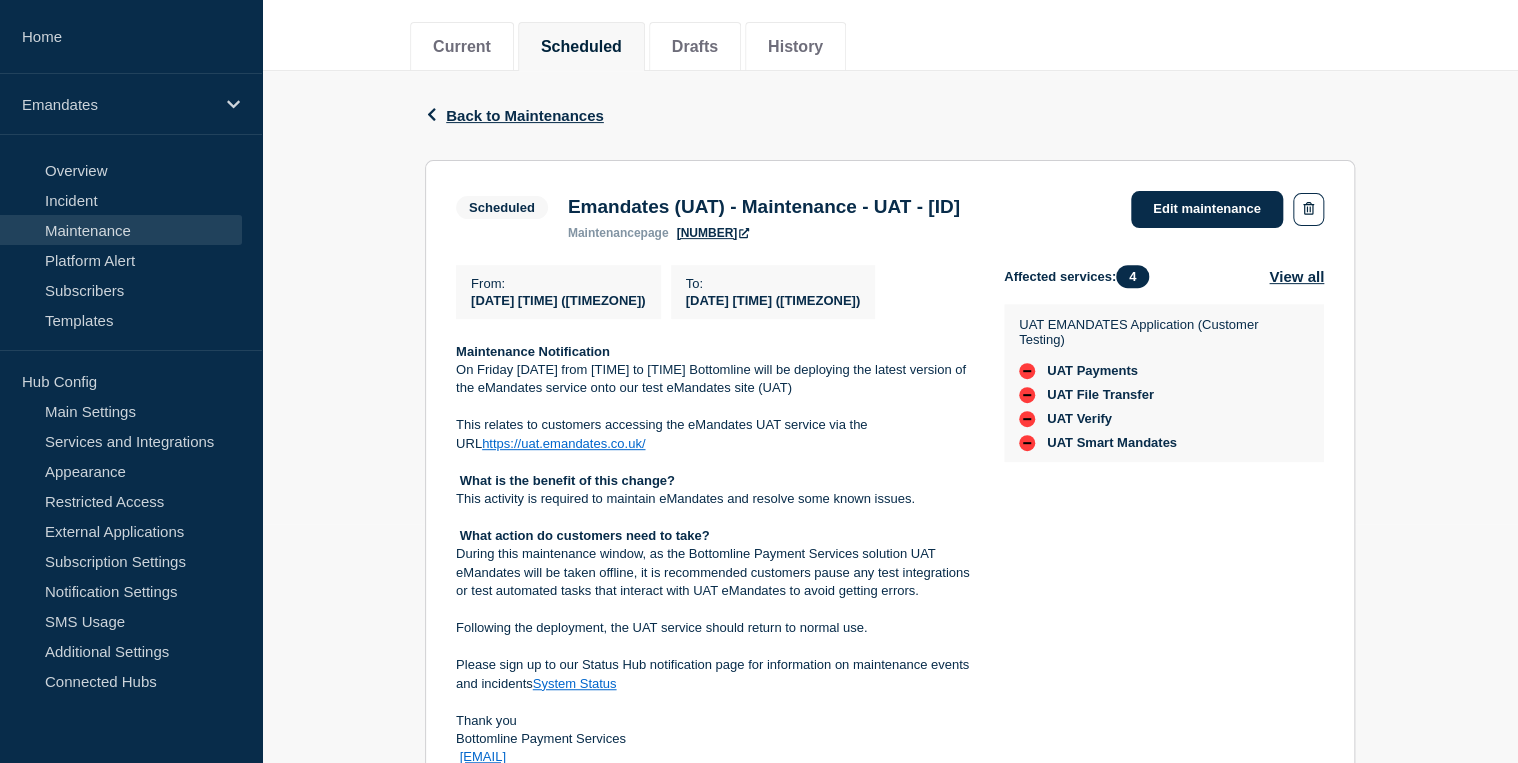 scroll, scrollTop: 240, scrollLeft: 0, axis: vertical 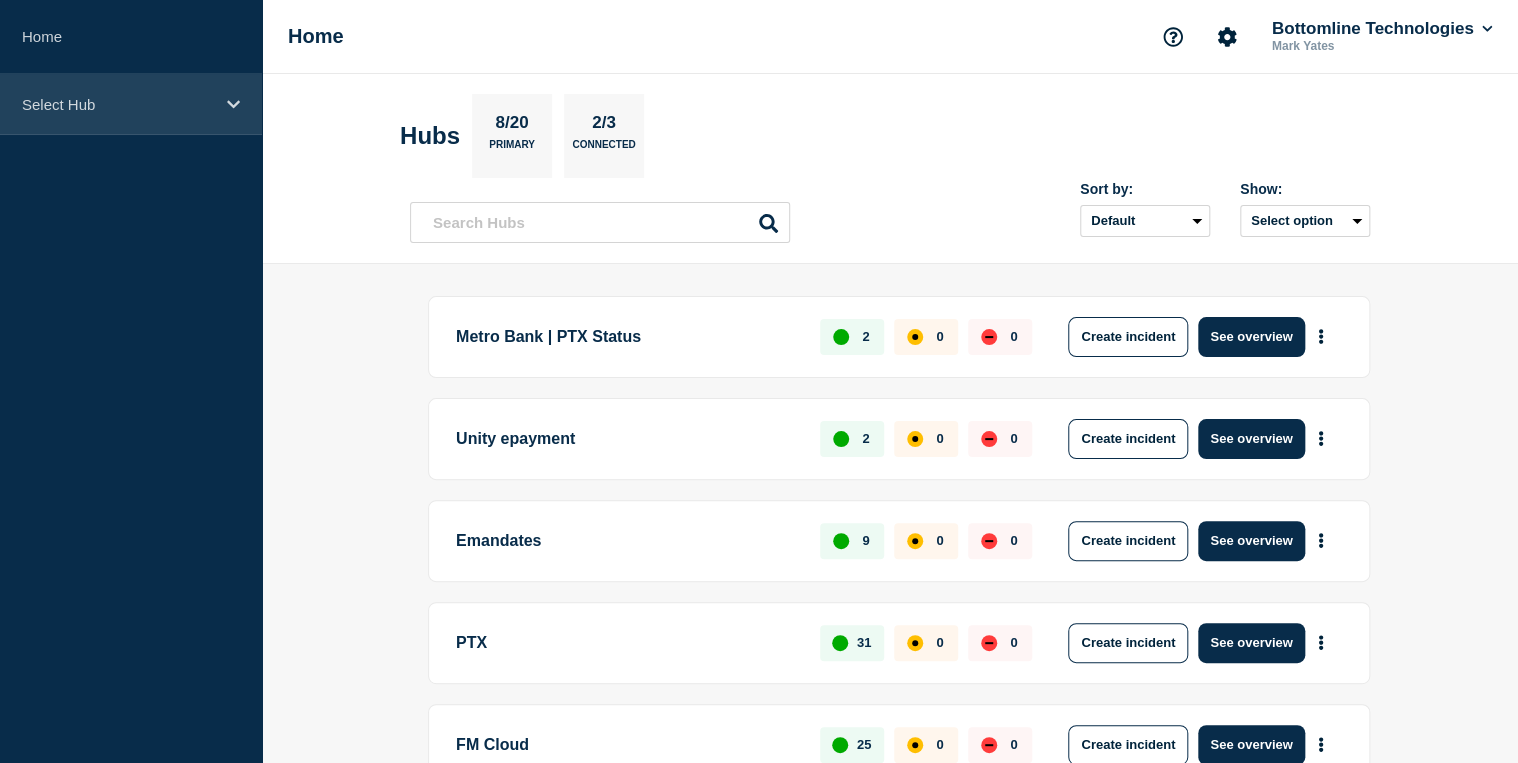 click on "Select Hub" at bounding box center [118, 104] 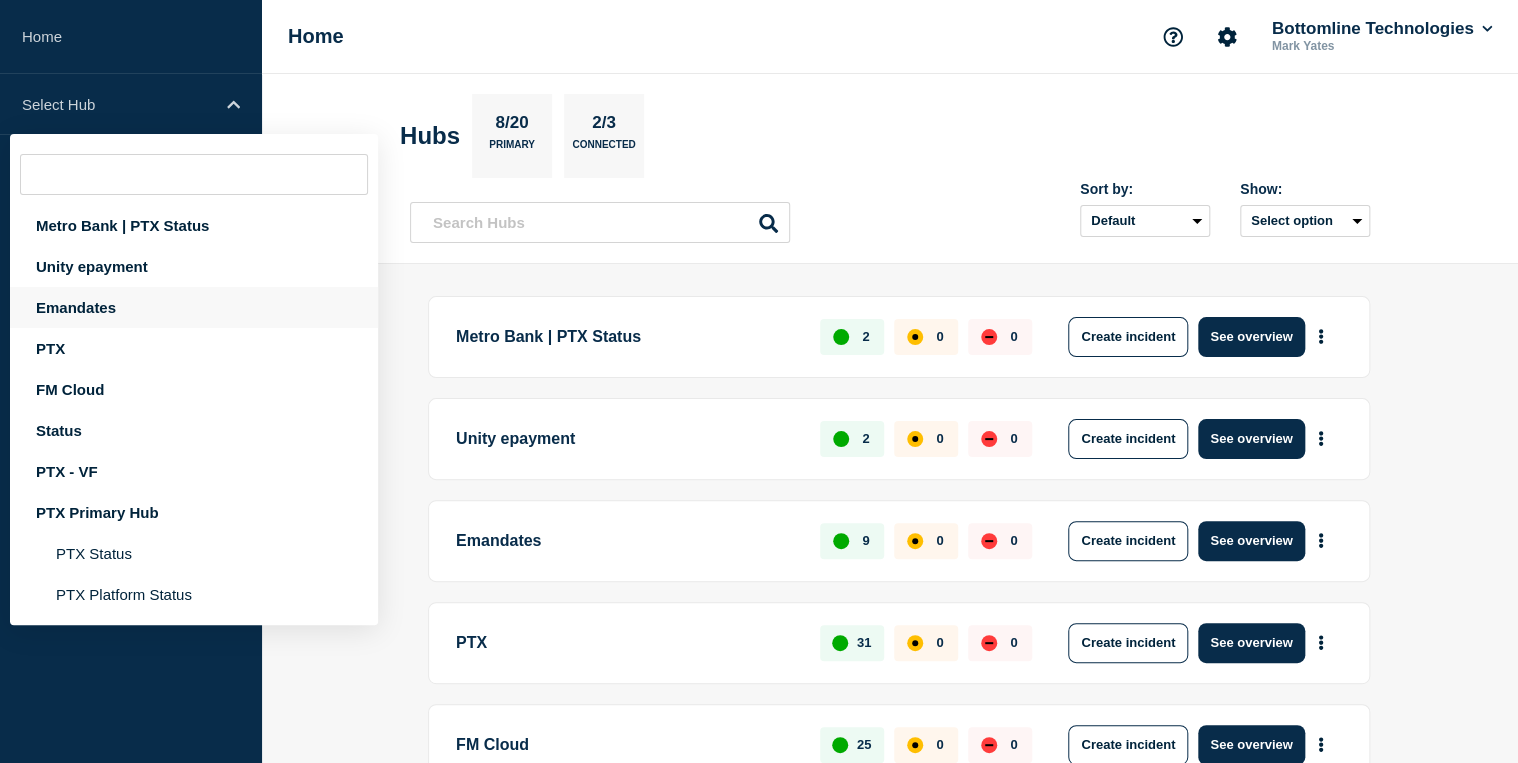 click on "Emandates" at bounding box center [194, 307] 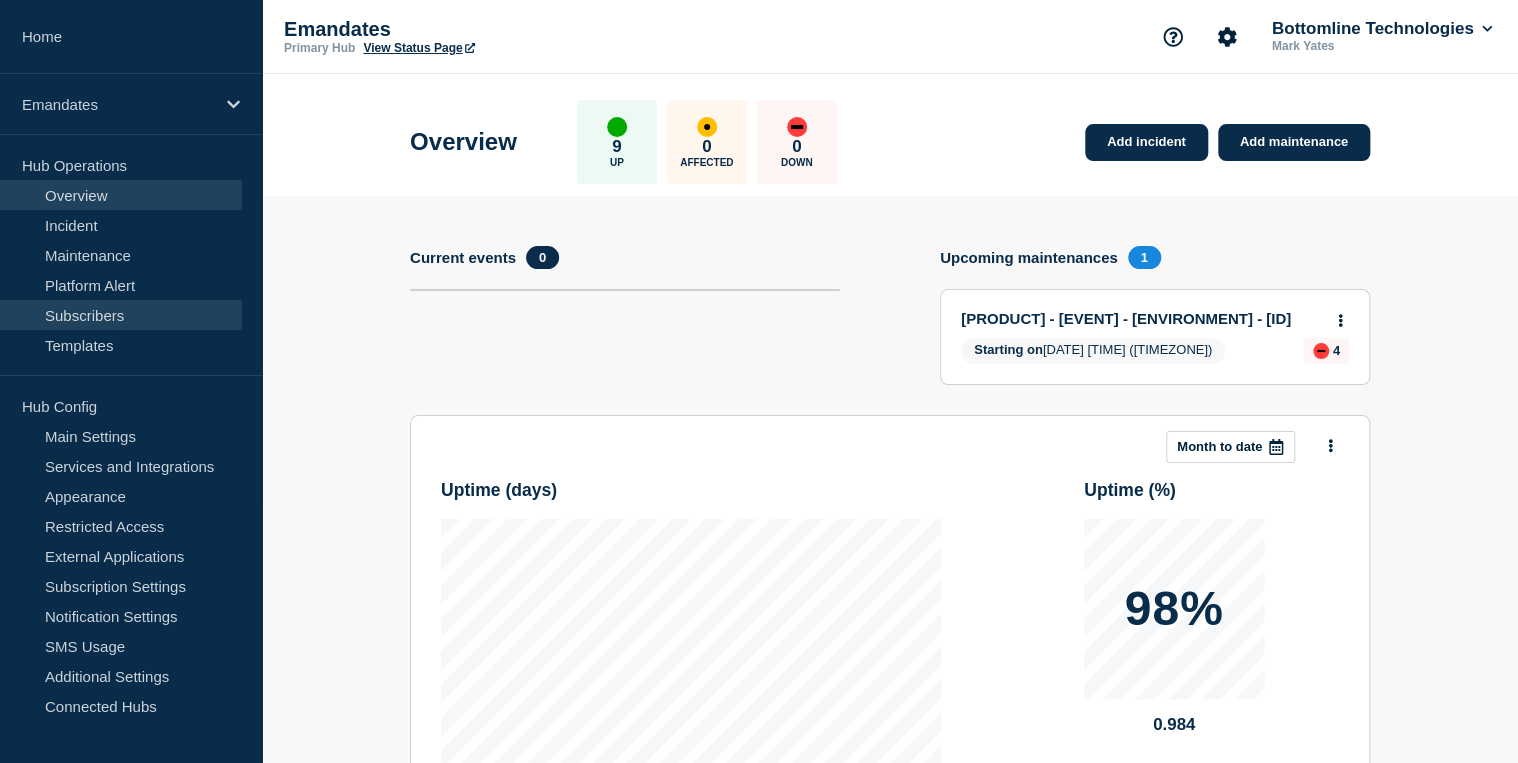 click on "Subscribers" at bounding box center (121, 315) 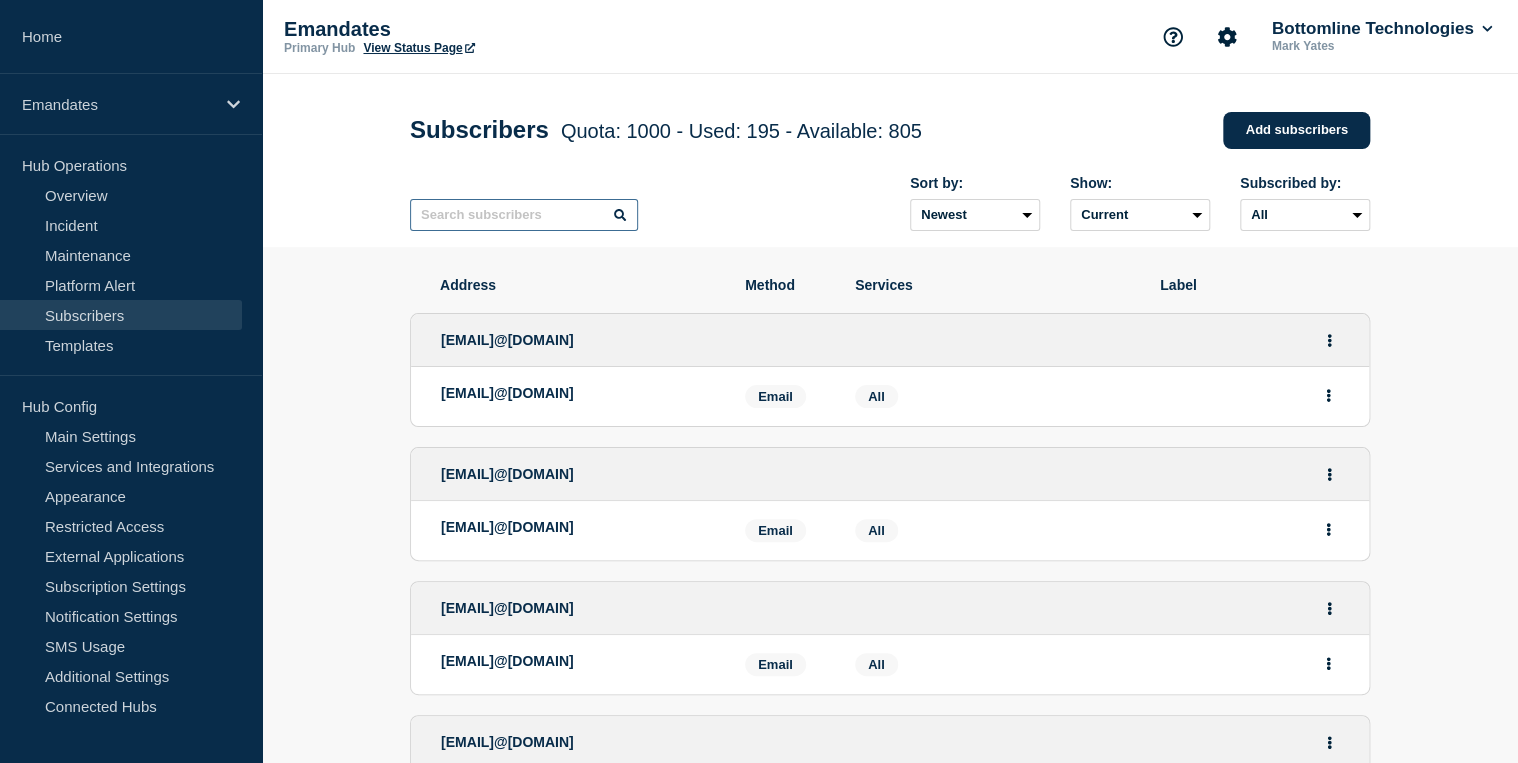 click at bounding box center (524, 215) 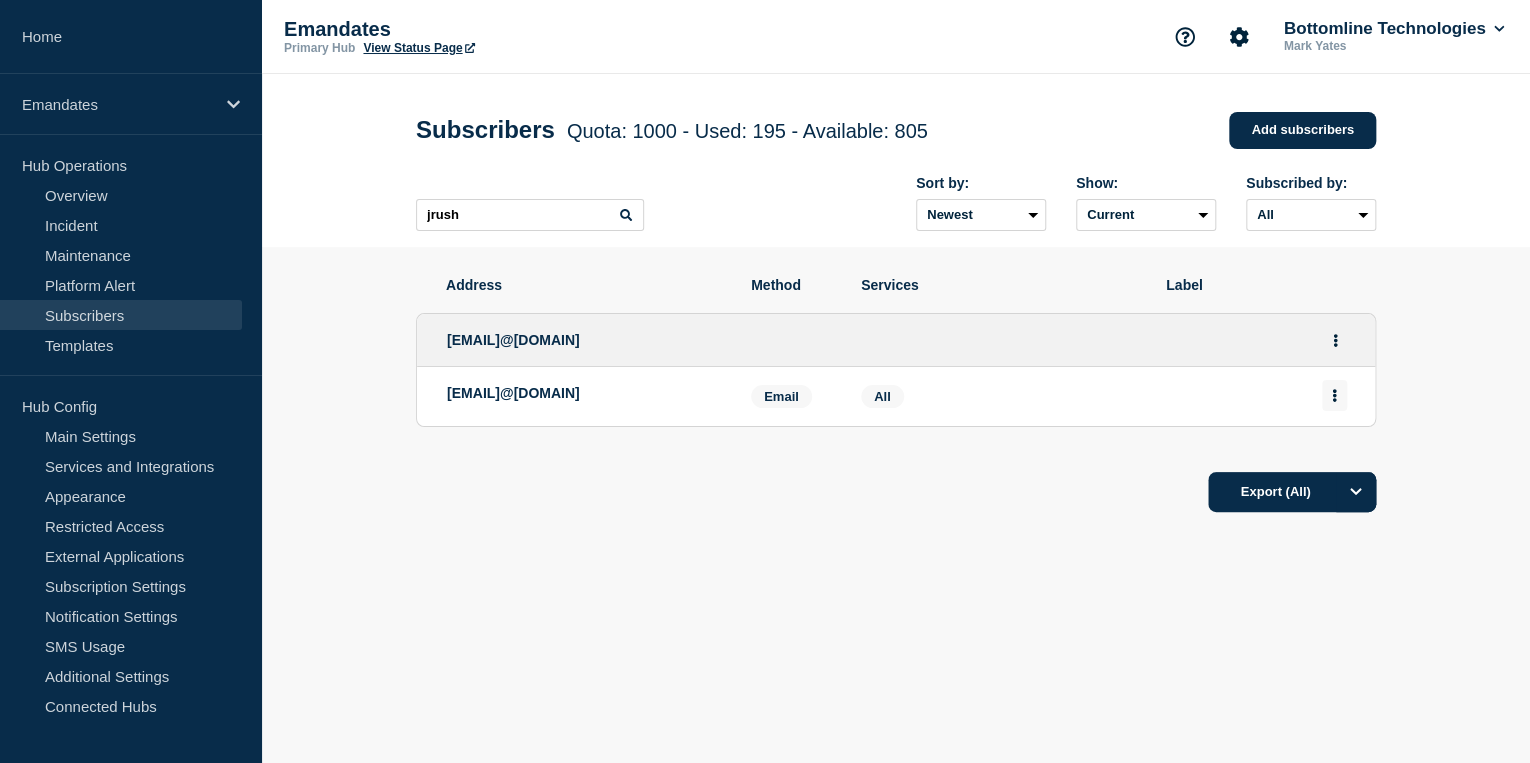 click 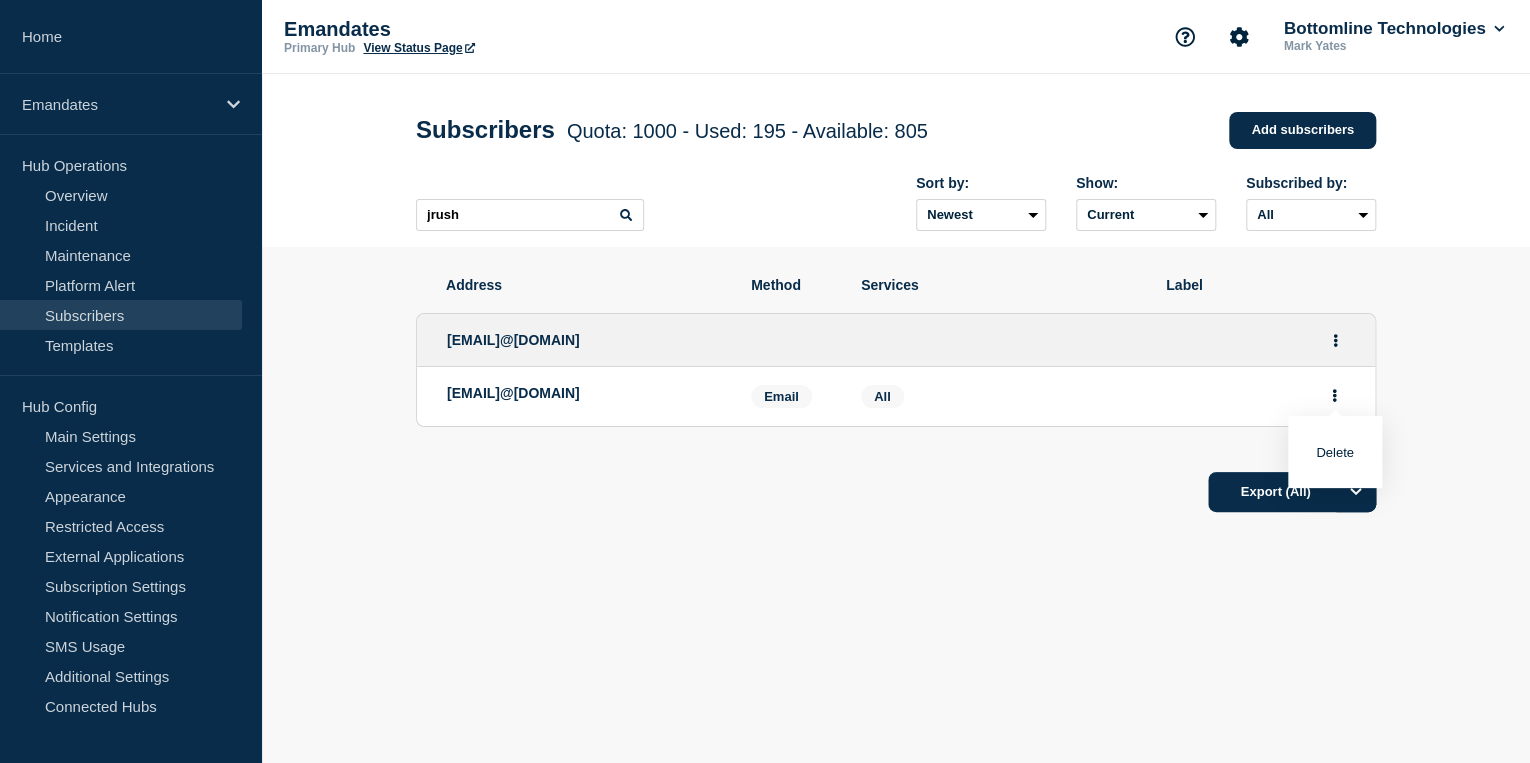 click on "Delete" at bounding box center (1335, 452) 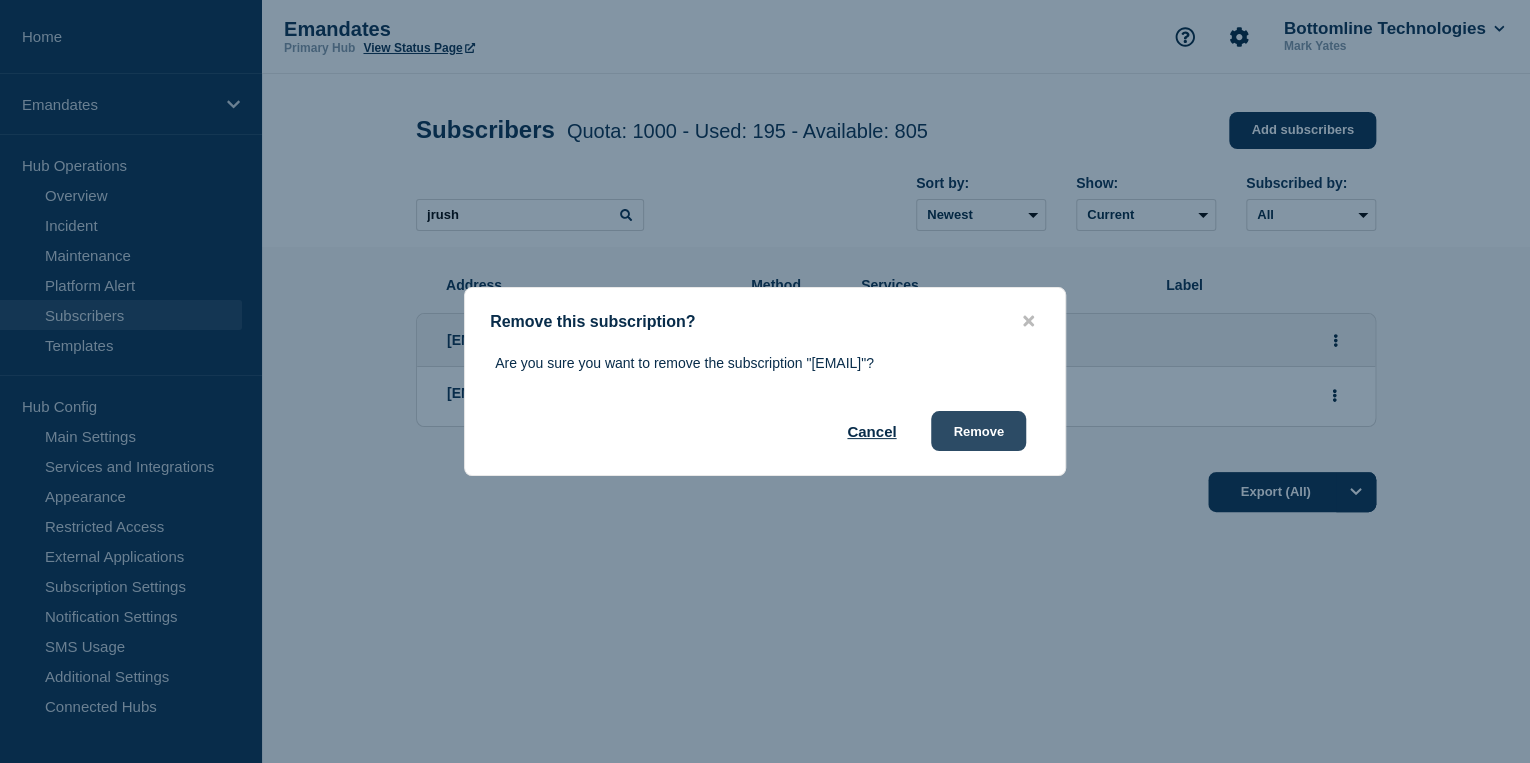 click on "Remove" at bounding box center [978, 431] 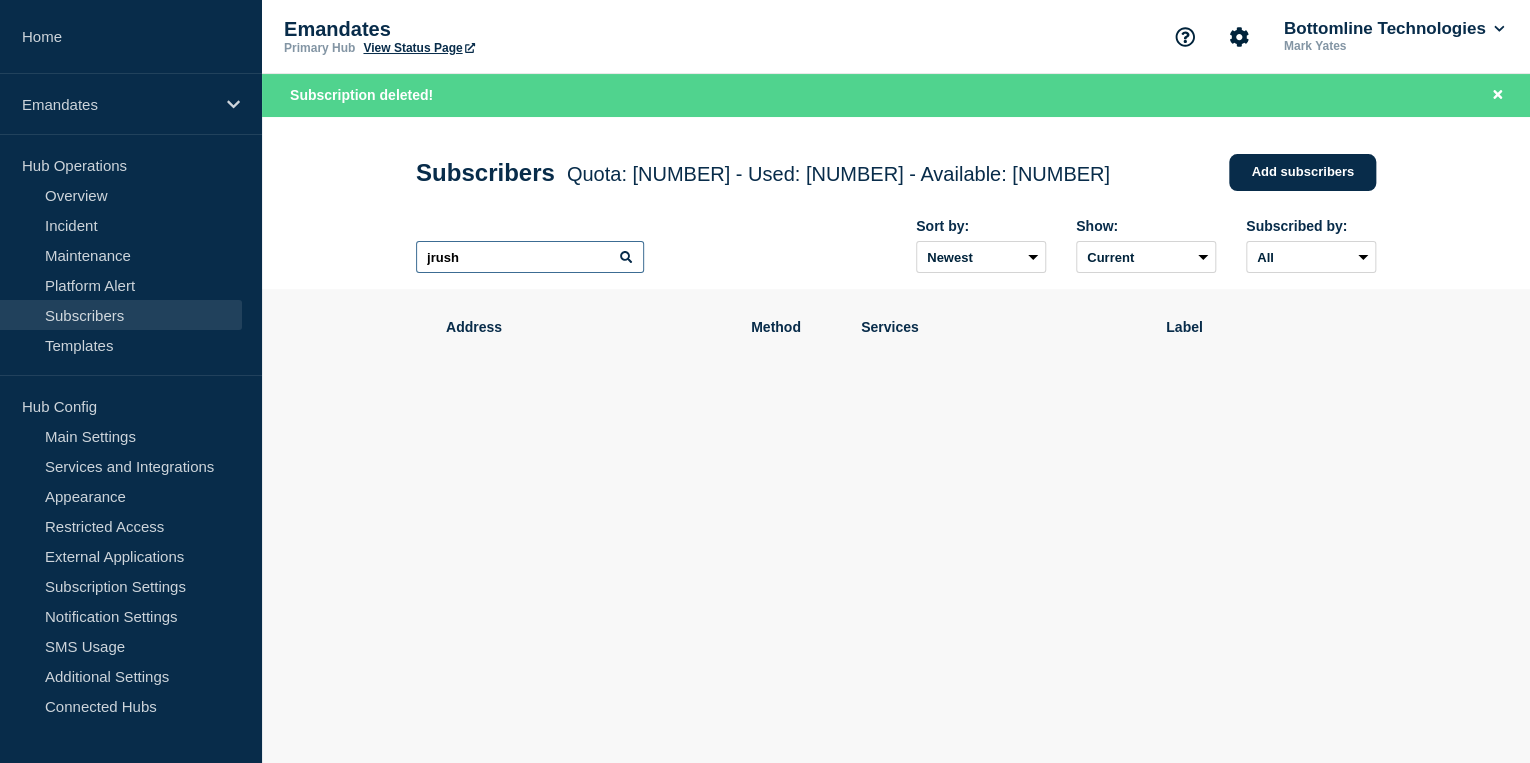 drag, startPoint x: 501, startPoint y: 269, endPoint x: 343, endPoint y: 239, distance: 160.82289 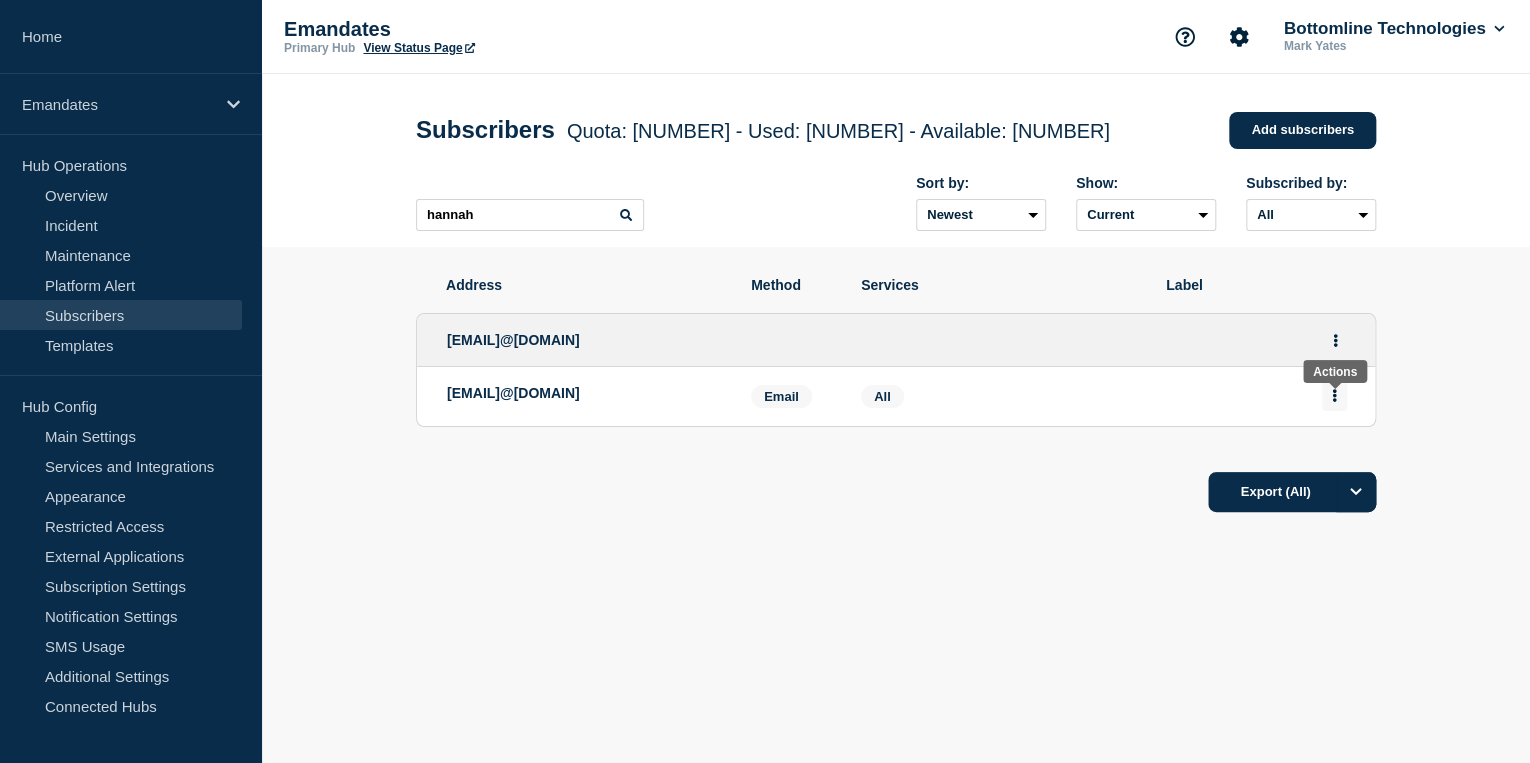 click 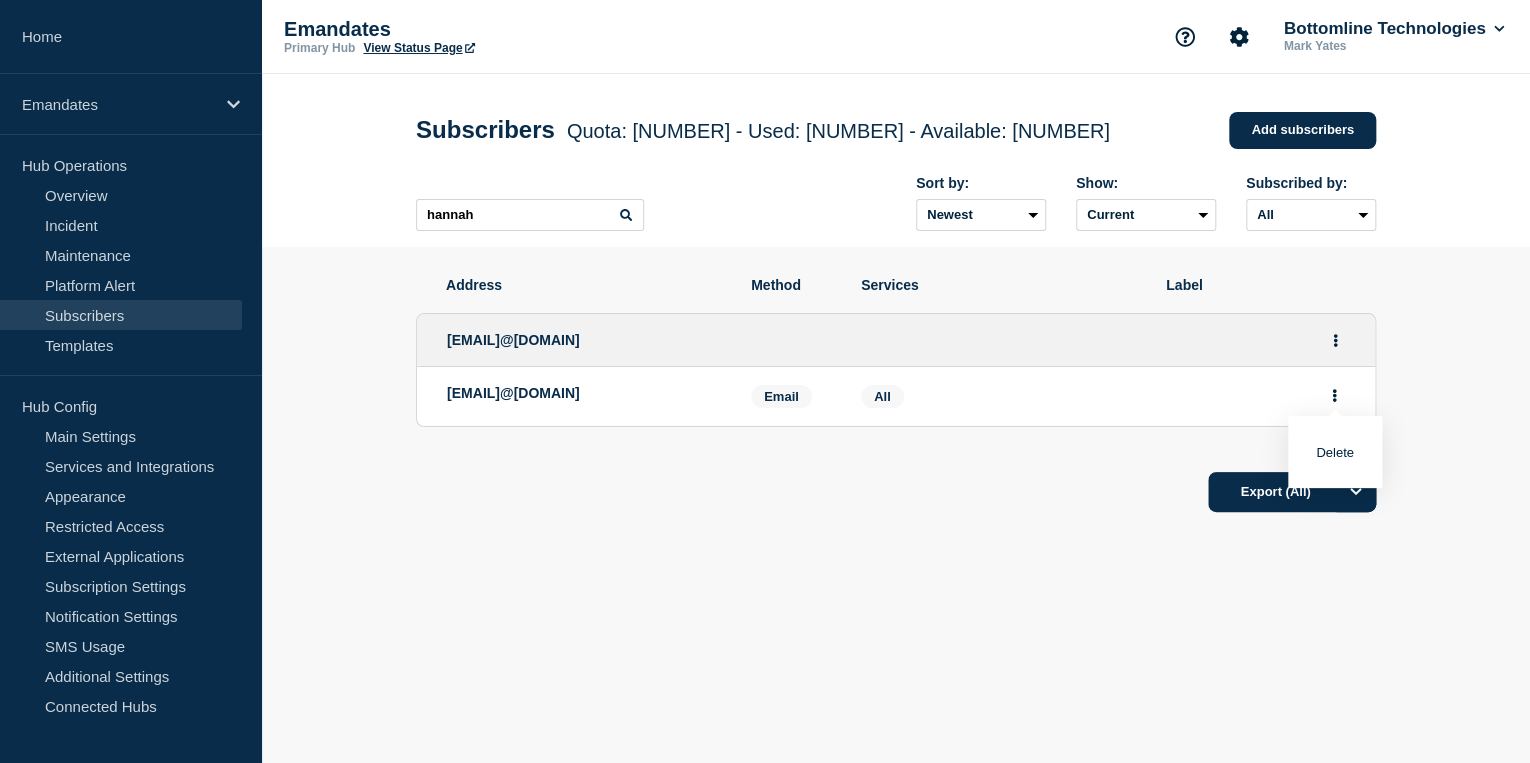click on "Delete" at bounding box center (1335, 452) 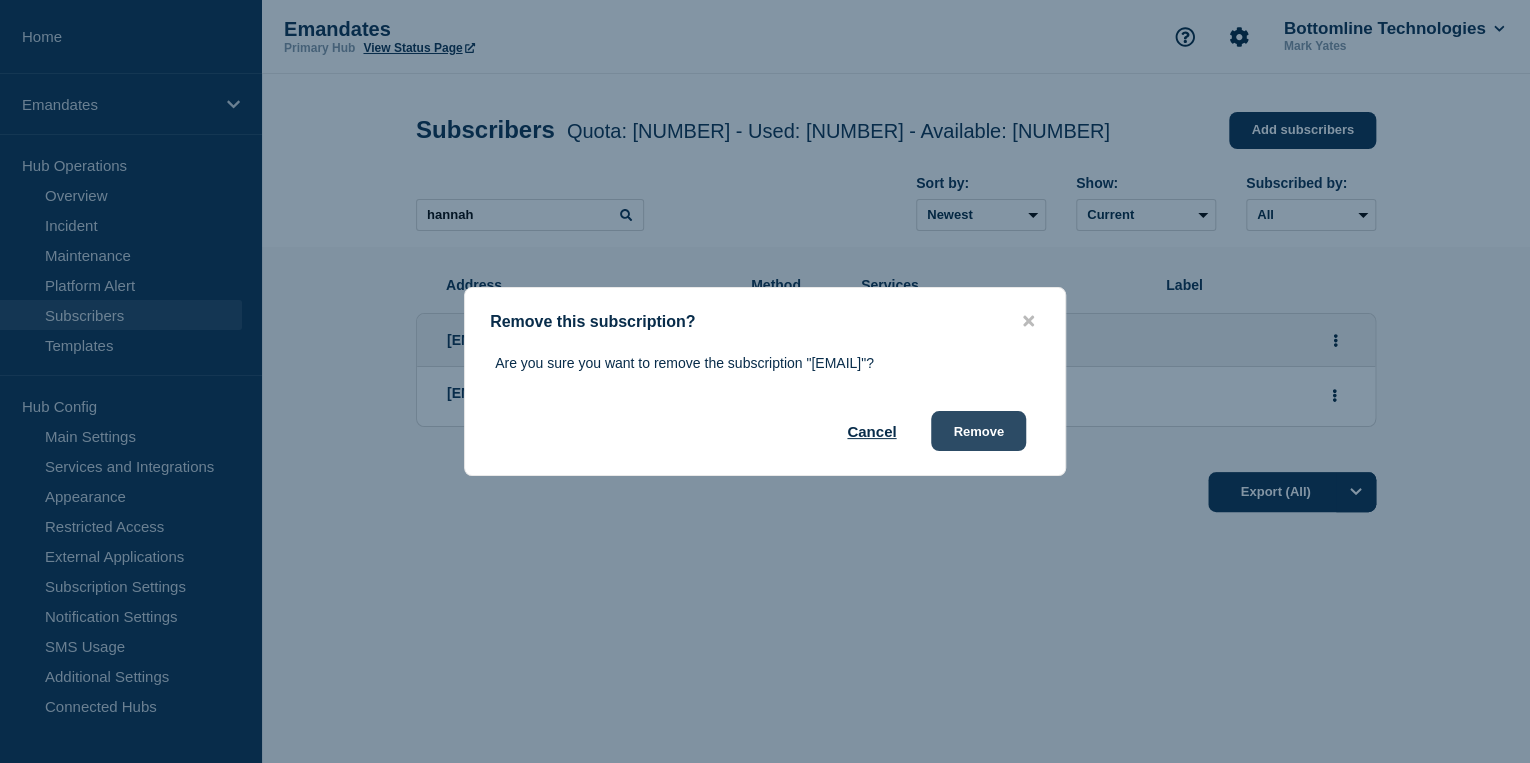 click on "Remove" at bounding box center (978, 431) 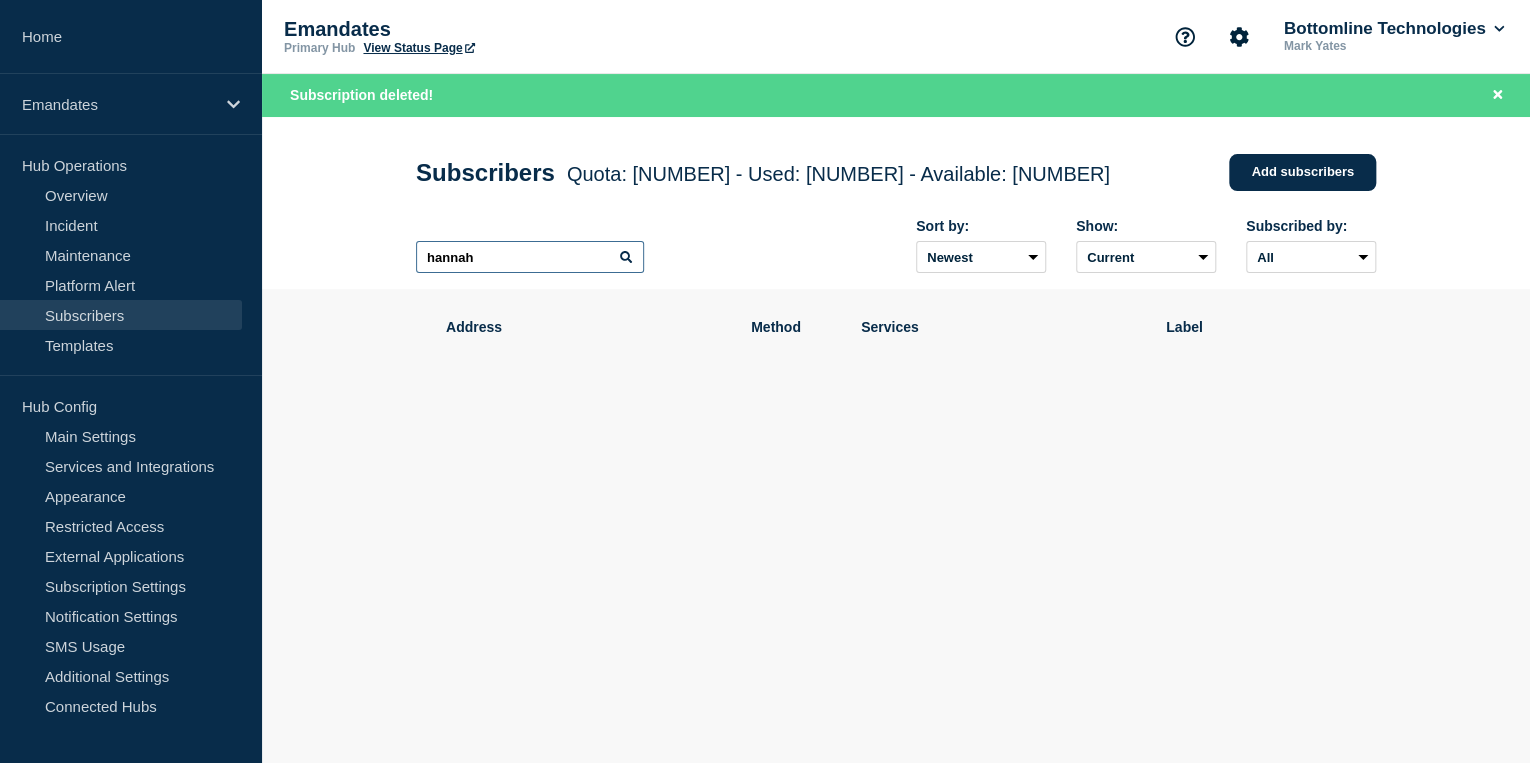drag, startPoint x: 488, startPoint y: 271, endPoint x: 348, endPoint y: 233, distance: 145.0655 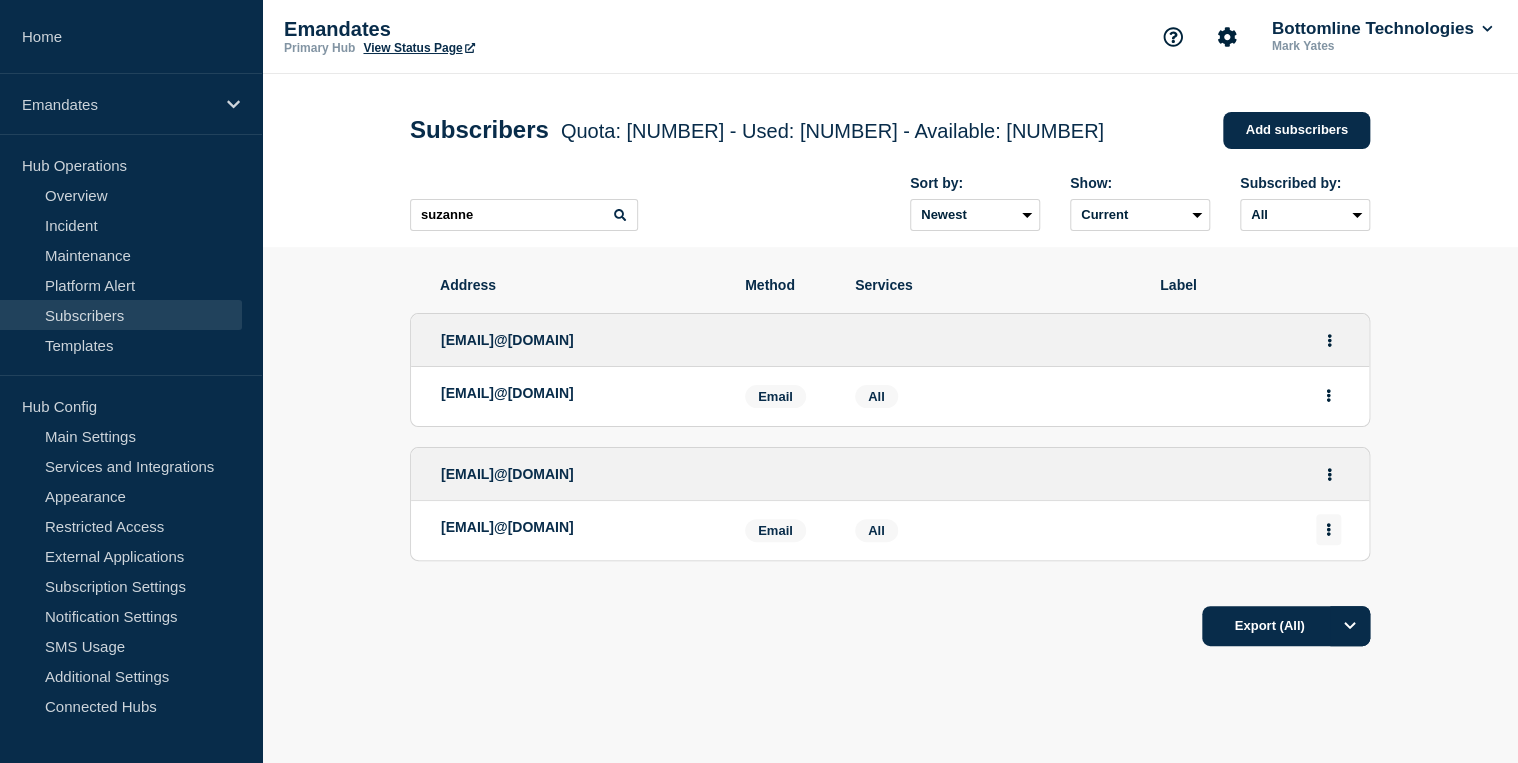 click 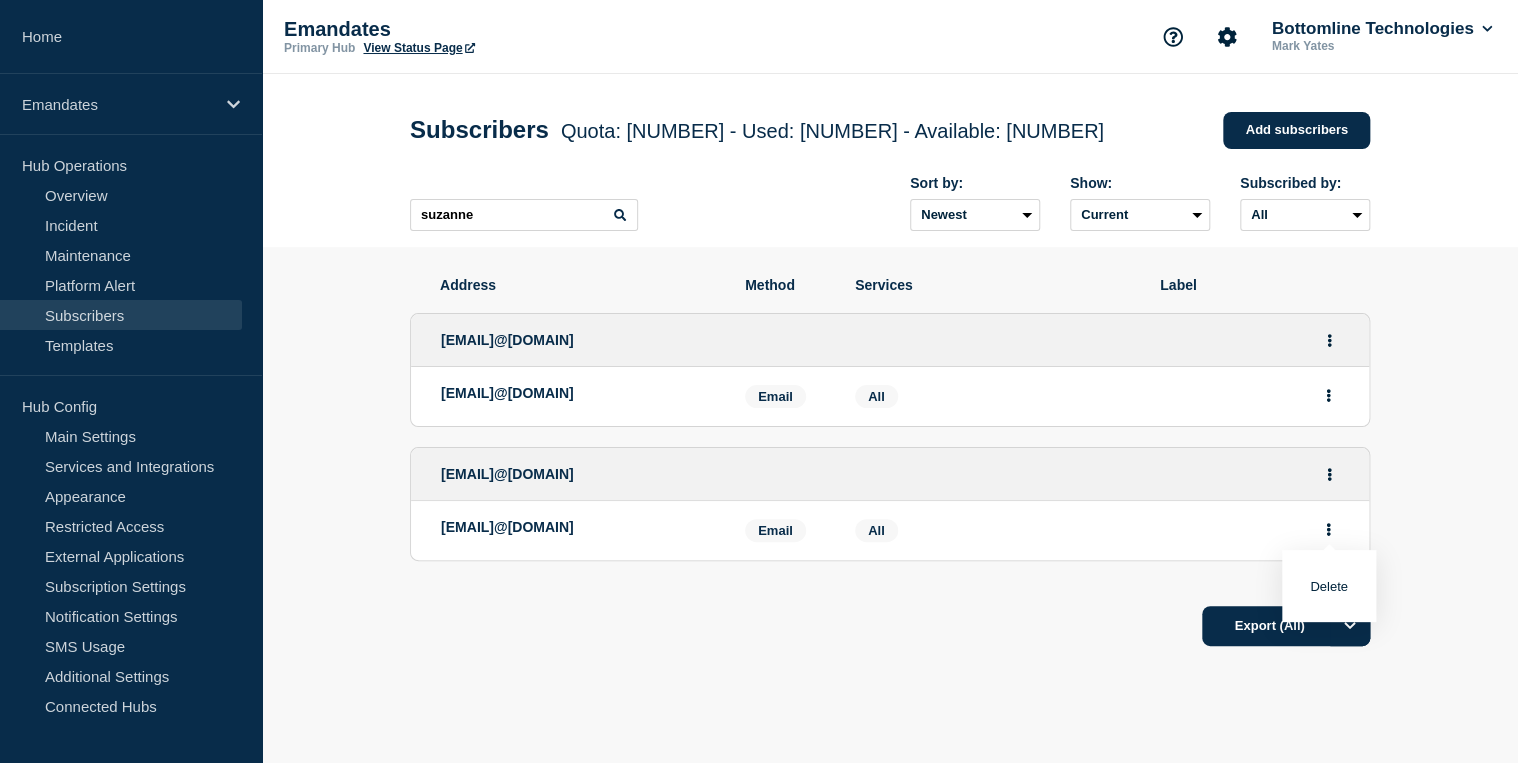 click on "Delete" at bounding box center [1329, 586] 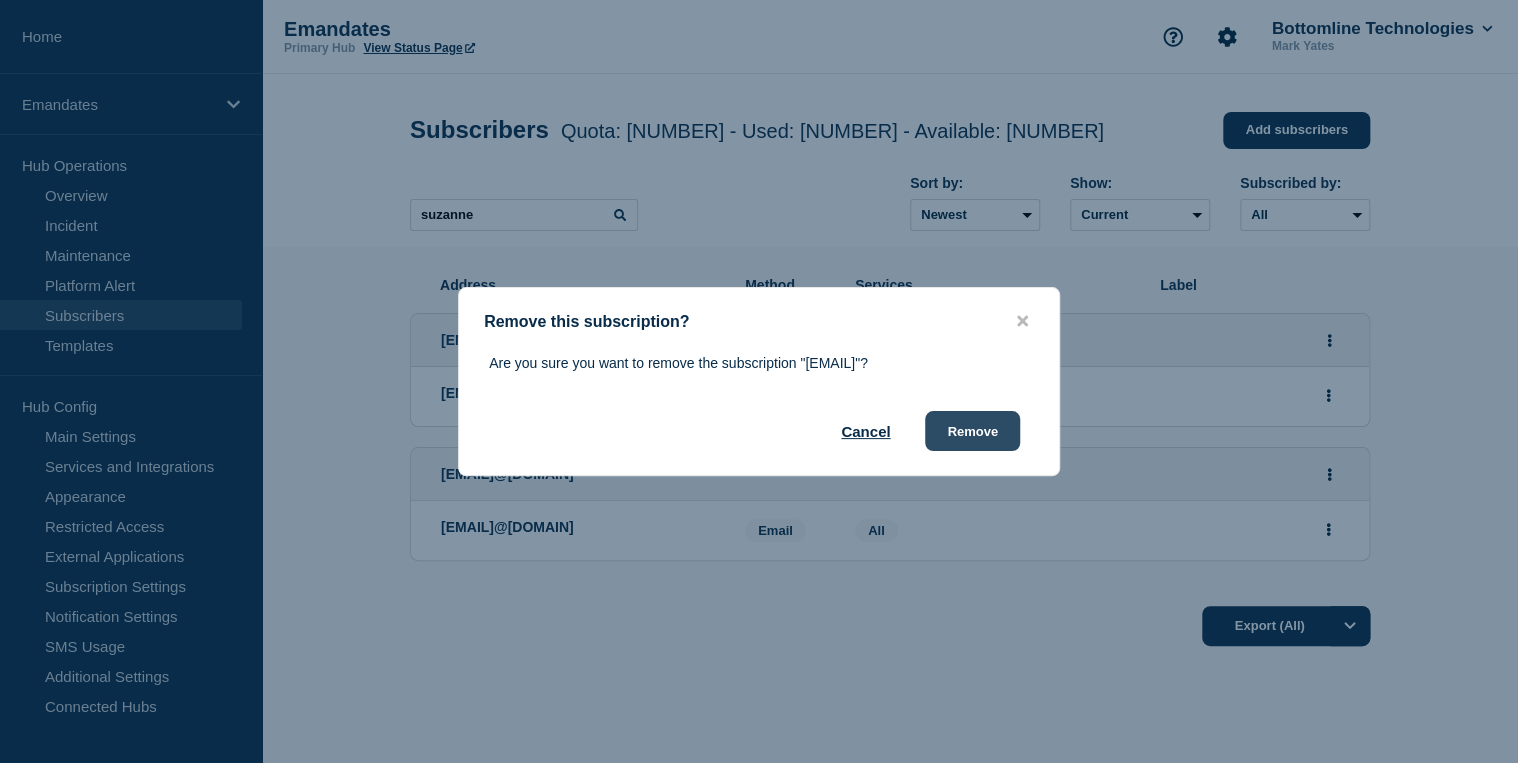 click on "Remove" at bounding box center [972, 431] 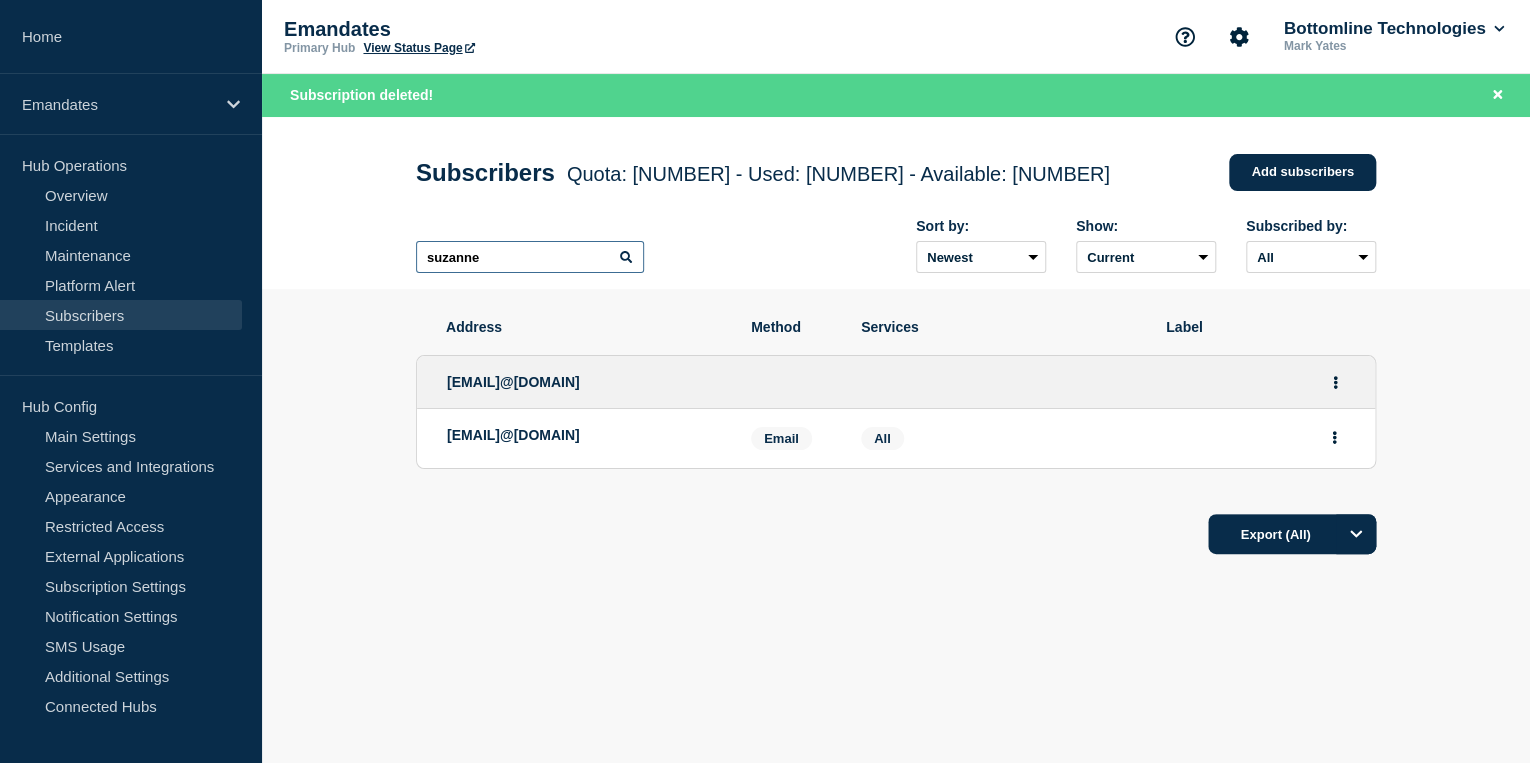 click on "suzanne" at bounding box center (530, 257) 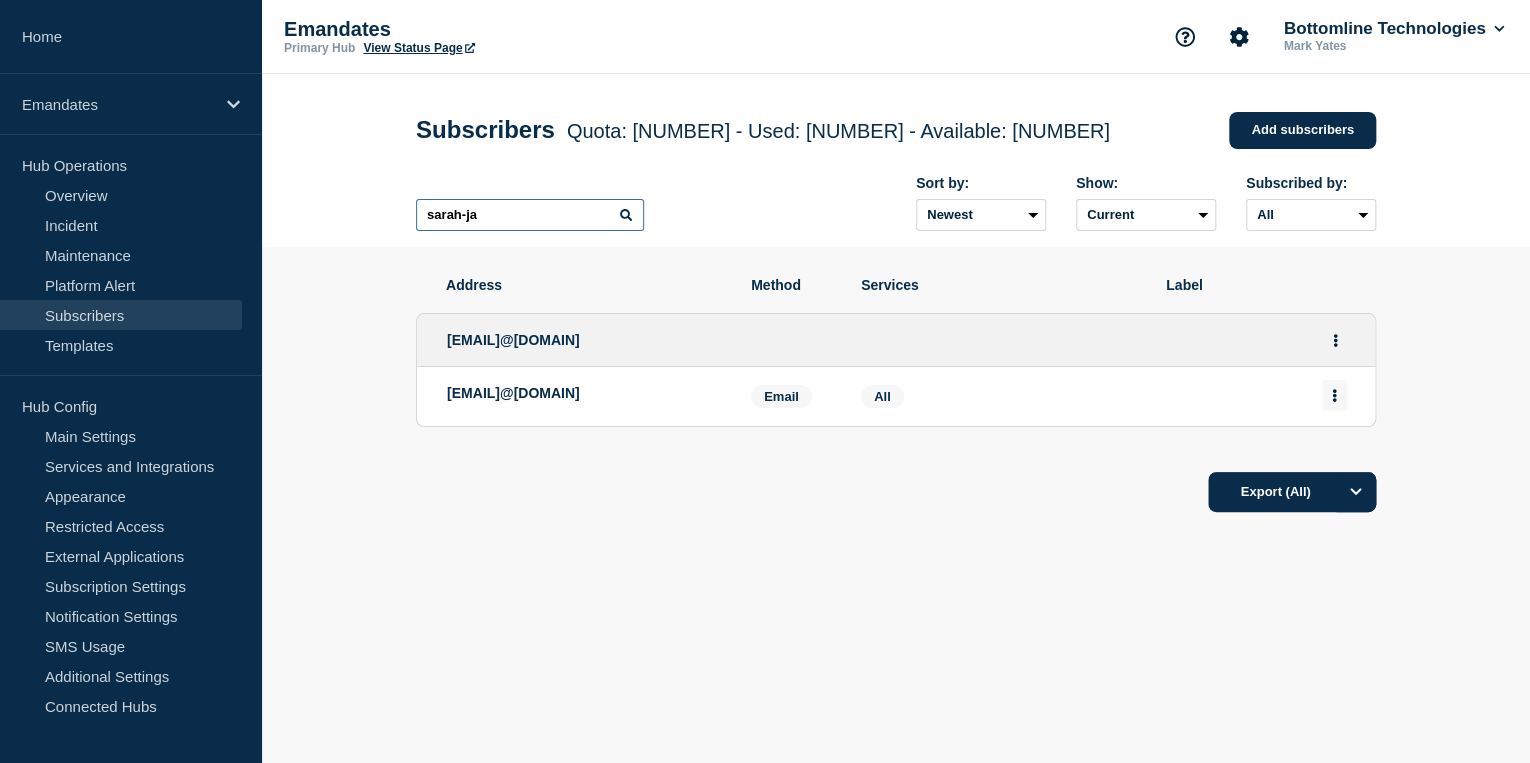type on "sarah-ja" 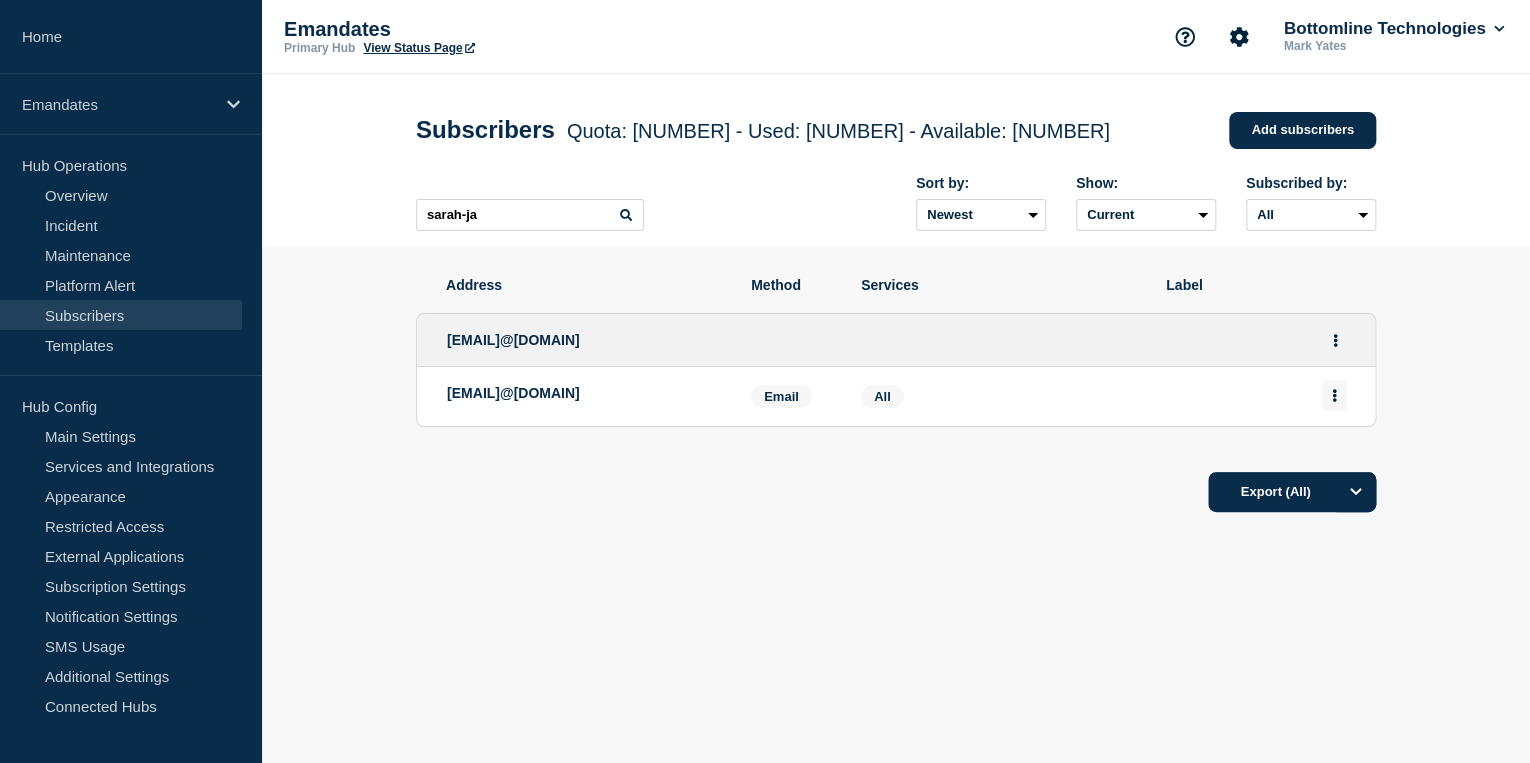 click 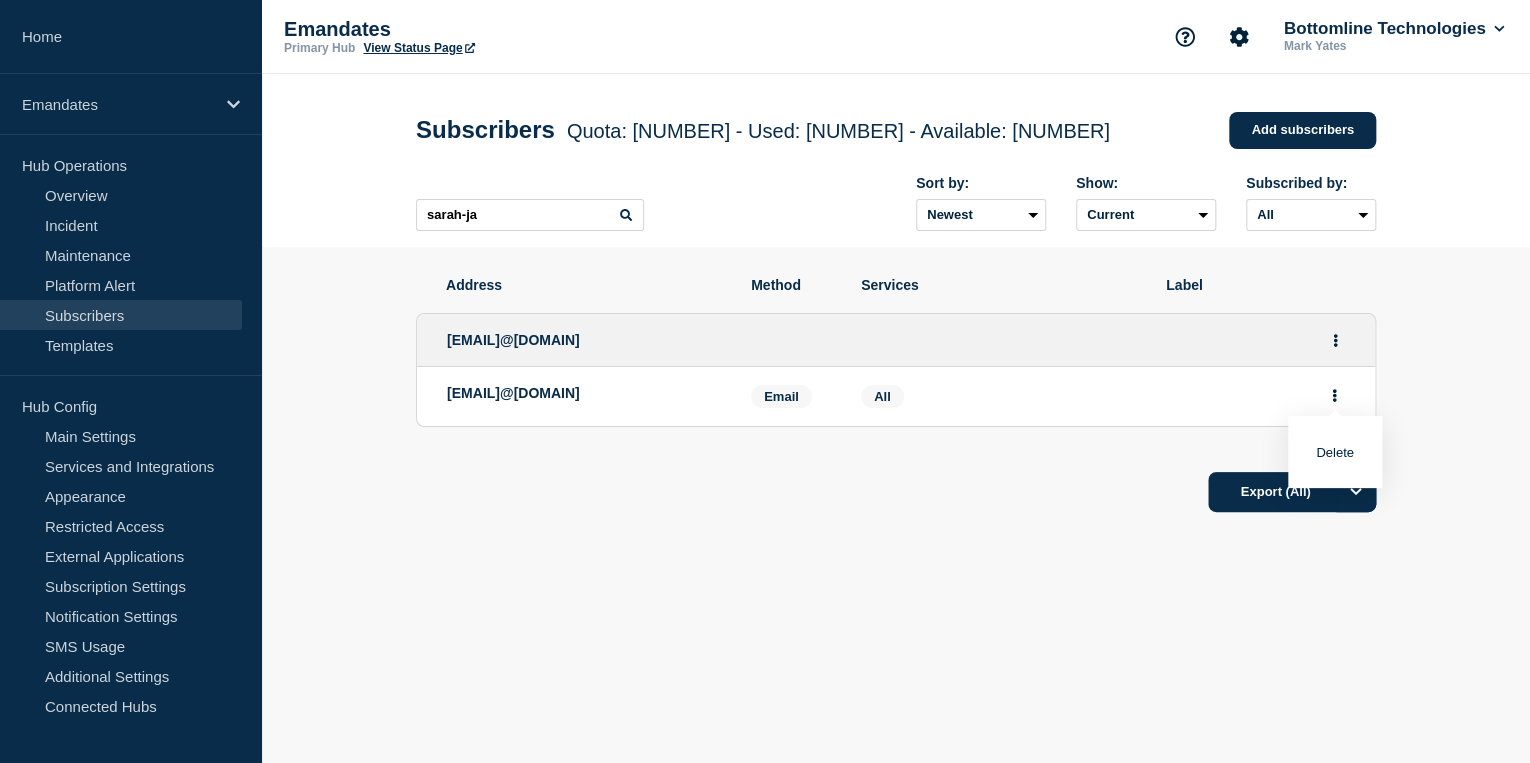 click on "Delete" at bounding box center [1335, 452] 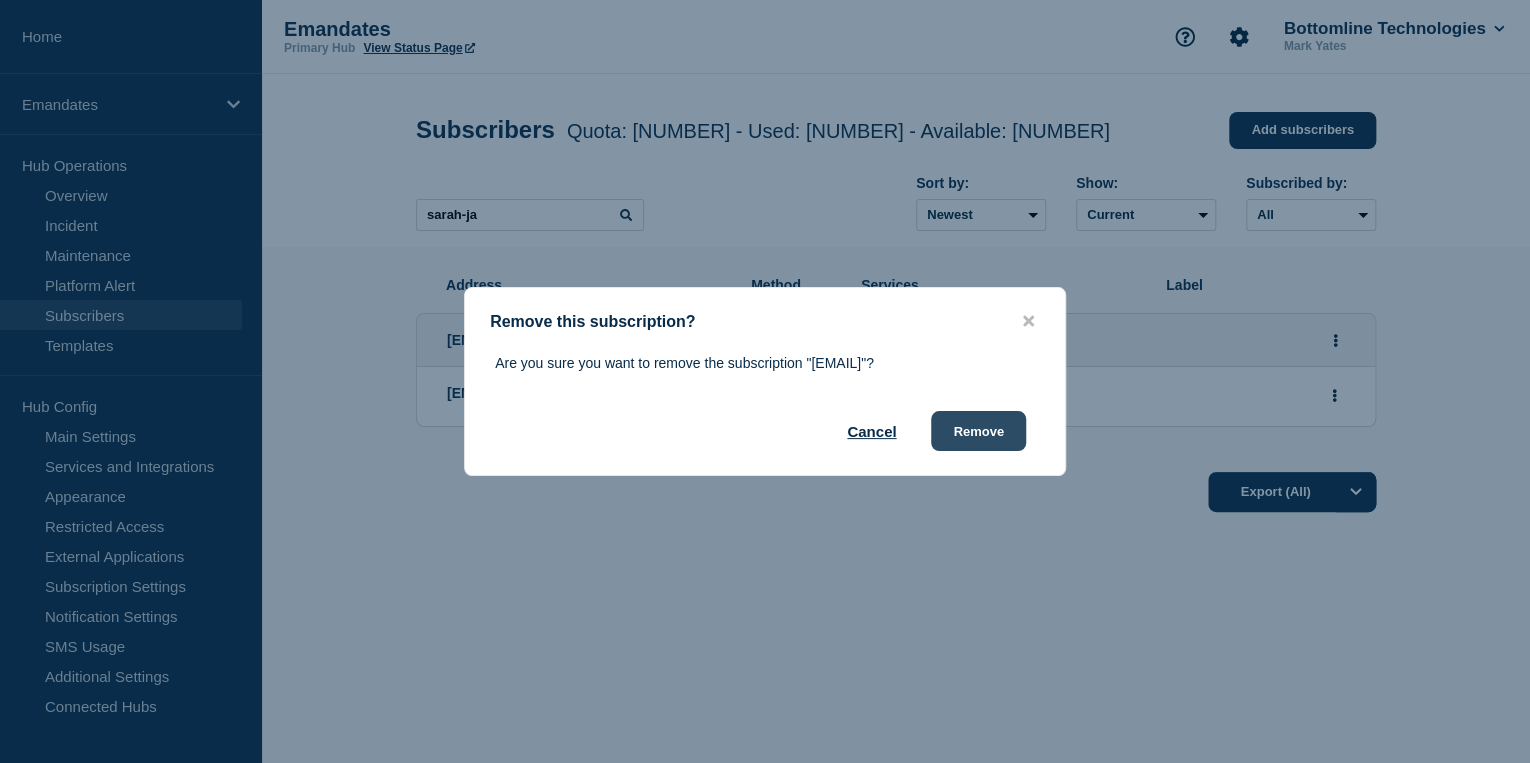 click on "Remove" at bounding box center (978, 431) 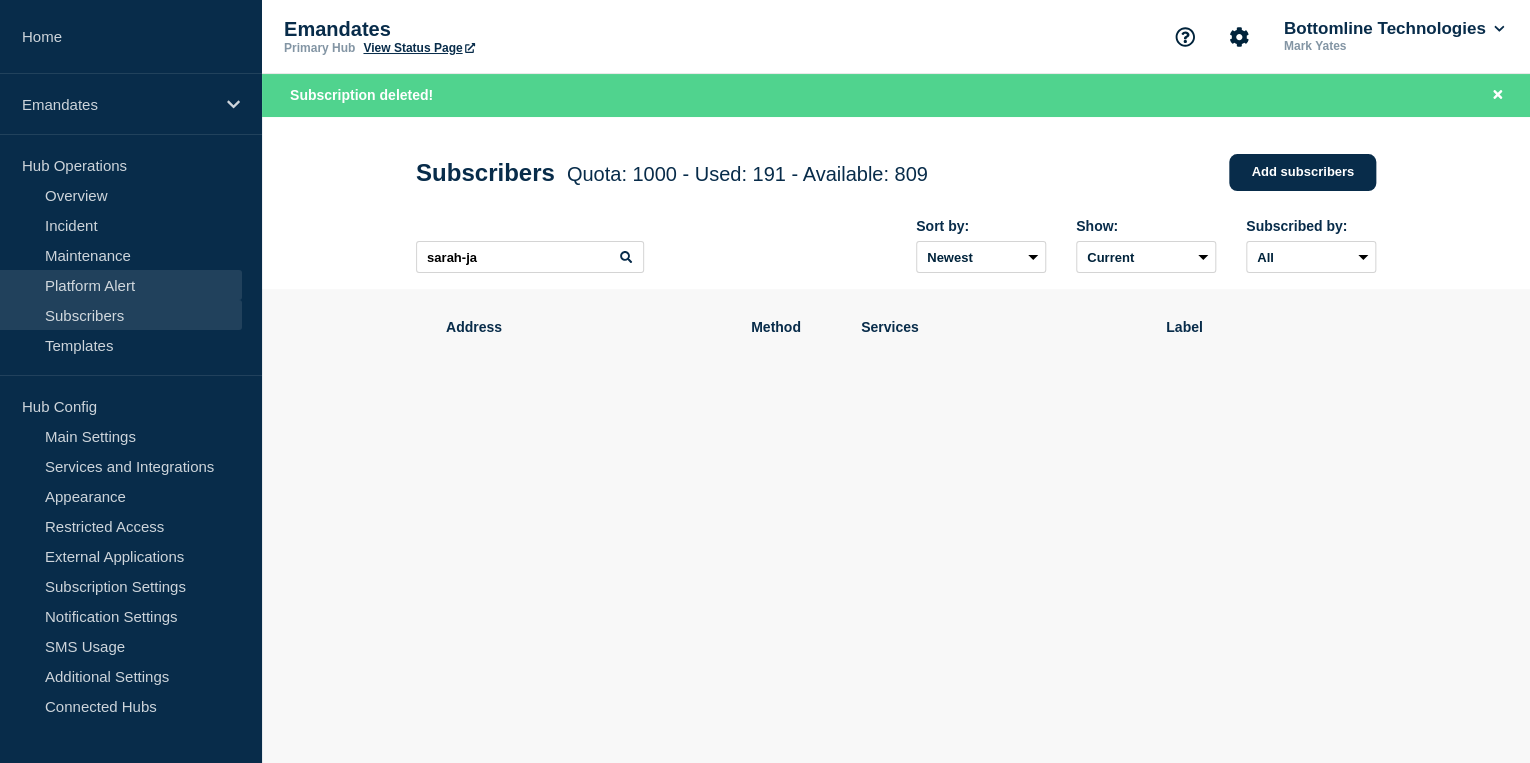 click on "Platform Alert" at bounding box center [121, 285] 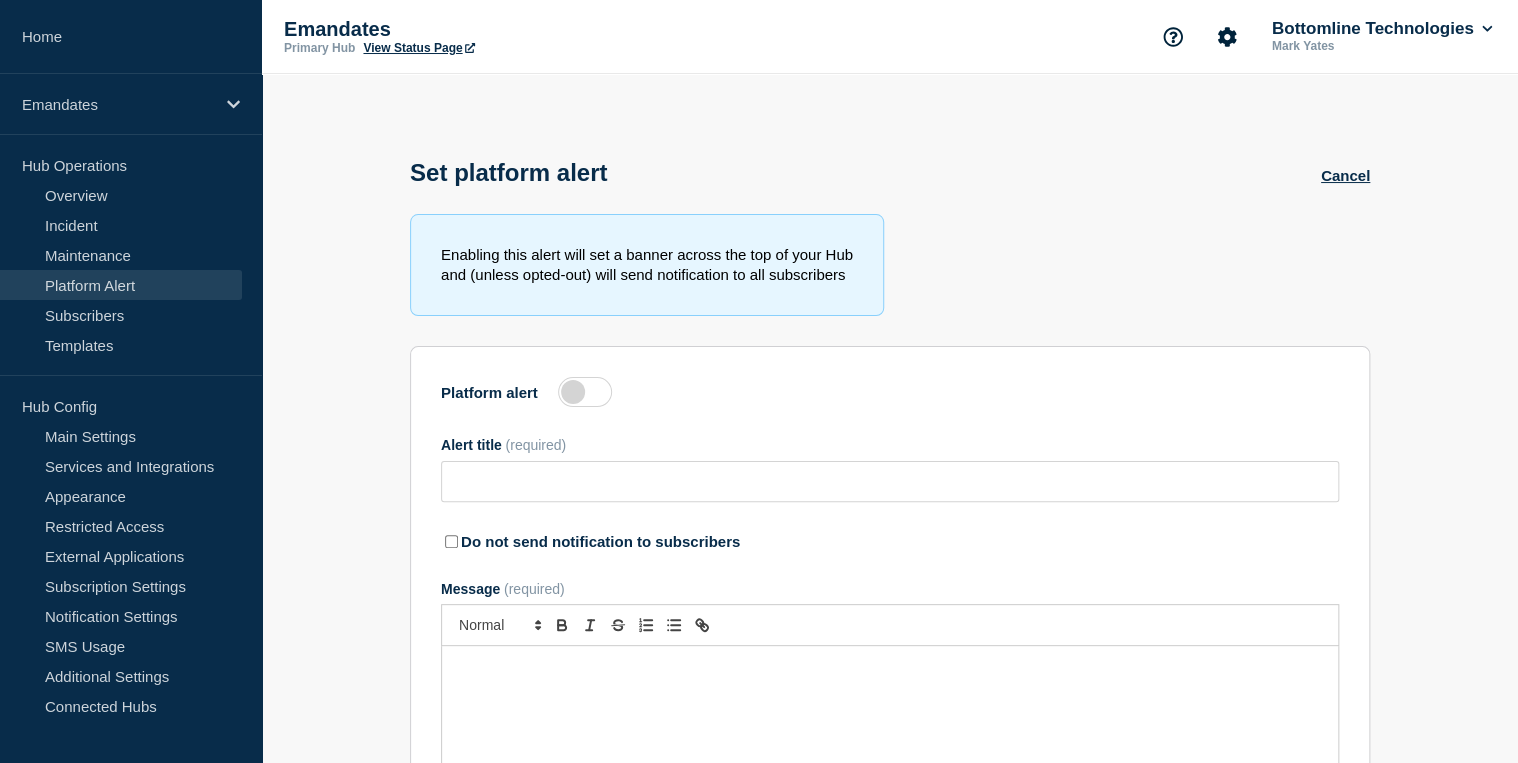 type on "Upcoming Annual DR Test" 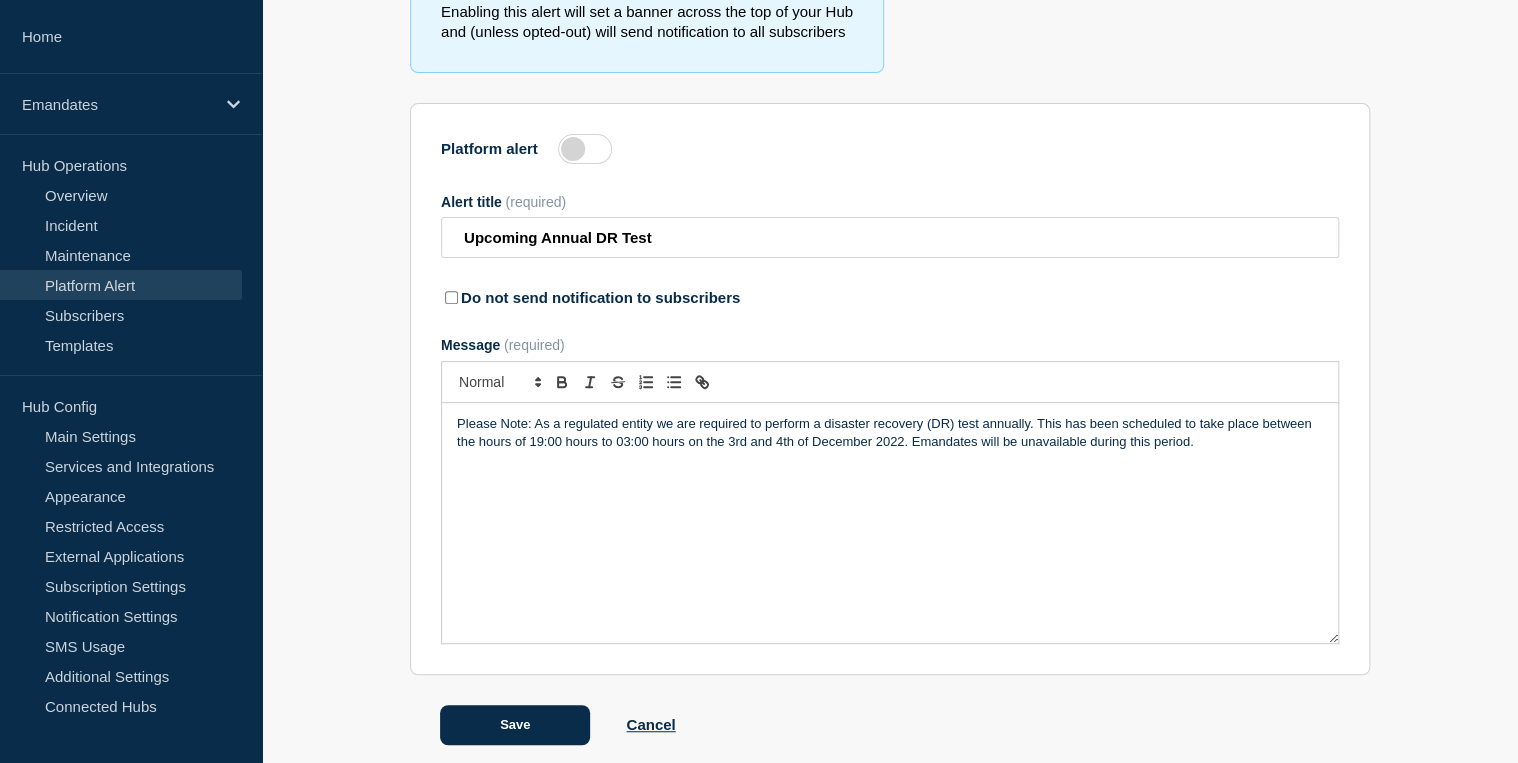 scroll, scrollTop: 218, scrollLeft: 0, axis: vertical 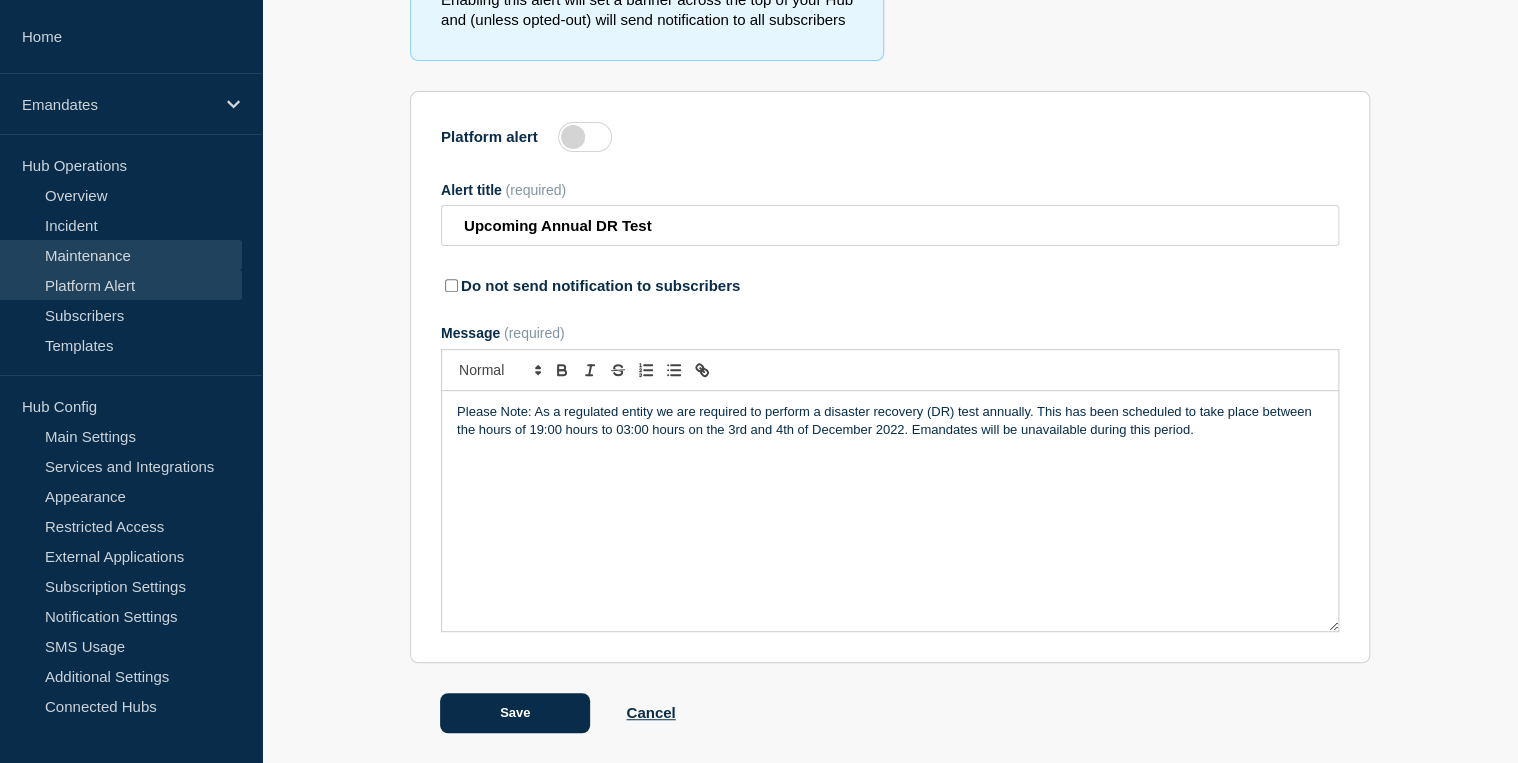 click on "Maintenance" at bounding box center [121, 255] 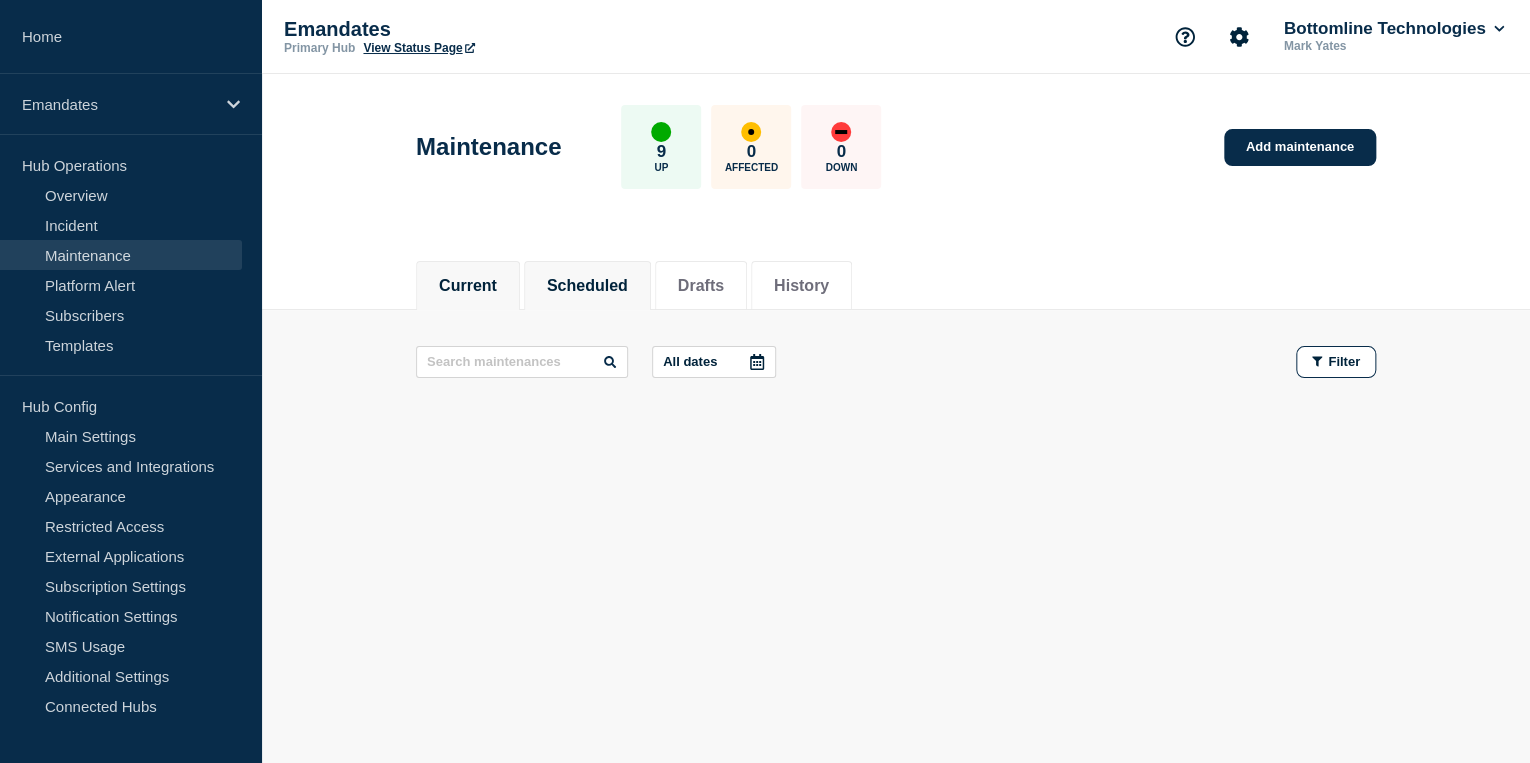 click on "Scheduled" at bounding box center [587, 286] 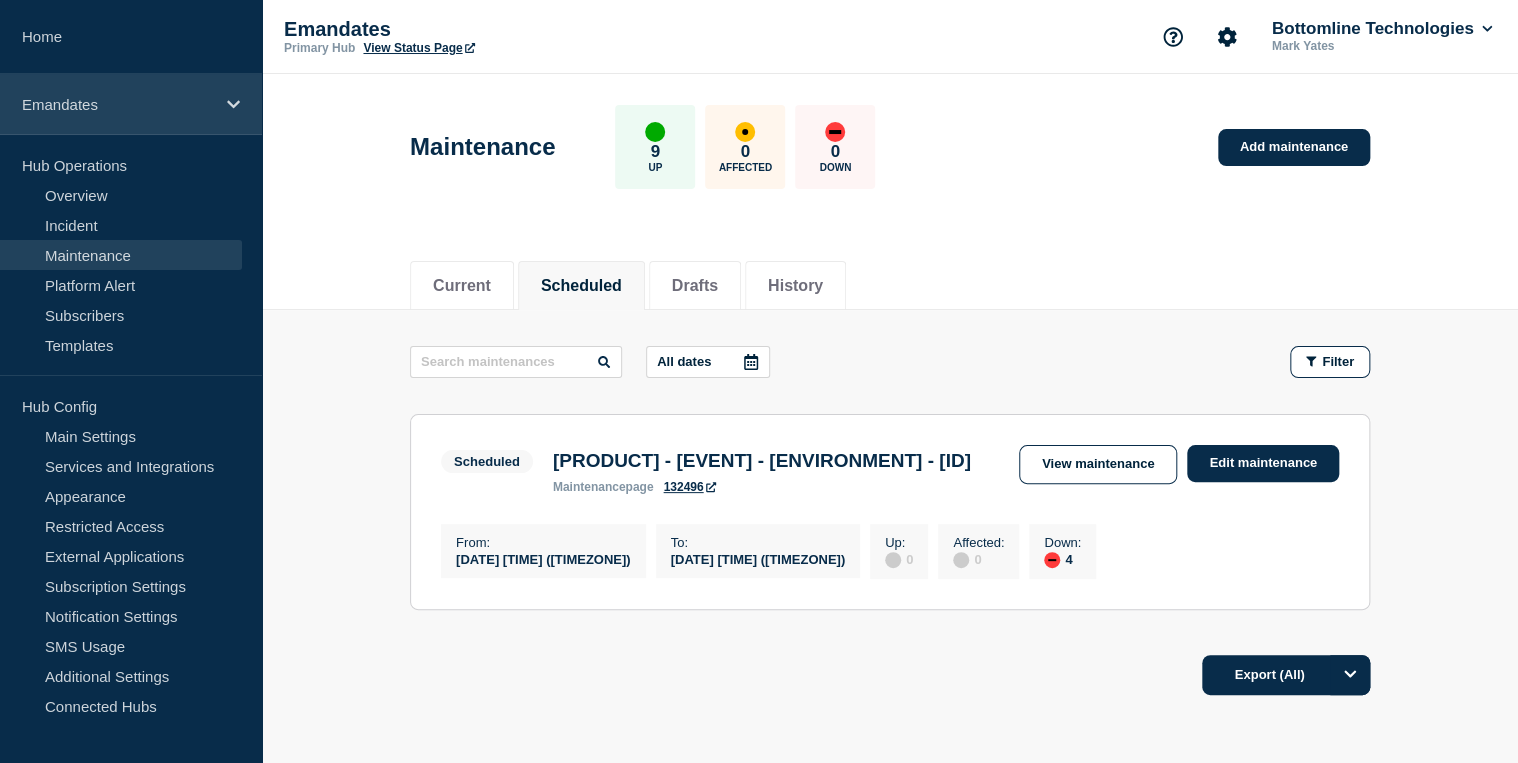 click on "Emandates" at bounding box center (118, 104) 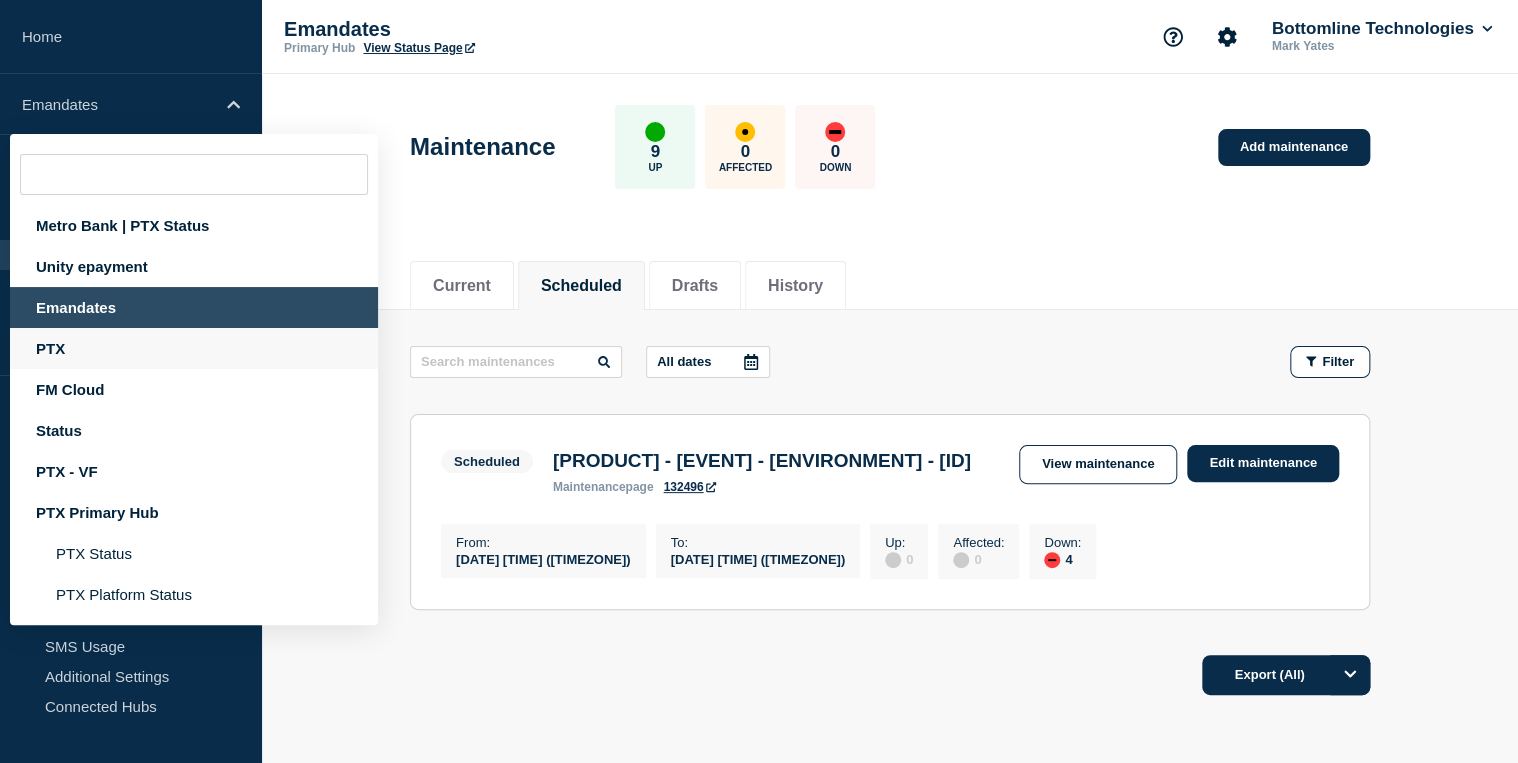 click on "PTX" at bounding box center (194, 348) 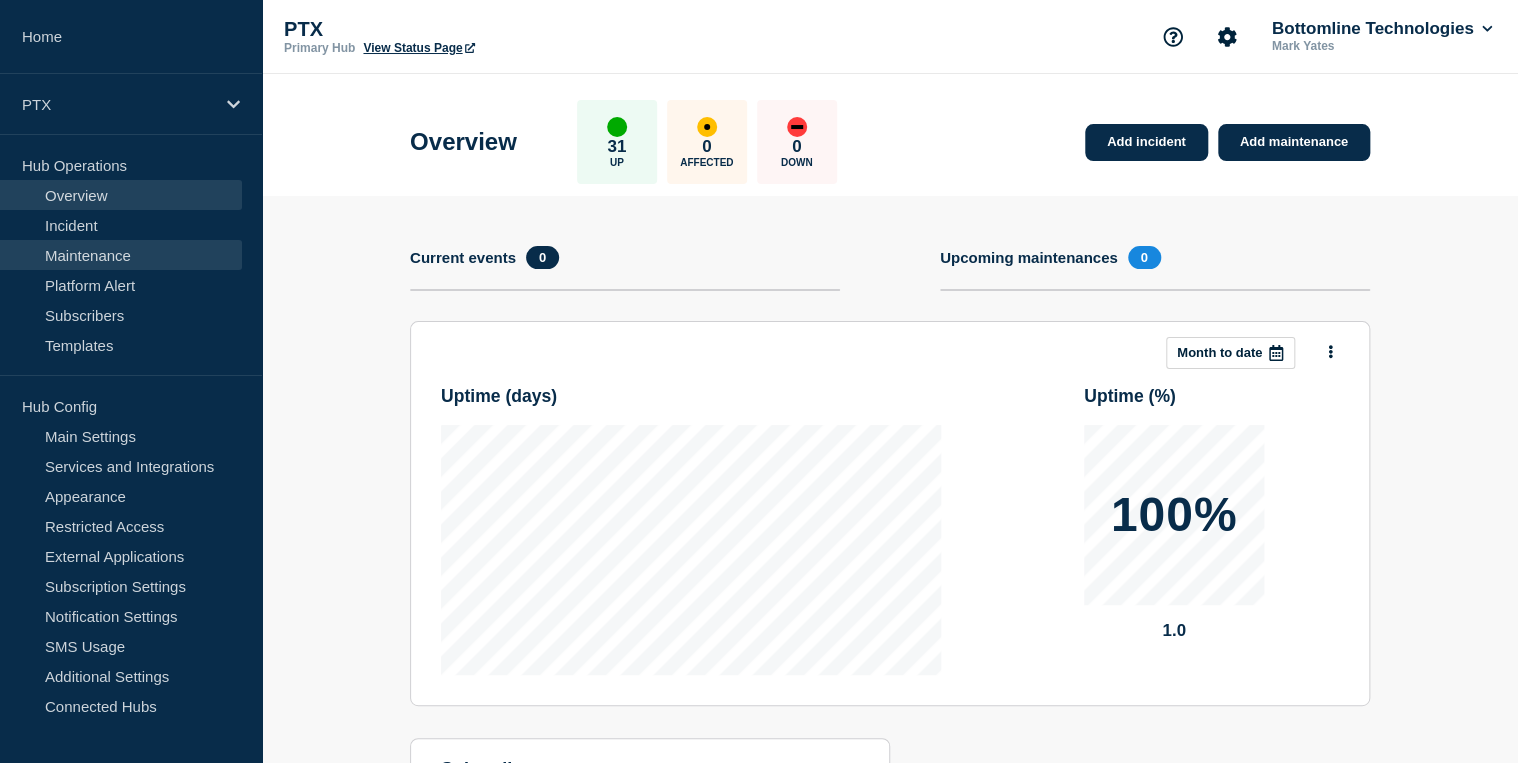 click on "Maintenance" at bounding box center (121, 255) 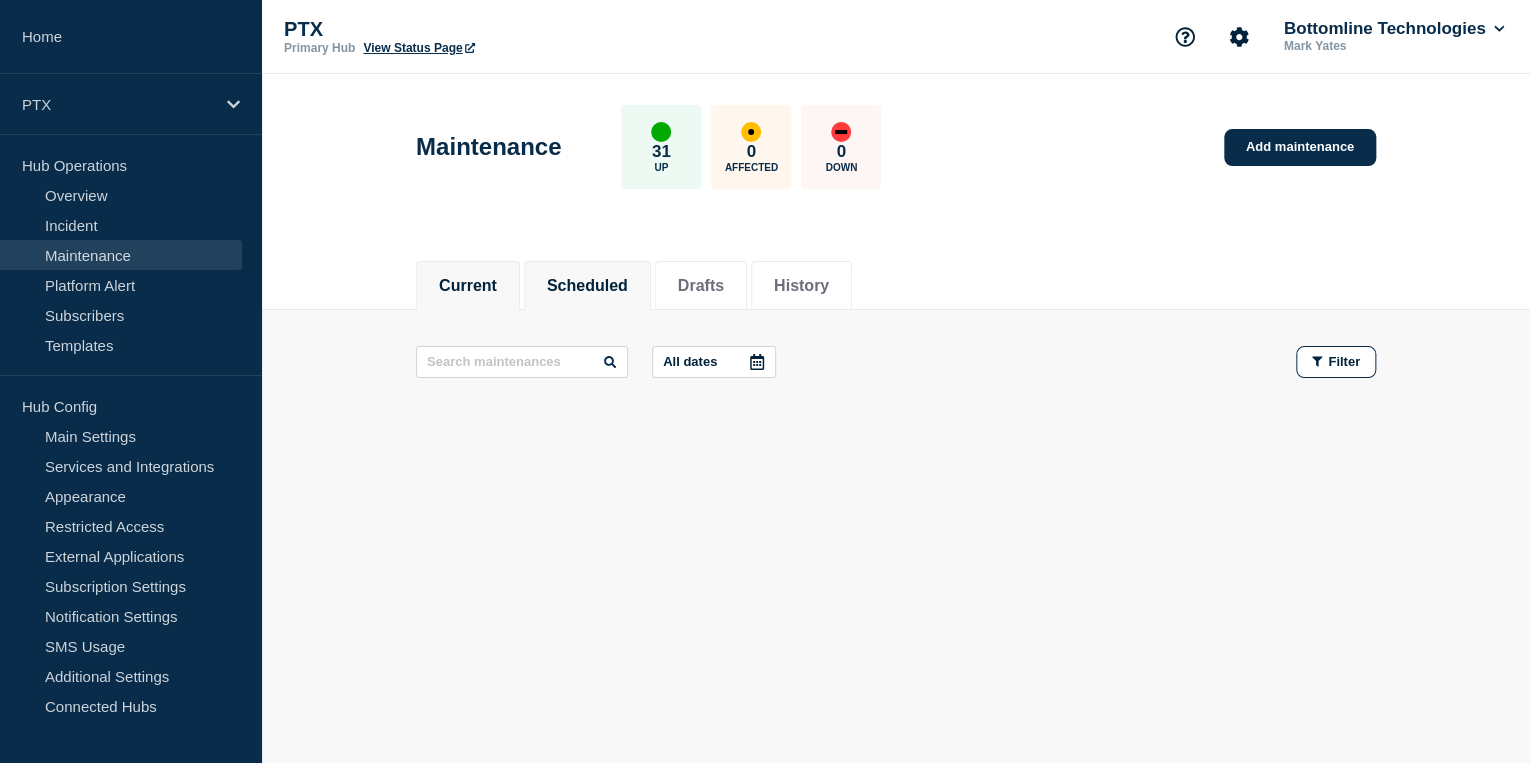 click on "Scheduled" at bounding box center [587, 286] 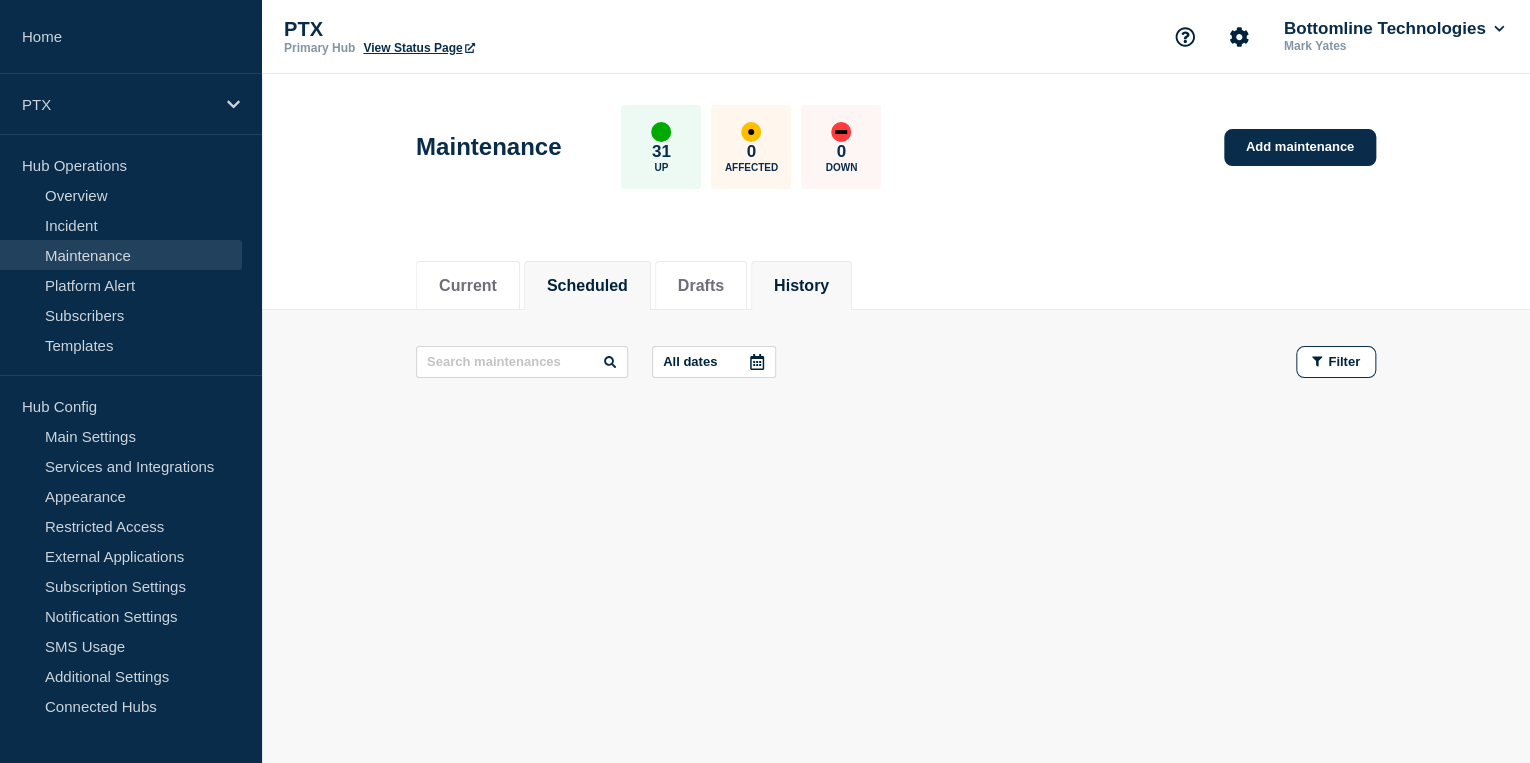 click on "History" at bounding box center [801, 286] 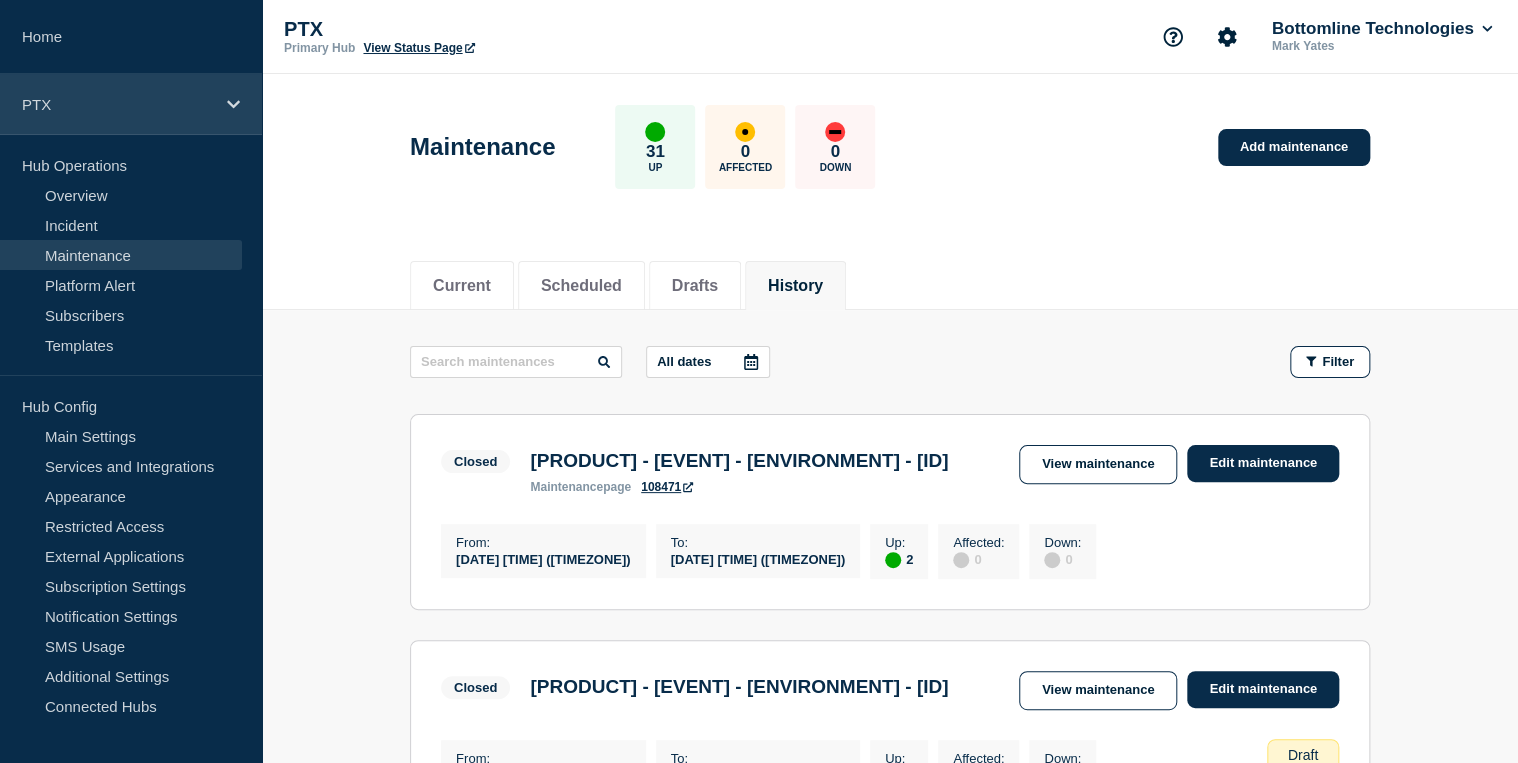 click on "PTX" at bounding box center [131, 104] 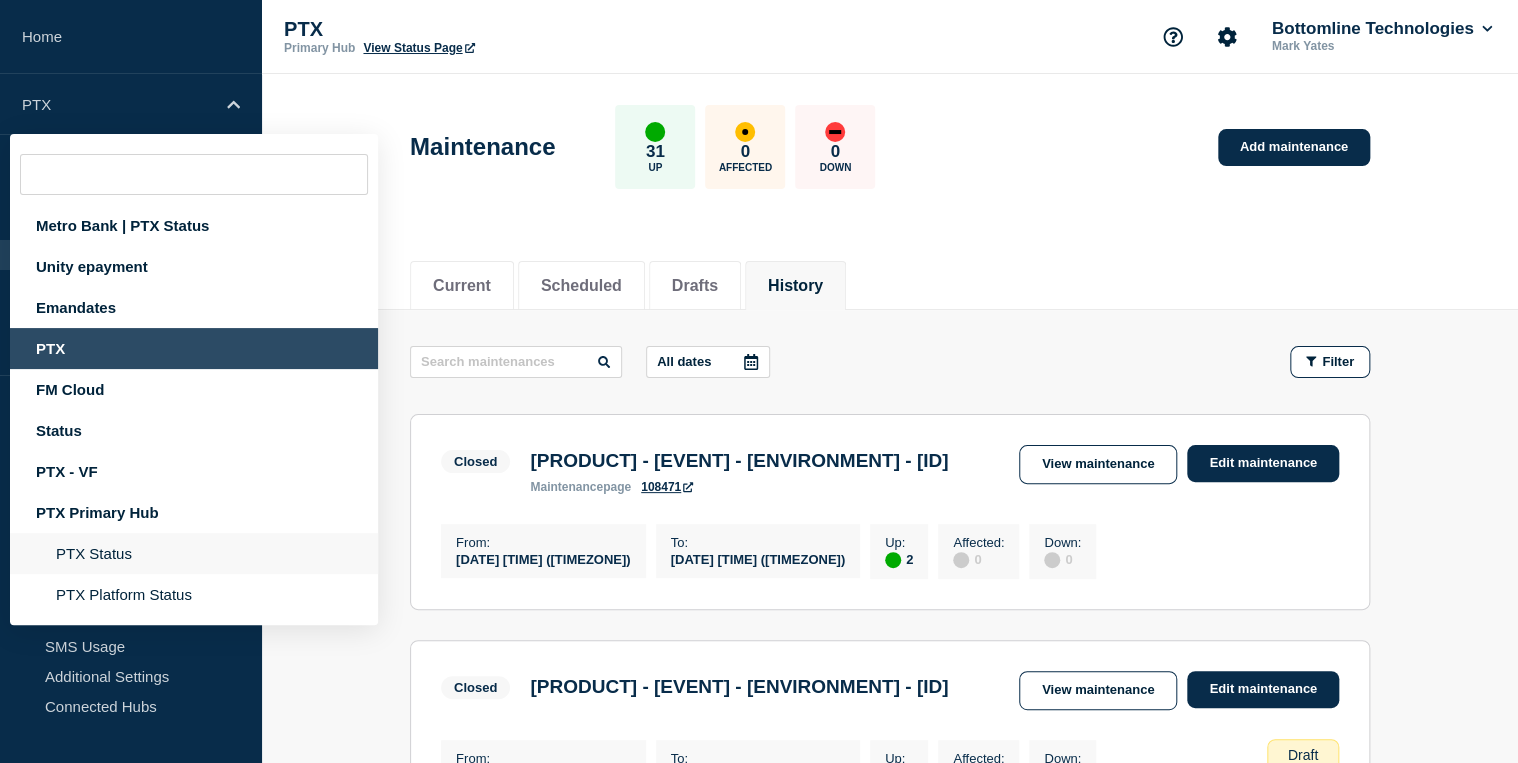 click on "PTX Status" 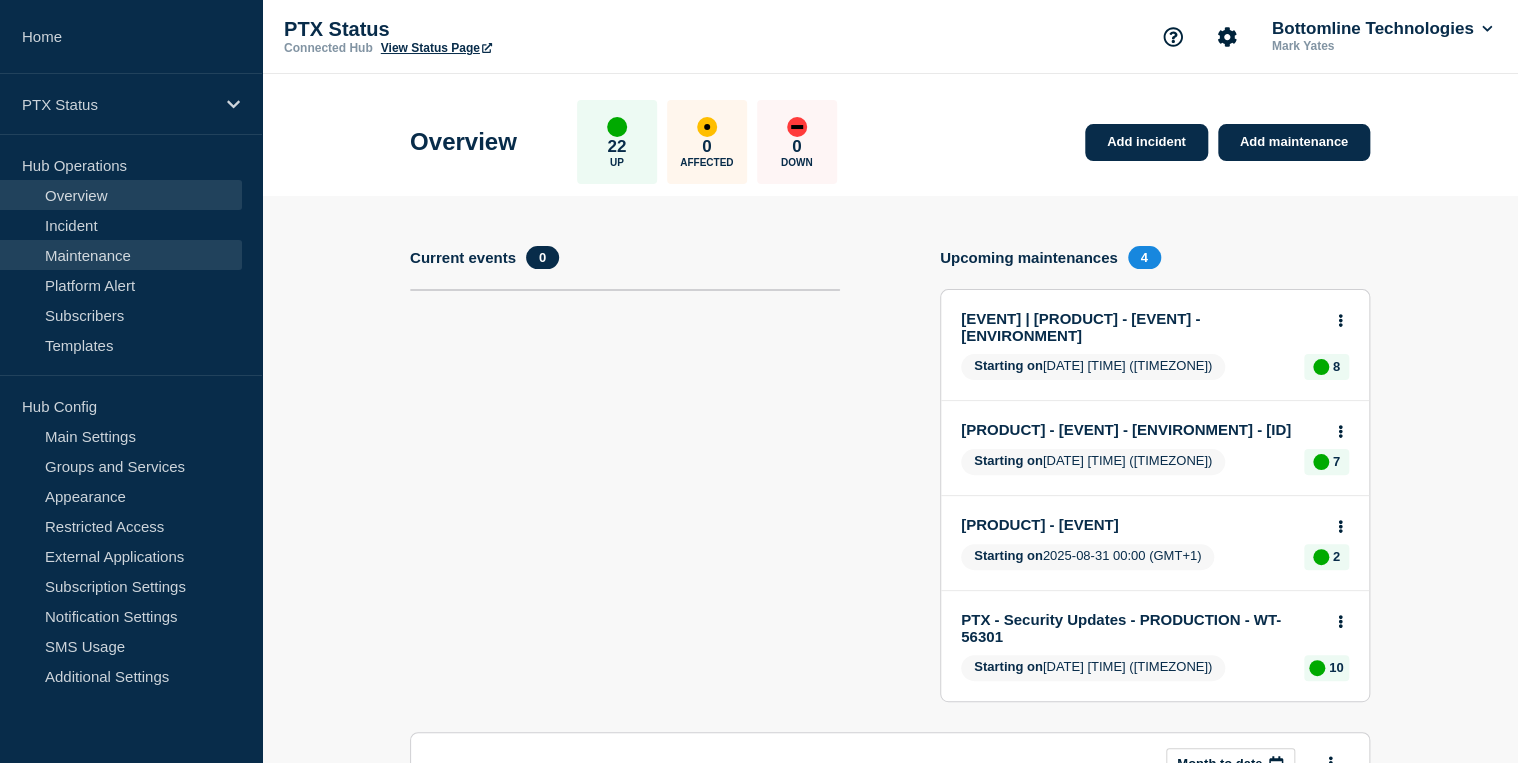 click on "Maintenance" at bounding box center [121, 255] 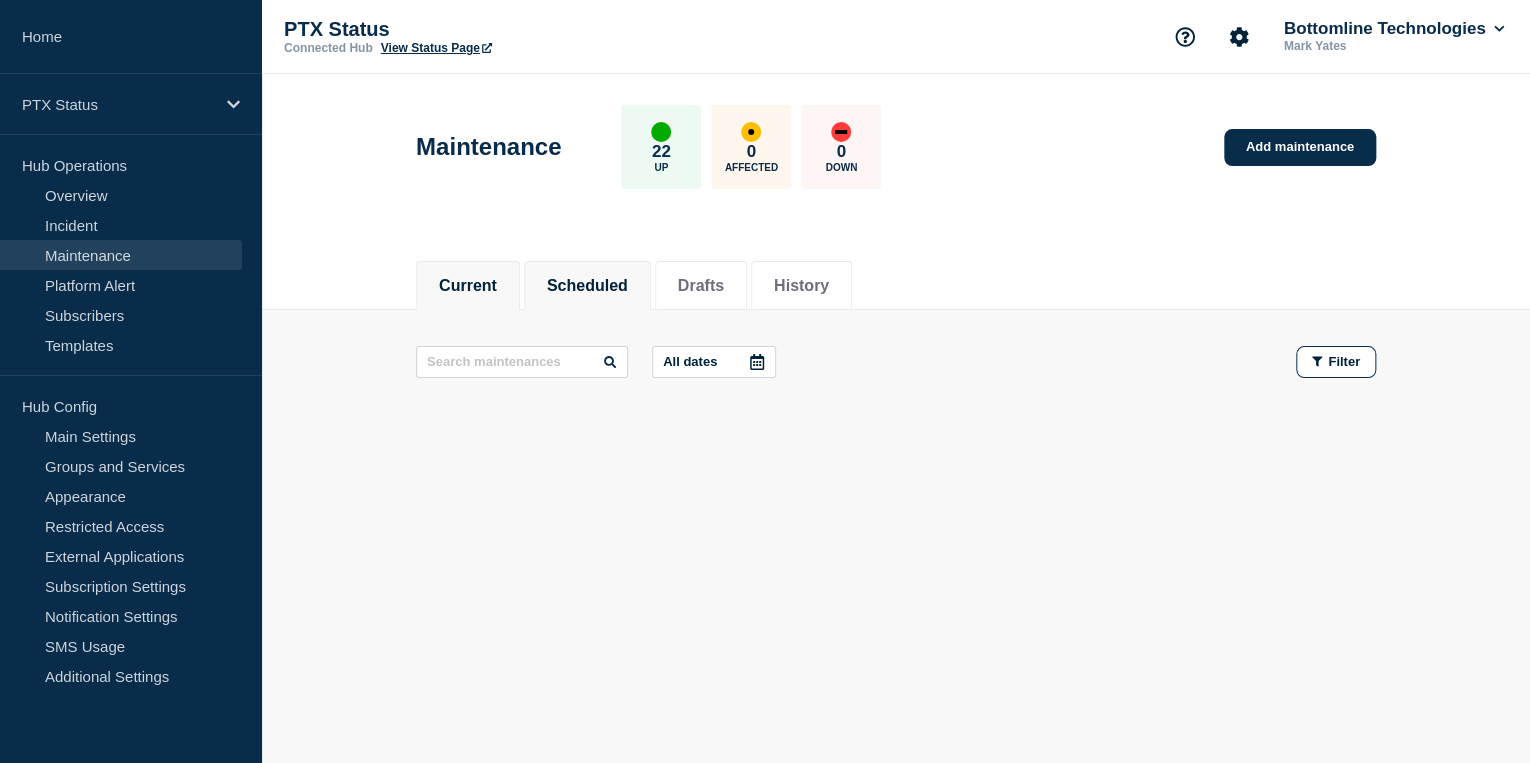 click on "Scheduled" 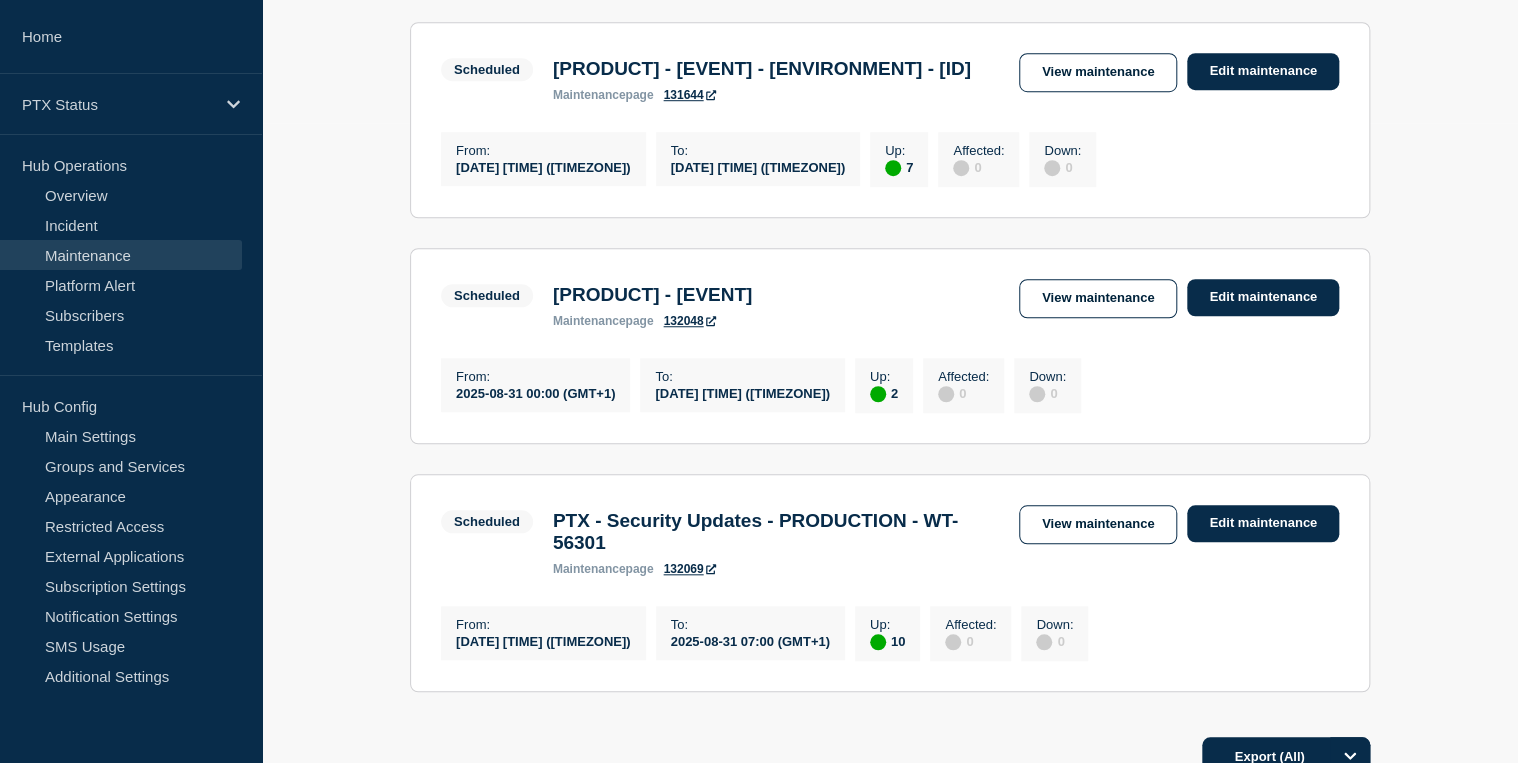 scroll, scrollTop: 720, scrollLeft: 0, axis: vertical 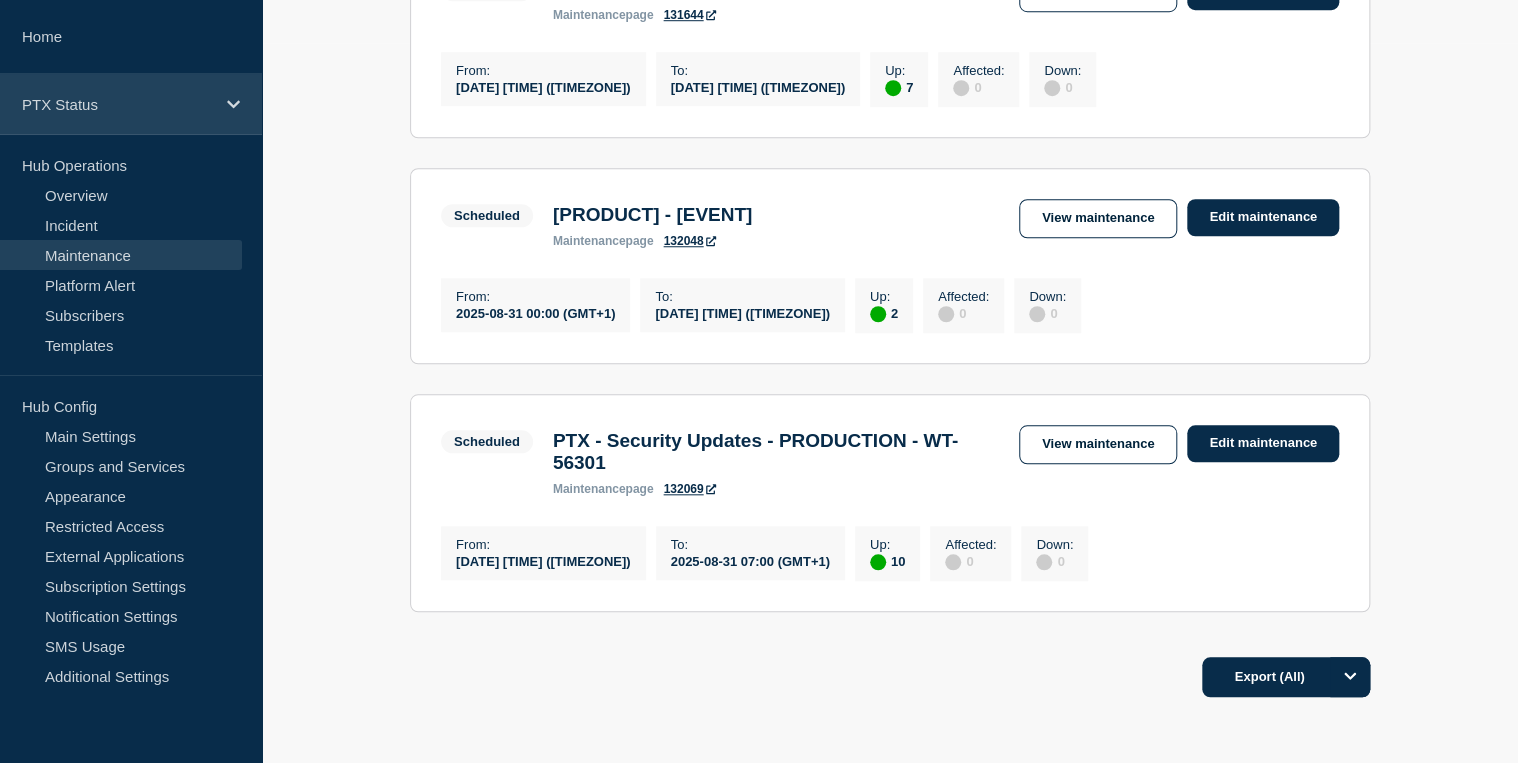 click on "PTX Status" at bounding box center (131, 104) 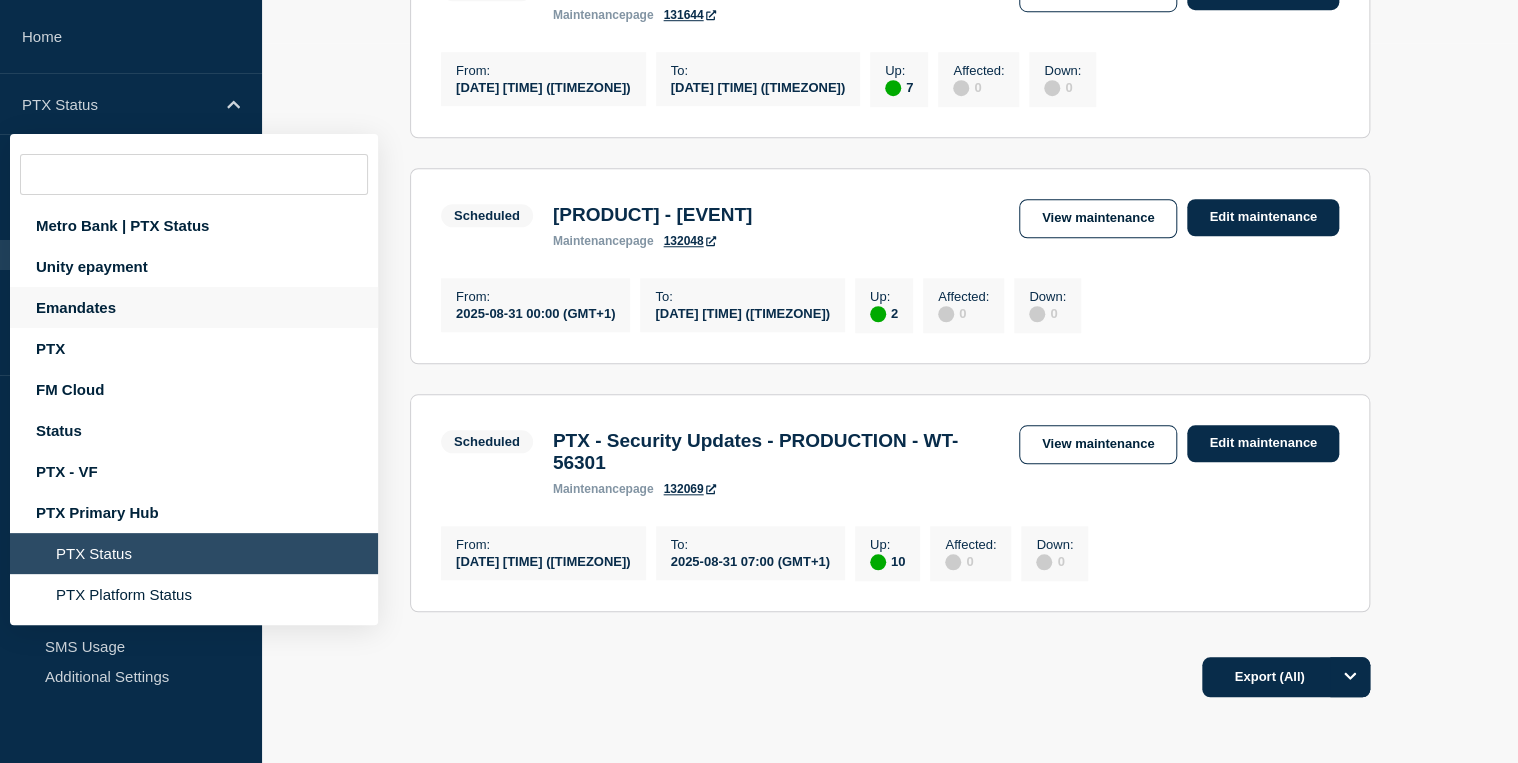 click on "Emandates" at bounding box center (194, 307) 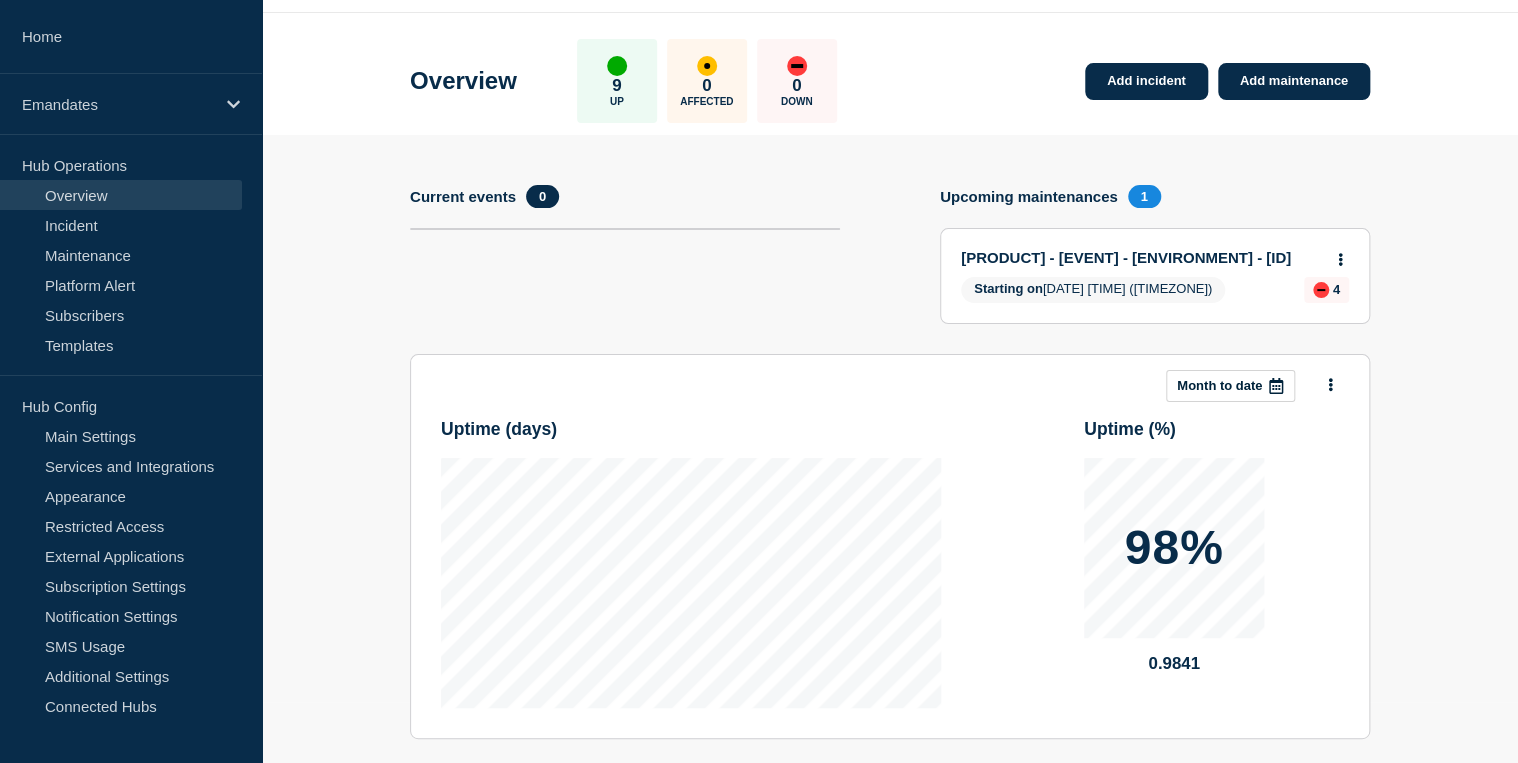 scroll, scrollTop: 53, scrollLeft: 0, axis: vertical 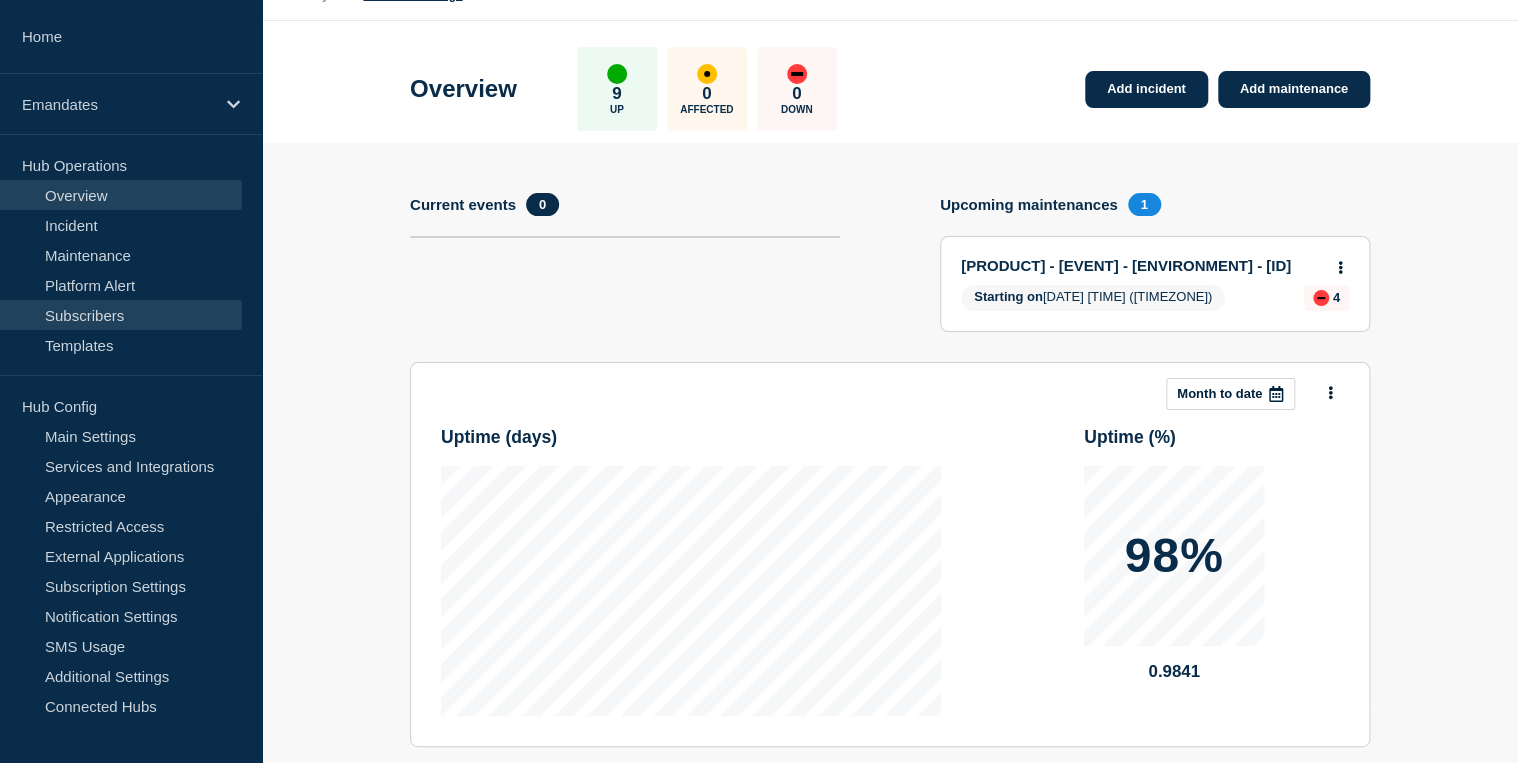 click on "Subscribers" at bounding box center (121, 315) 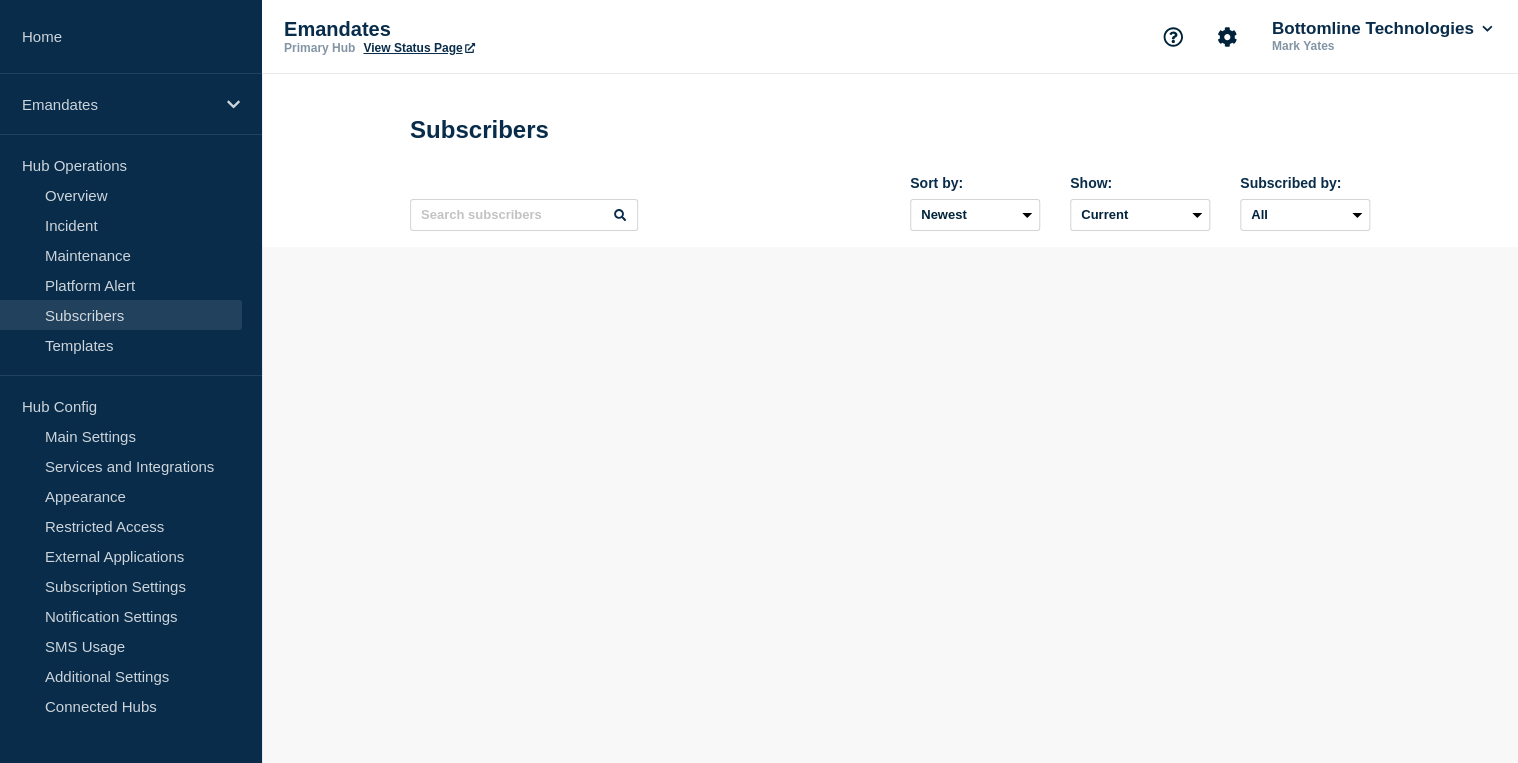 scroll, scrollTop: 0, scrollLeft: 0, axis: both 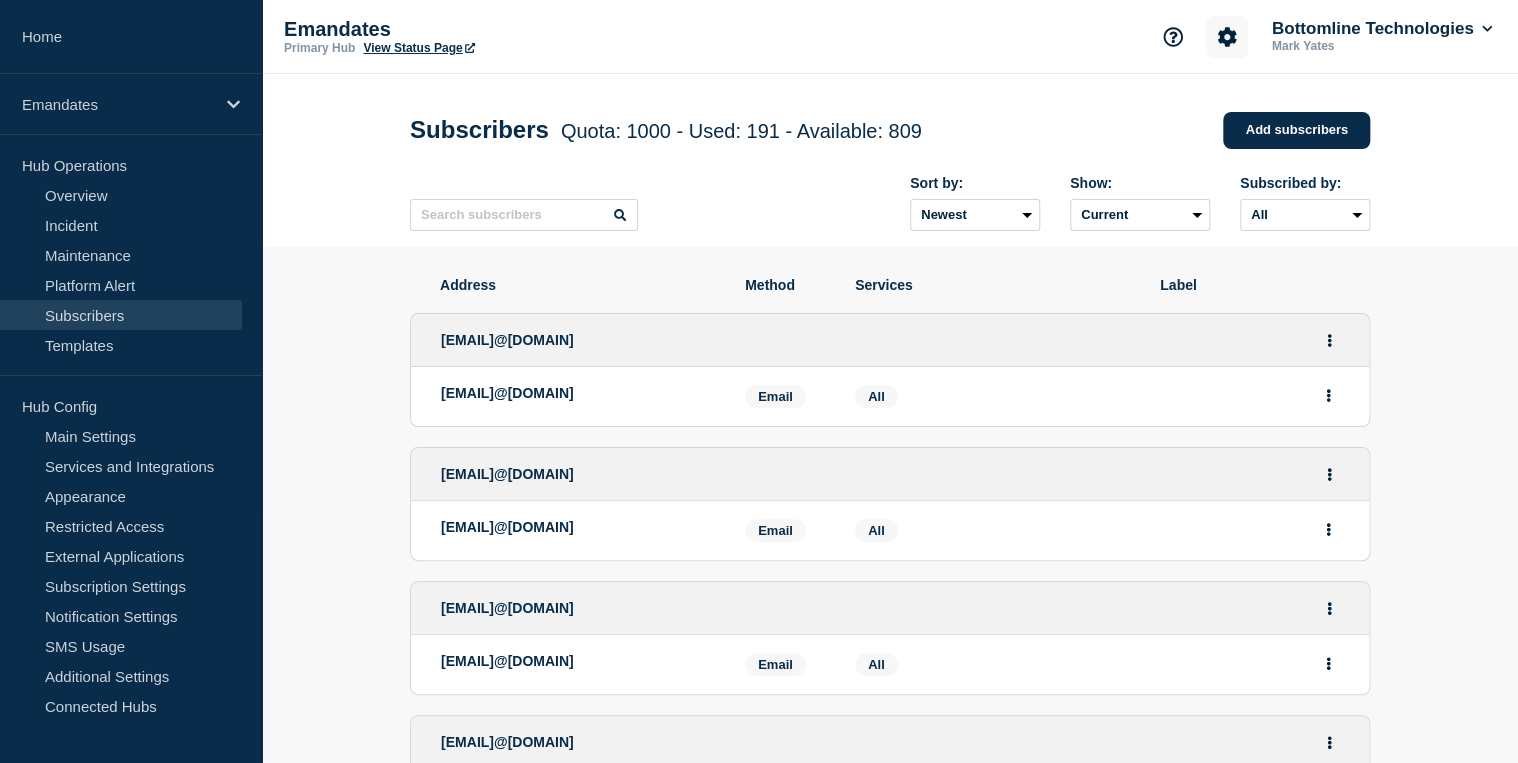 click 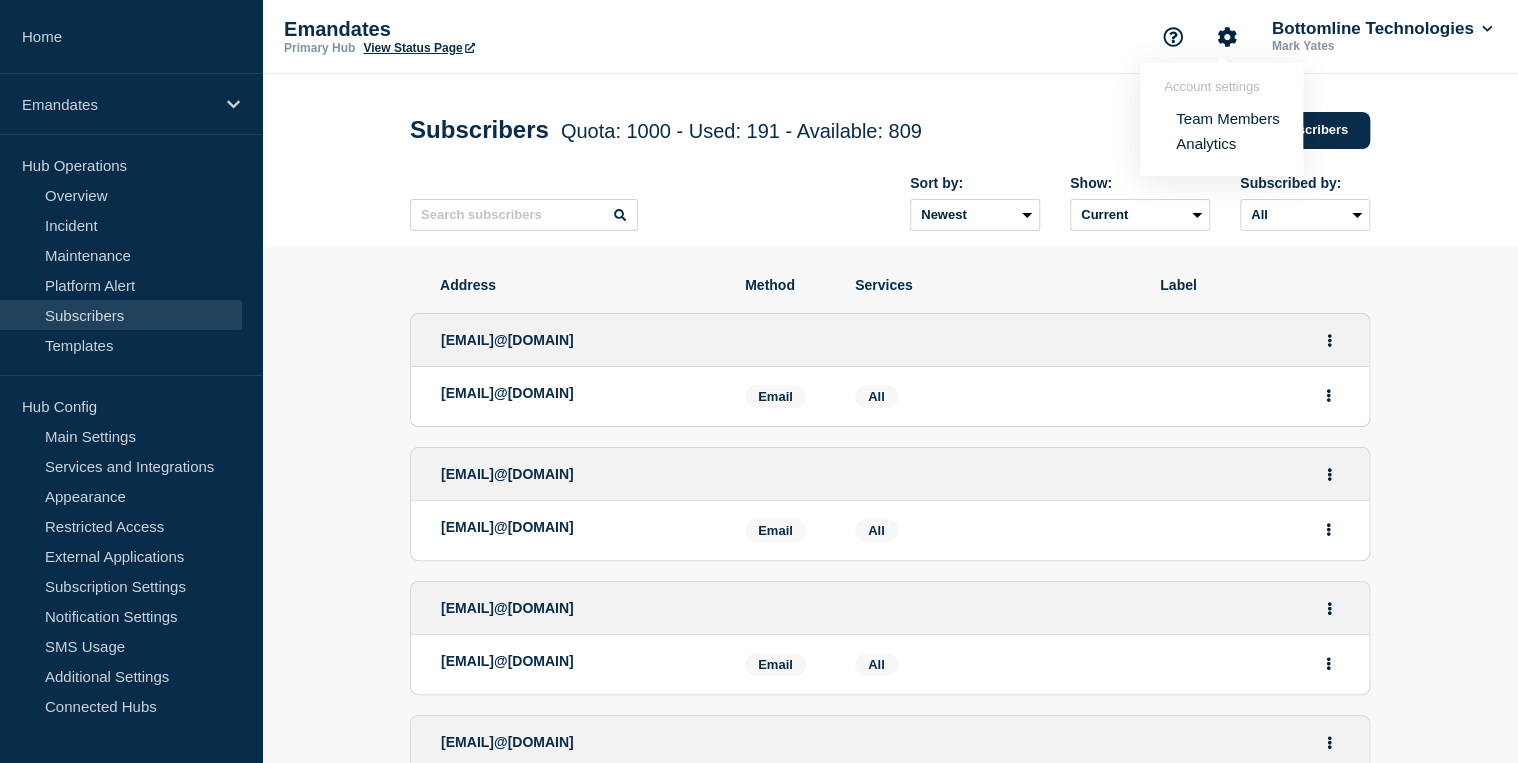 click on "Analytics" at bounding box center [1206, 143] 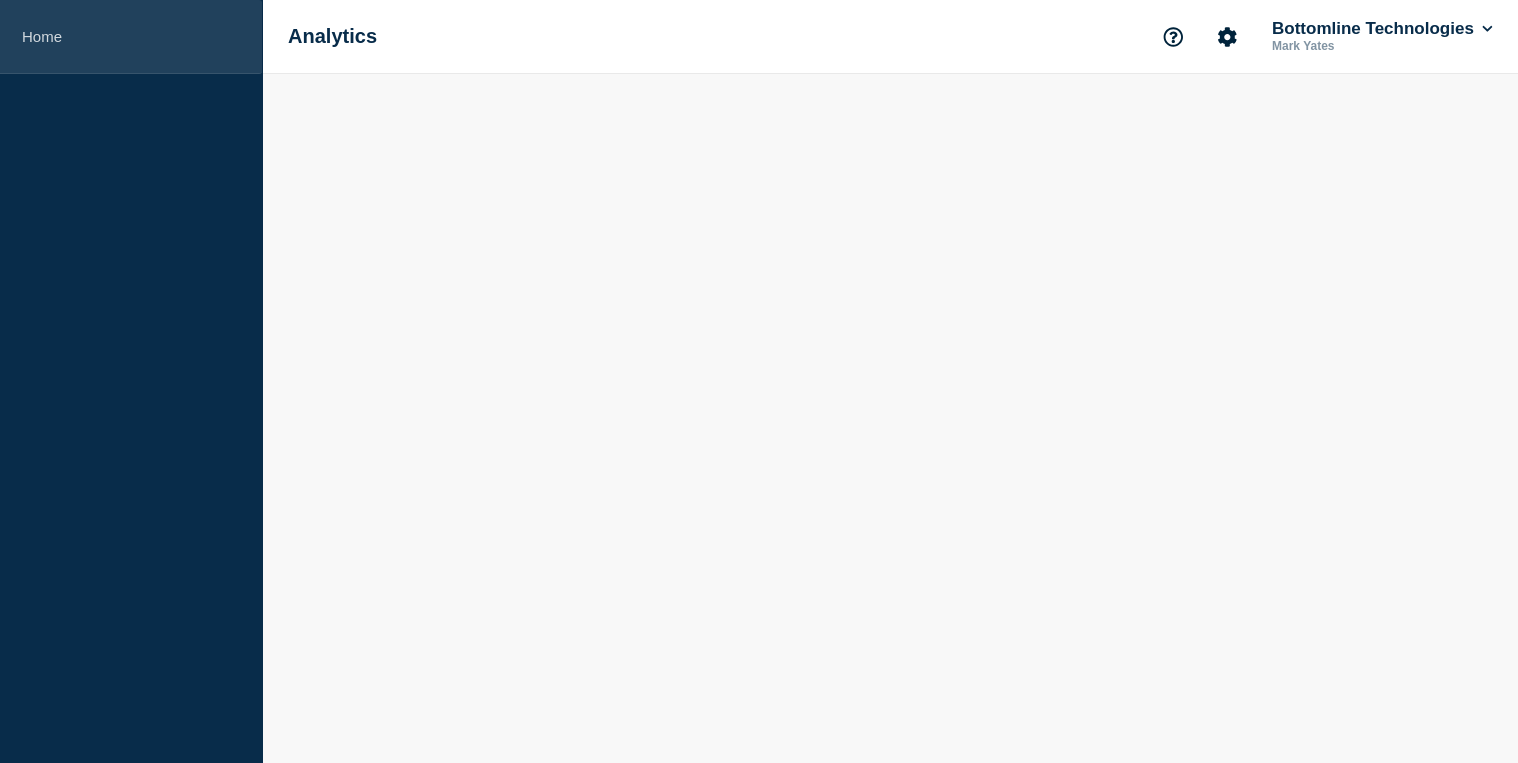 click on "Home" at bounding box center [131, 37] 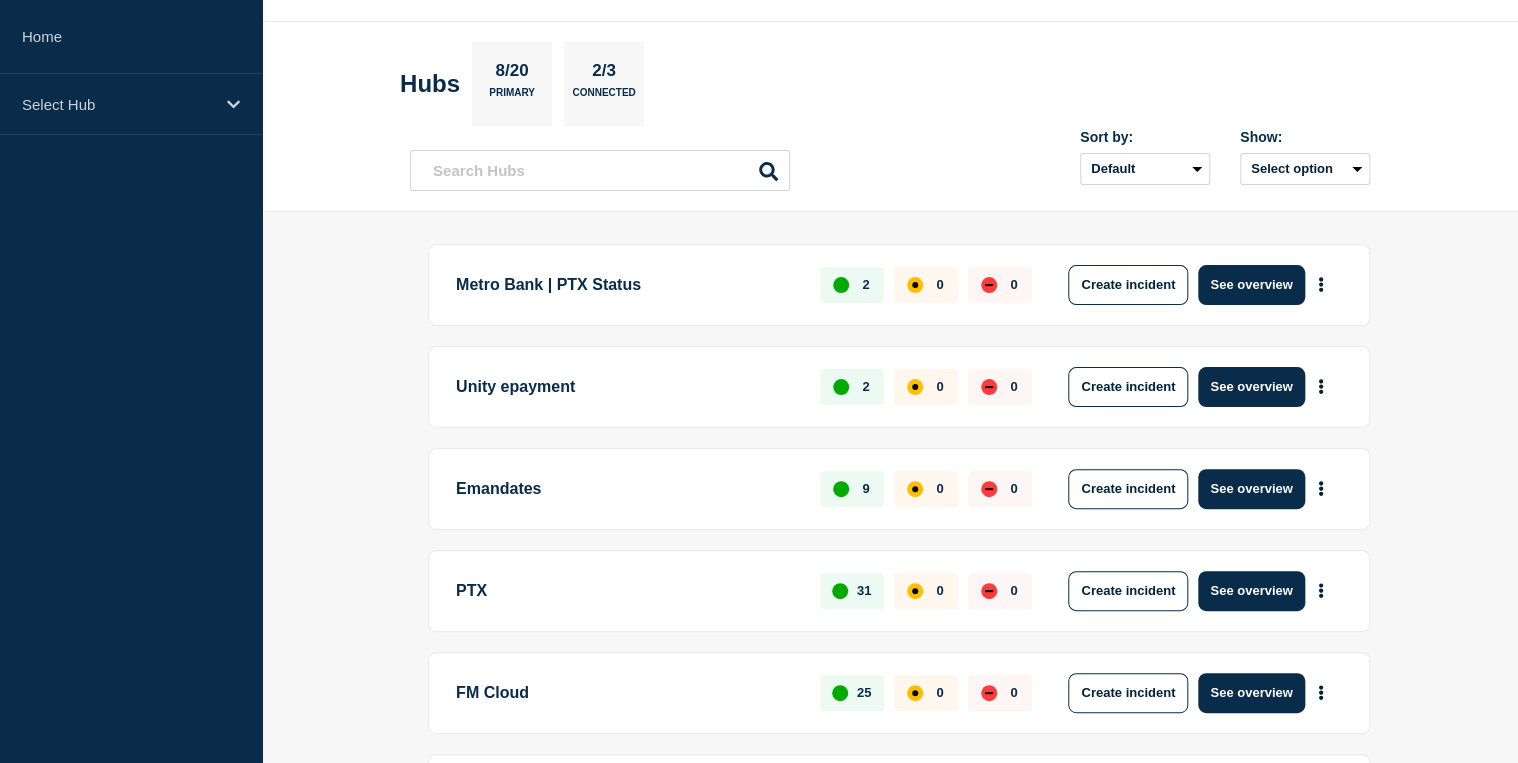 scroll, scrollTop: 80, scrollLeft: 0, axis: vertical 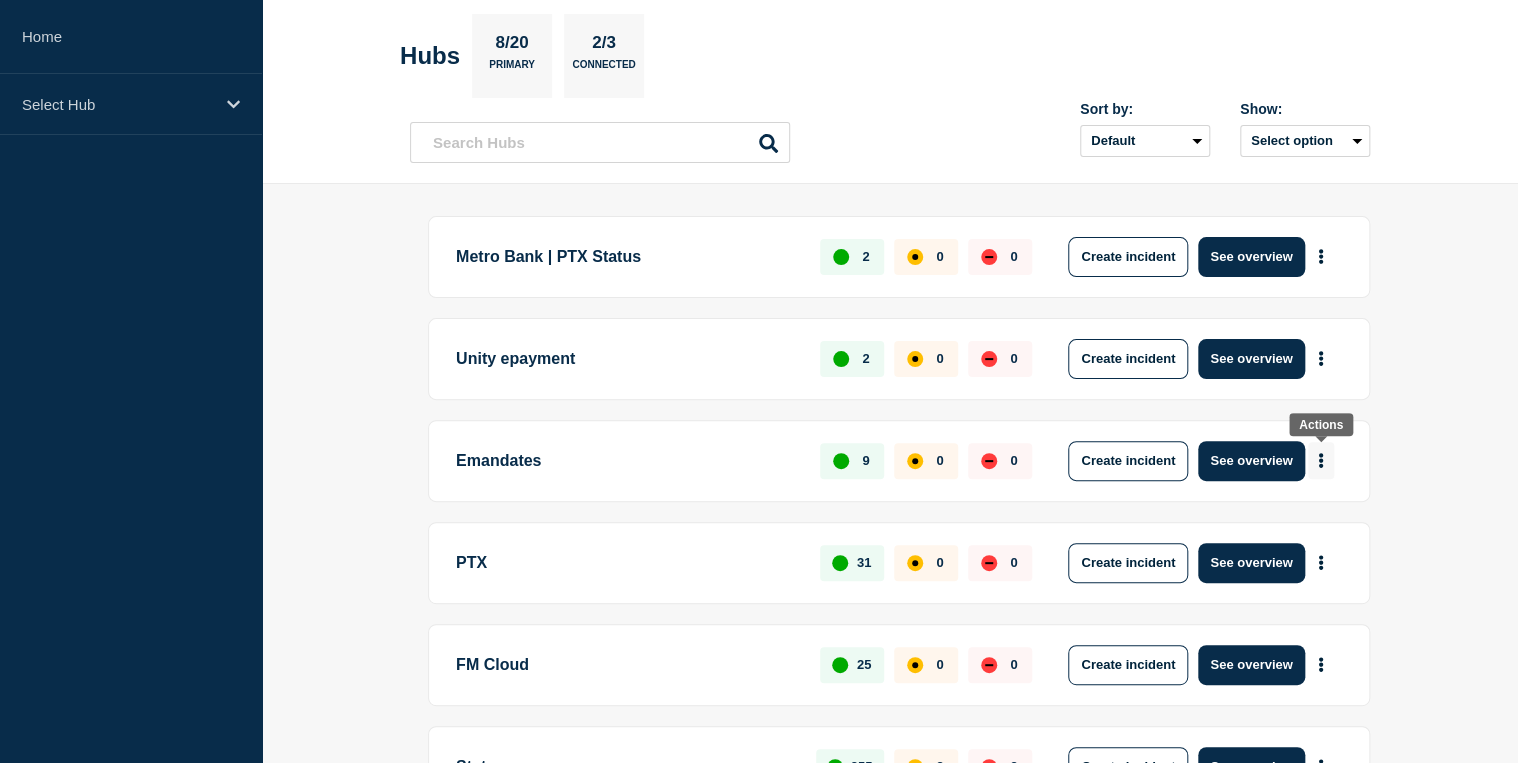 click 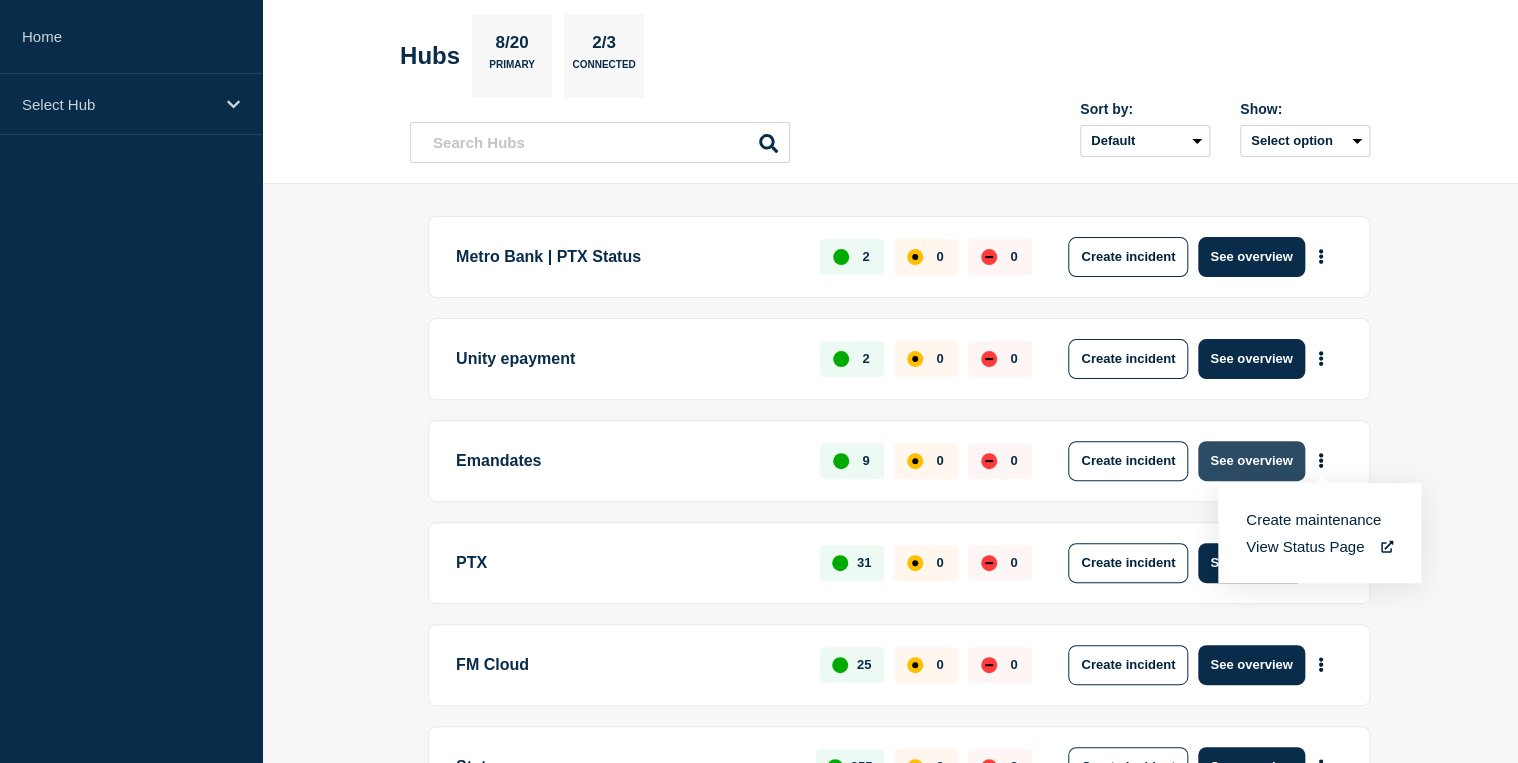 click on "See overview" at bounding box center [1251, 461] 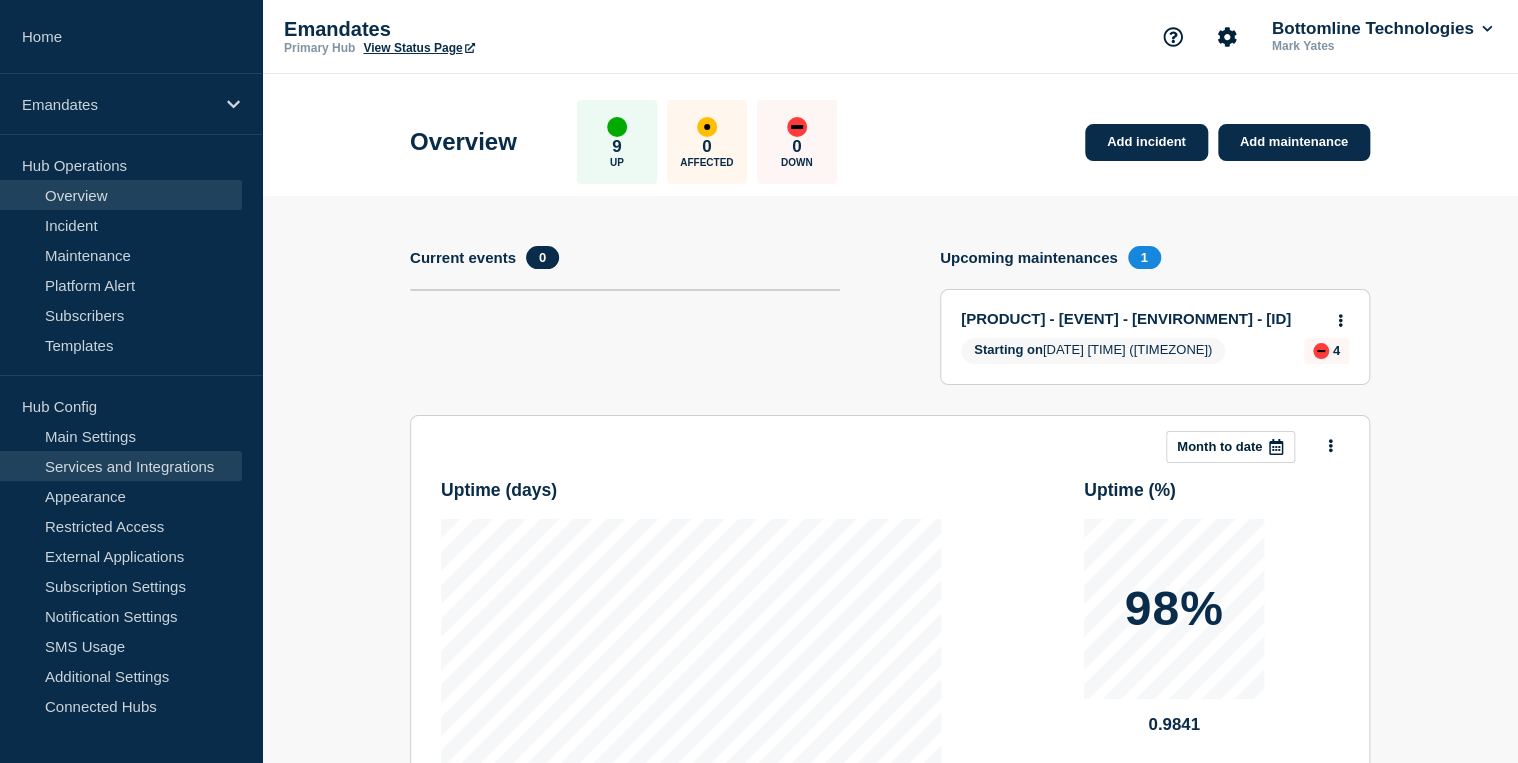 click on "Services and Integrations" at bounding box center [121, 466] 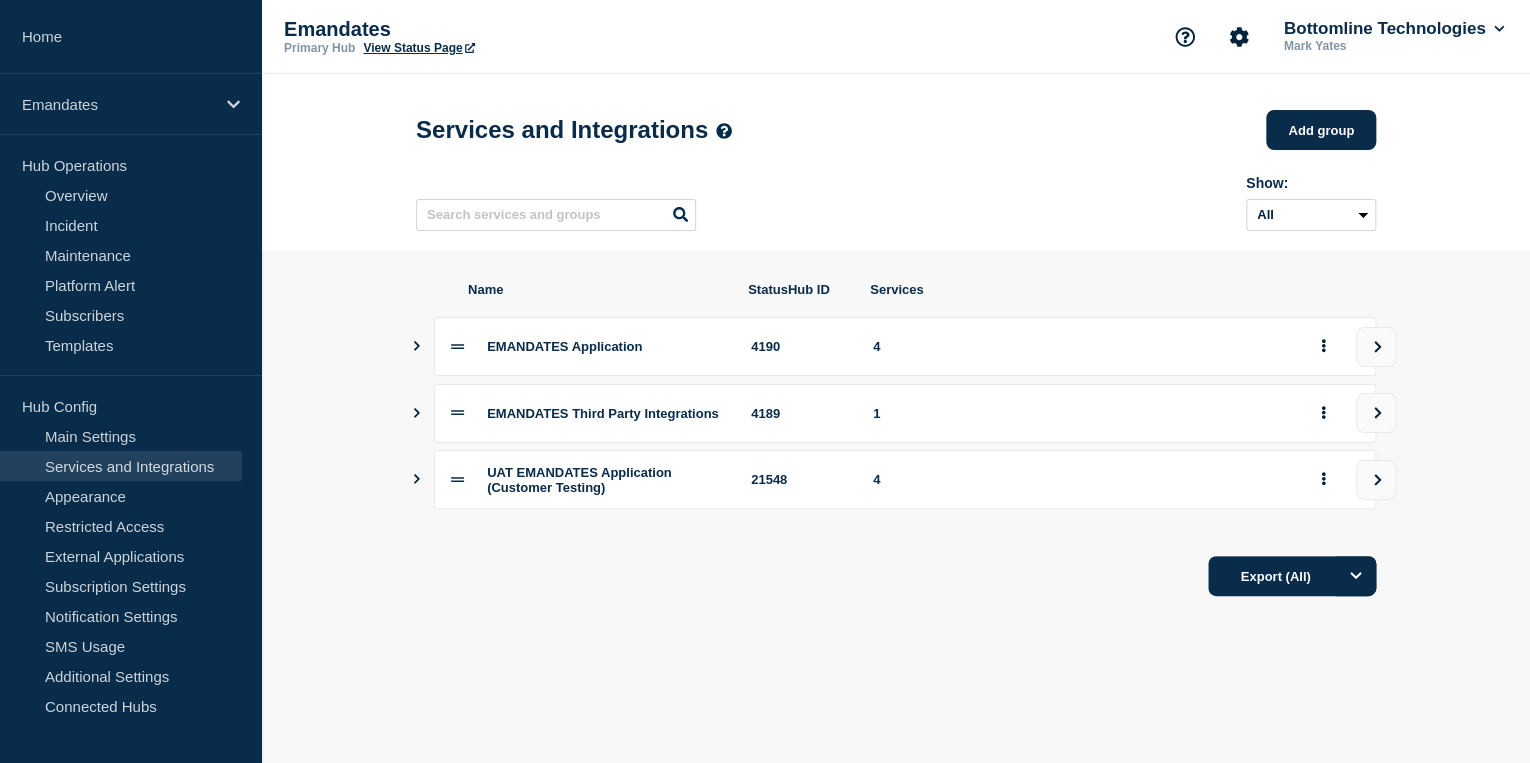 click 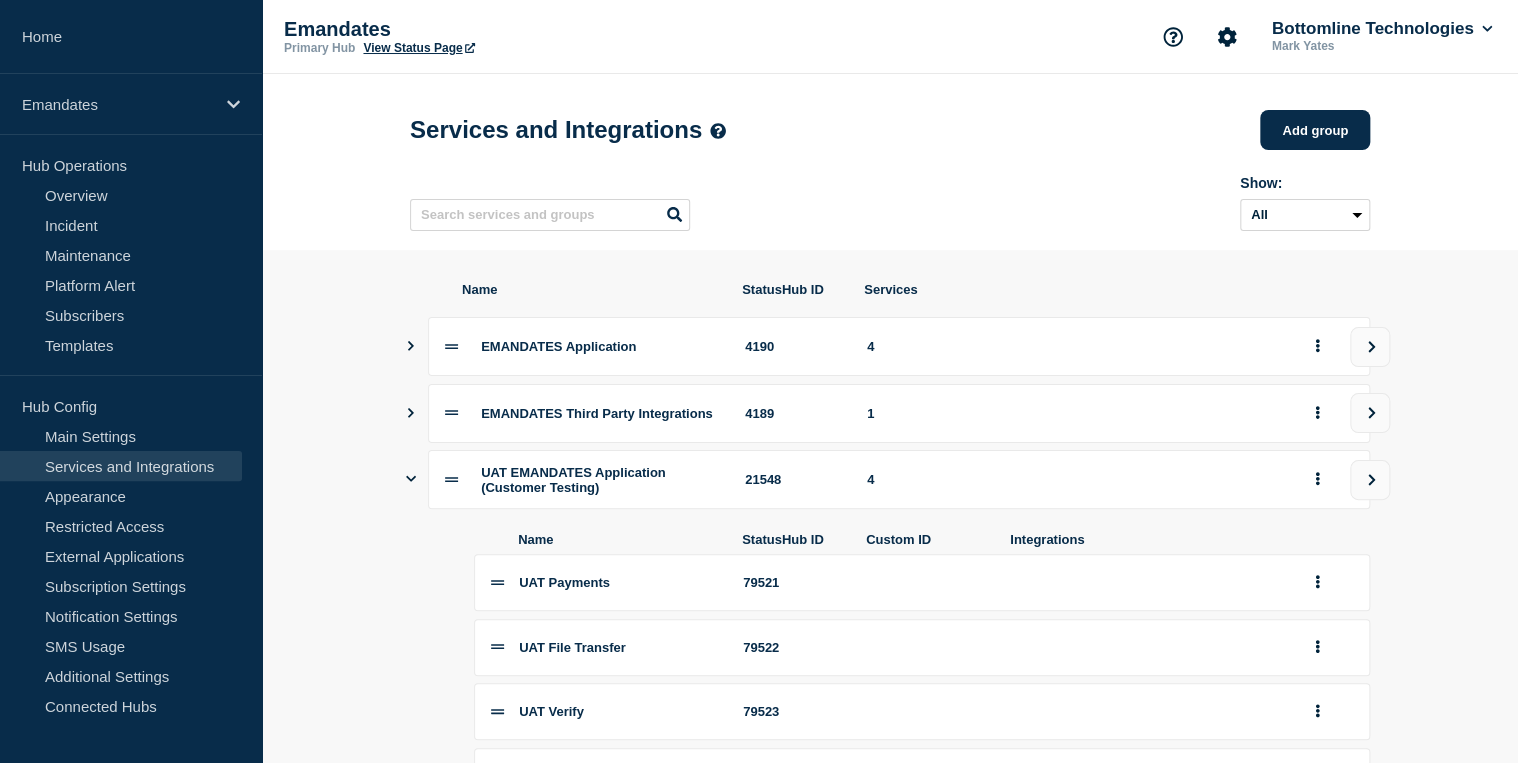click at bounding box center (411, 346) 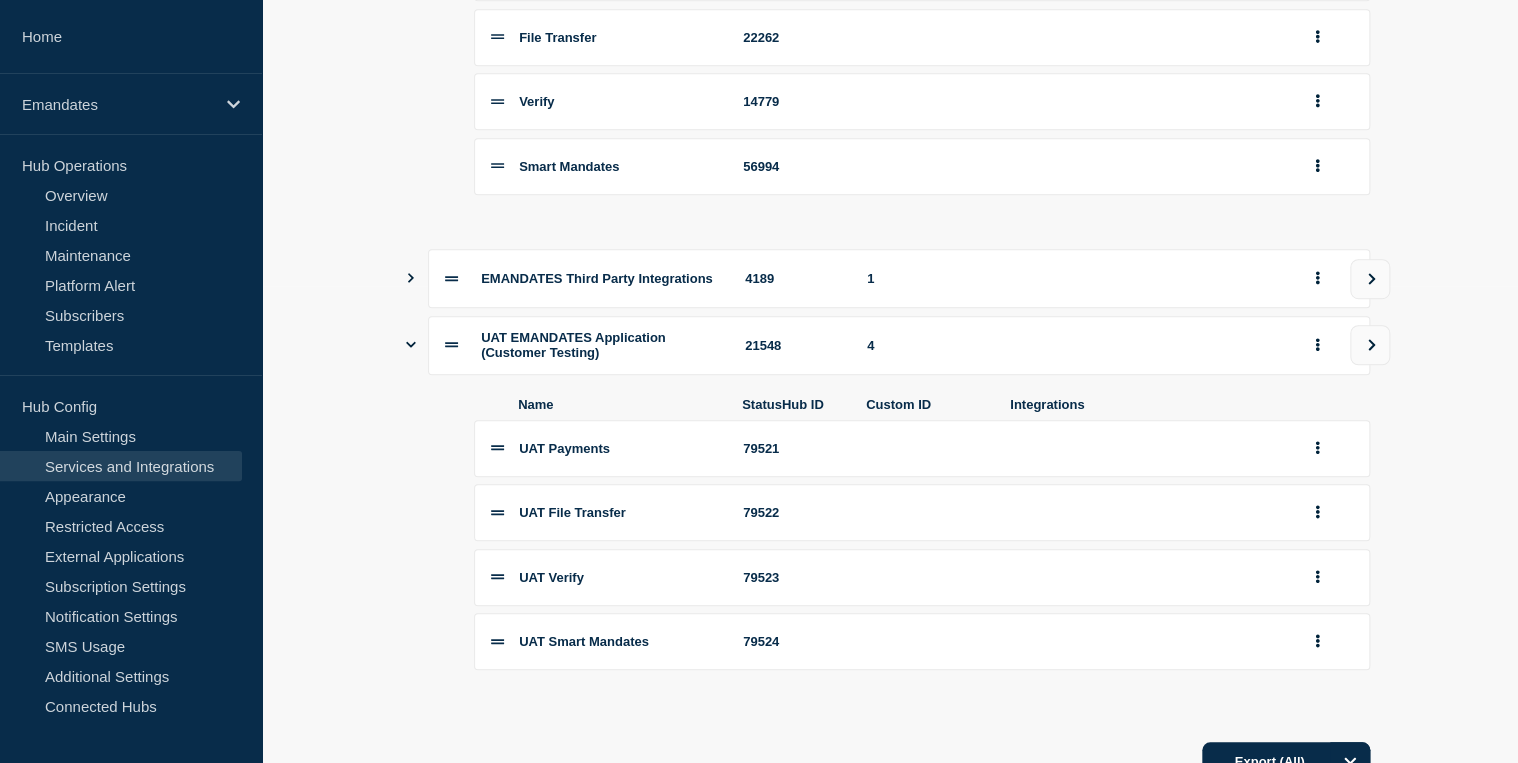 scroll, scrollTop: 585, scrollLeft: 0, axis: vertical 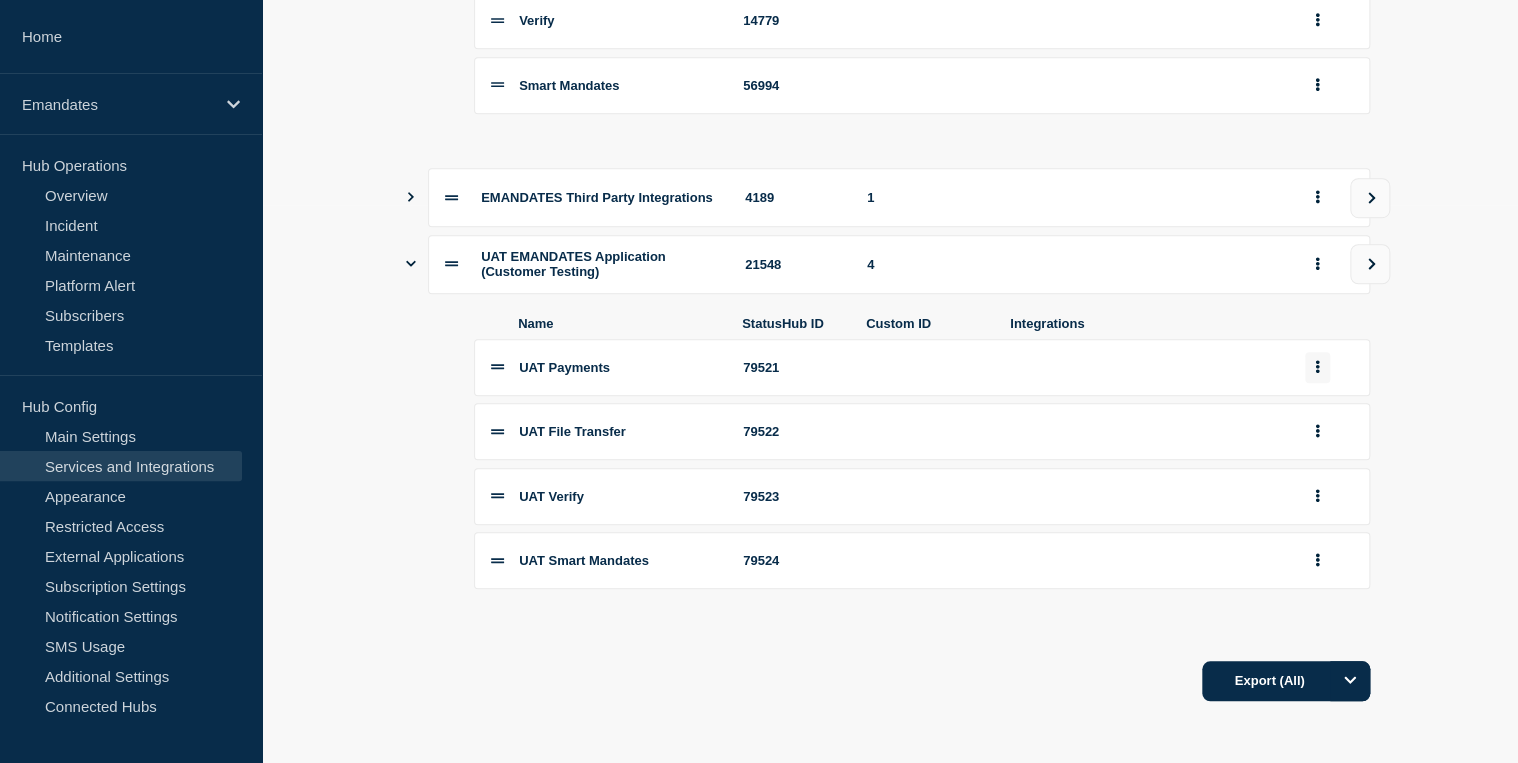 click 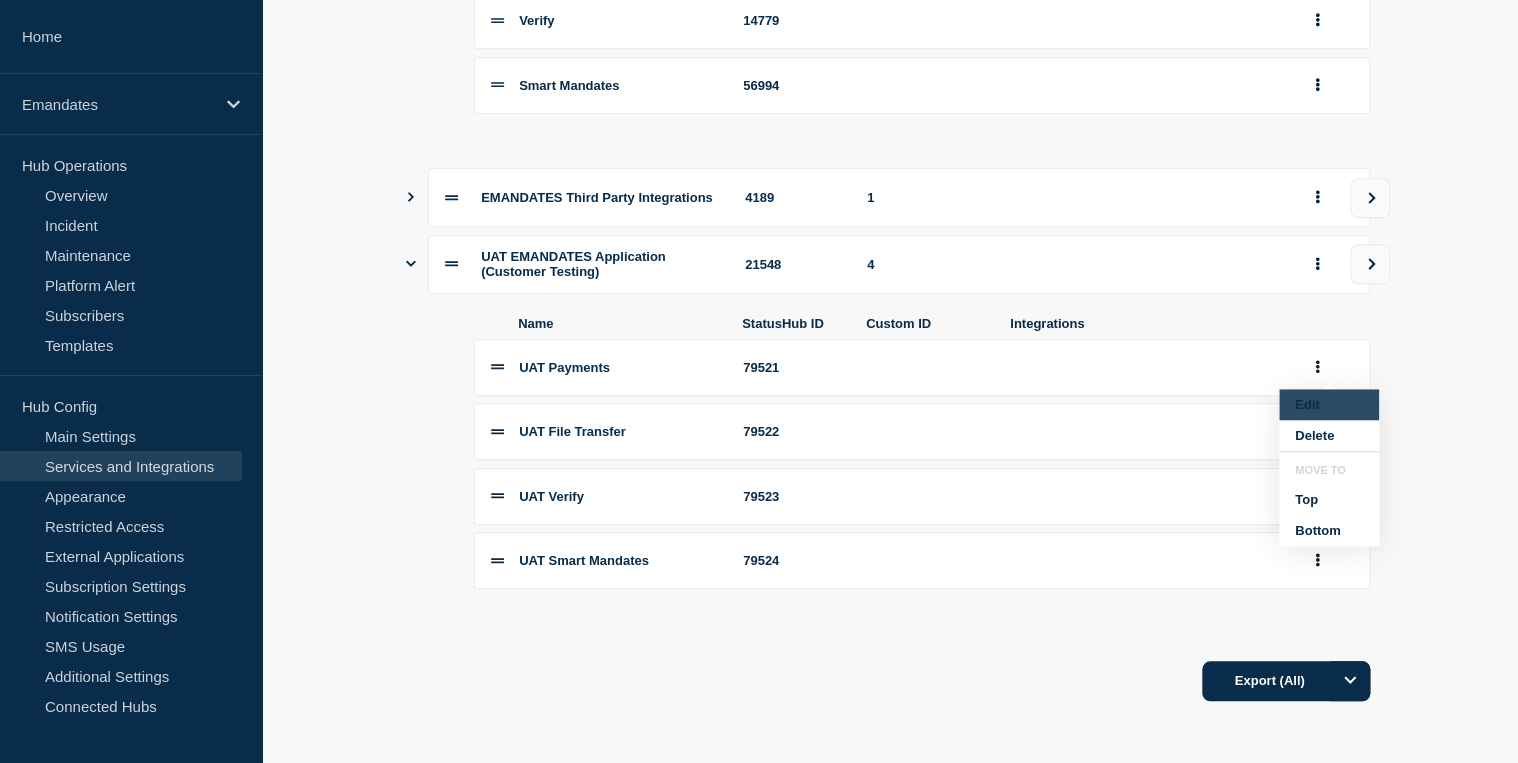 click on "Edit" at bounding box center [1329, 404] 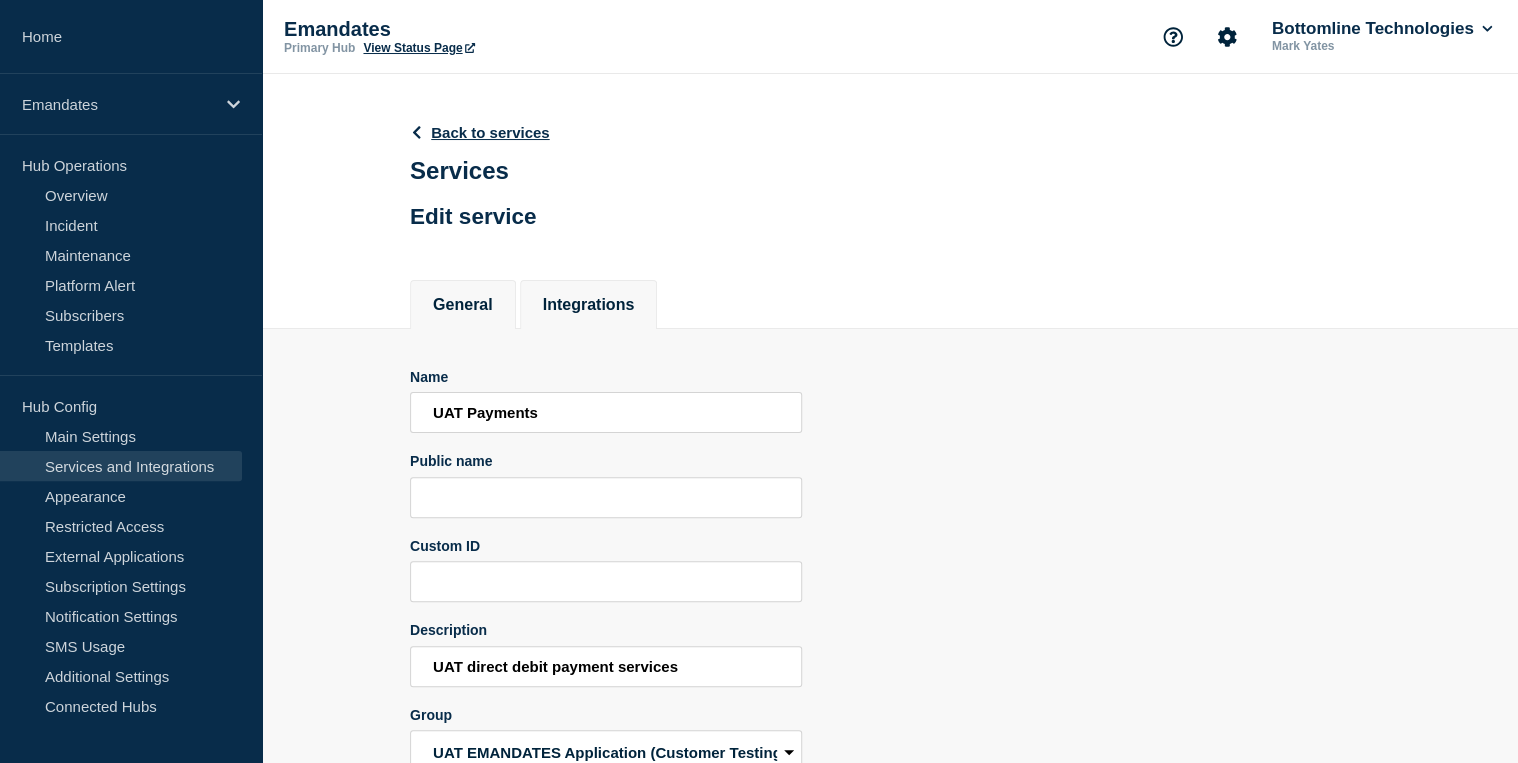 click on "Integrations" 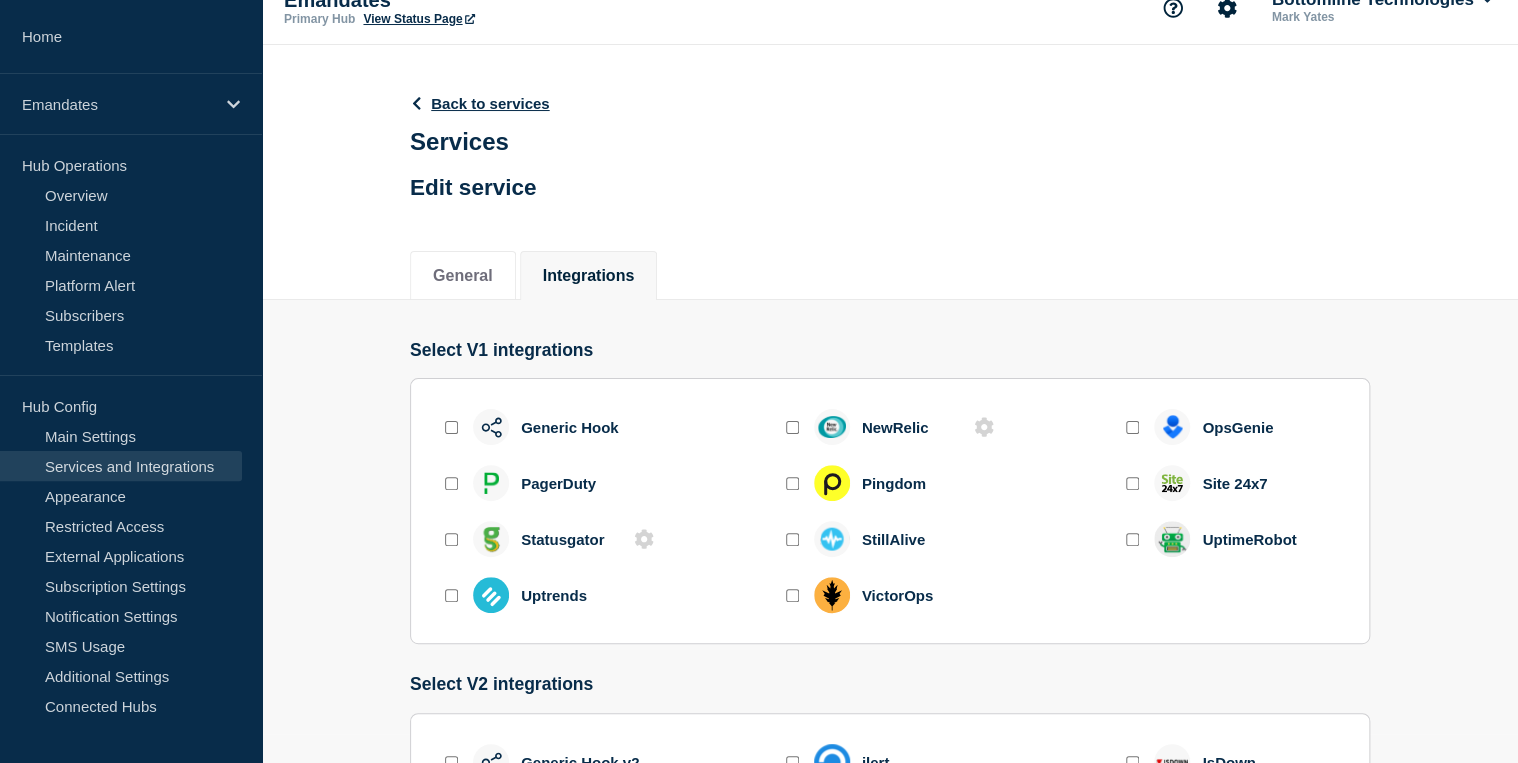 scroll, scrollTop: 0, scrollLeft: 0, axis: both 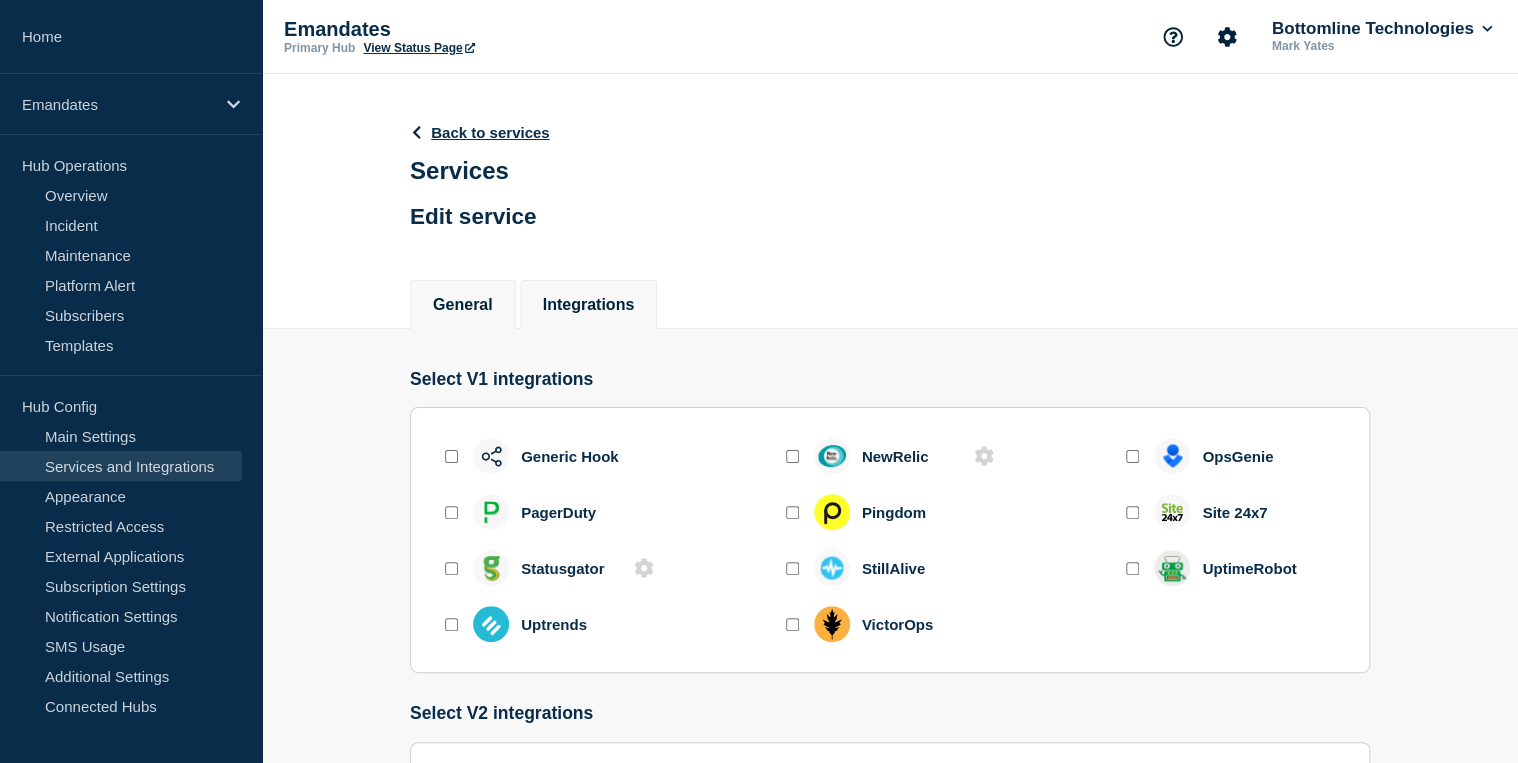 click on "General" at bounding box center [463, 305] 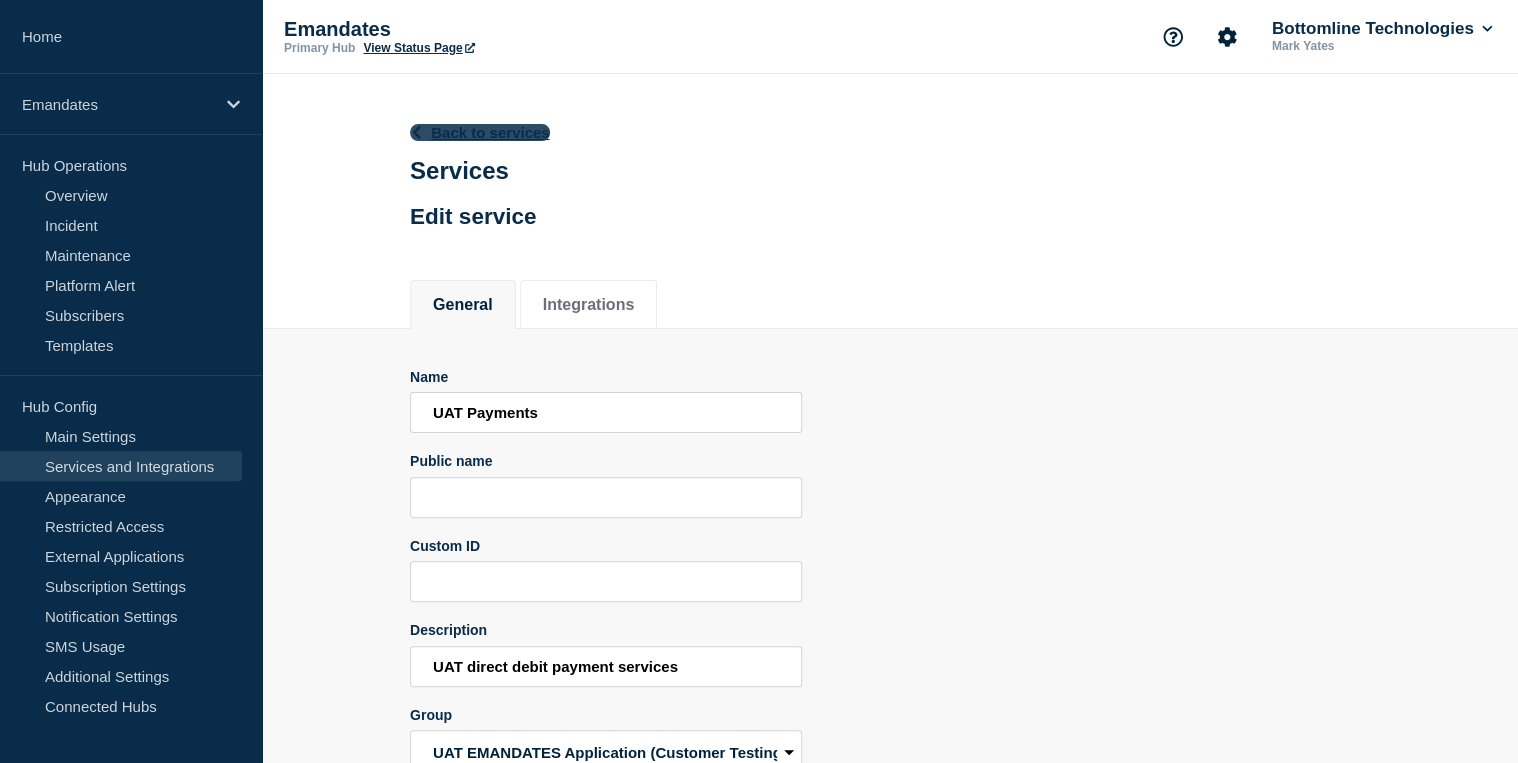 click 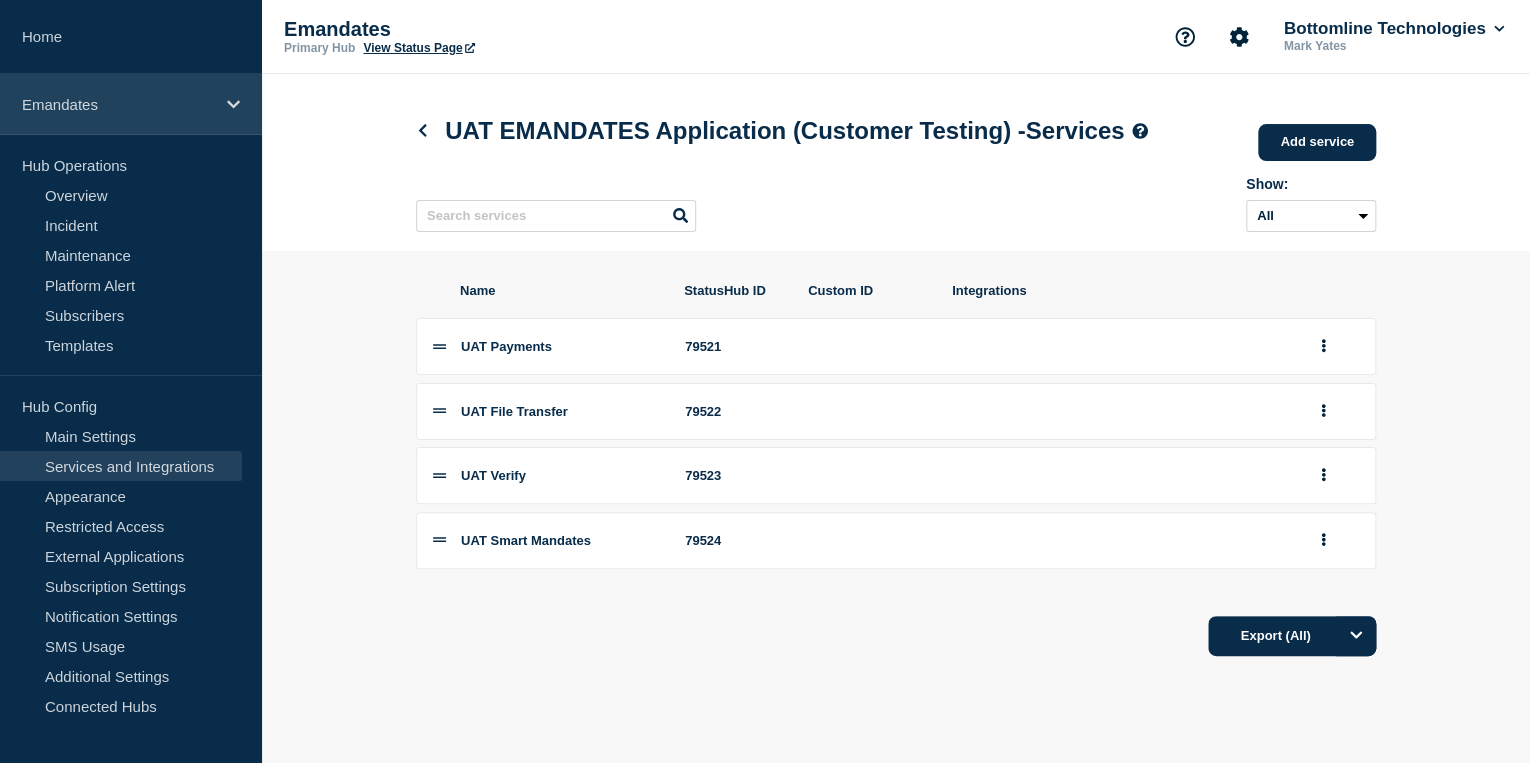 click on "Emandates" at bounding box center (118, 104) 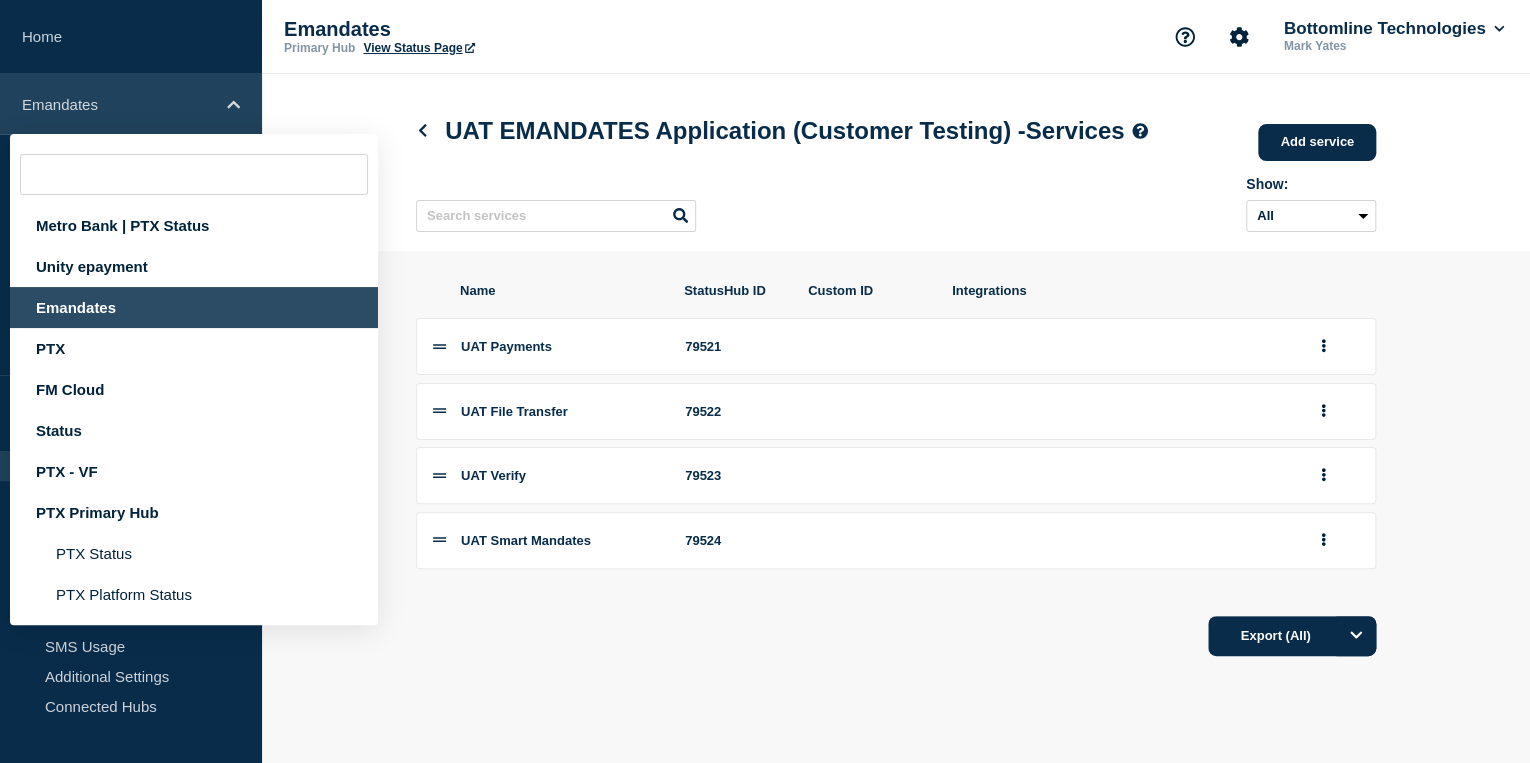 click on "Emandates" at bounding box center [118, 104] 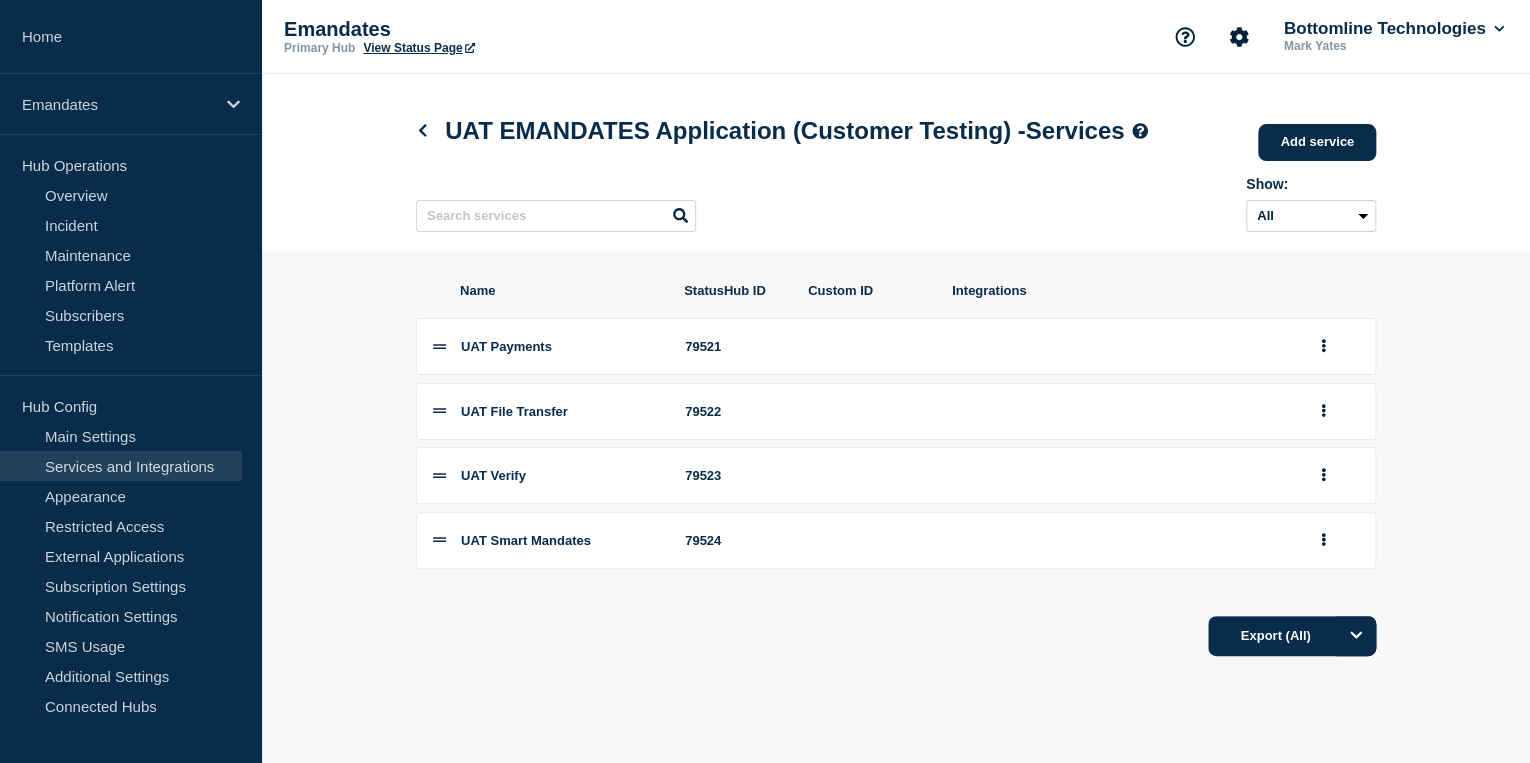 click on "Hub Operations" at bounding box center [131, 165] 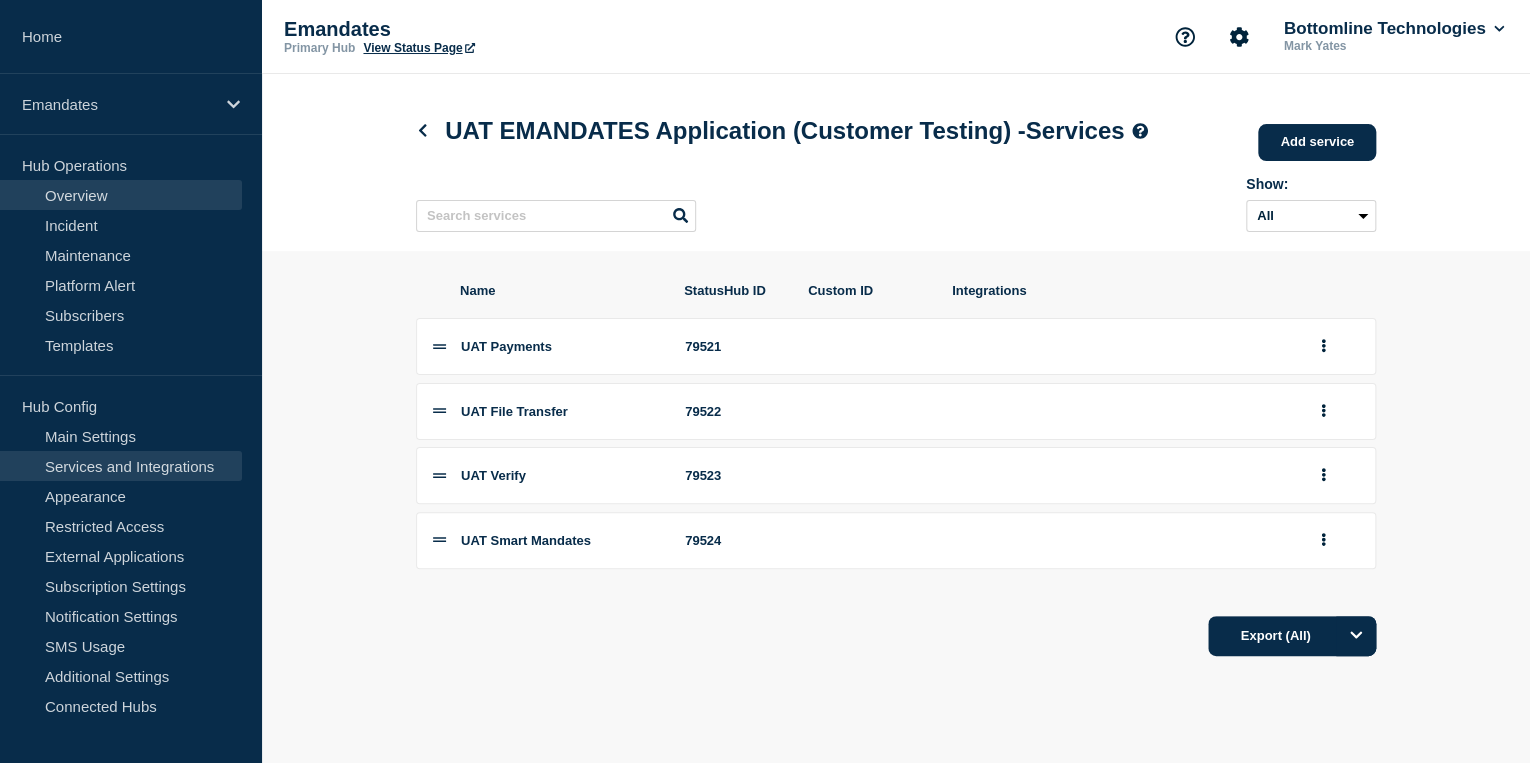 click on "Overview" at bounding box center [121, 195] 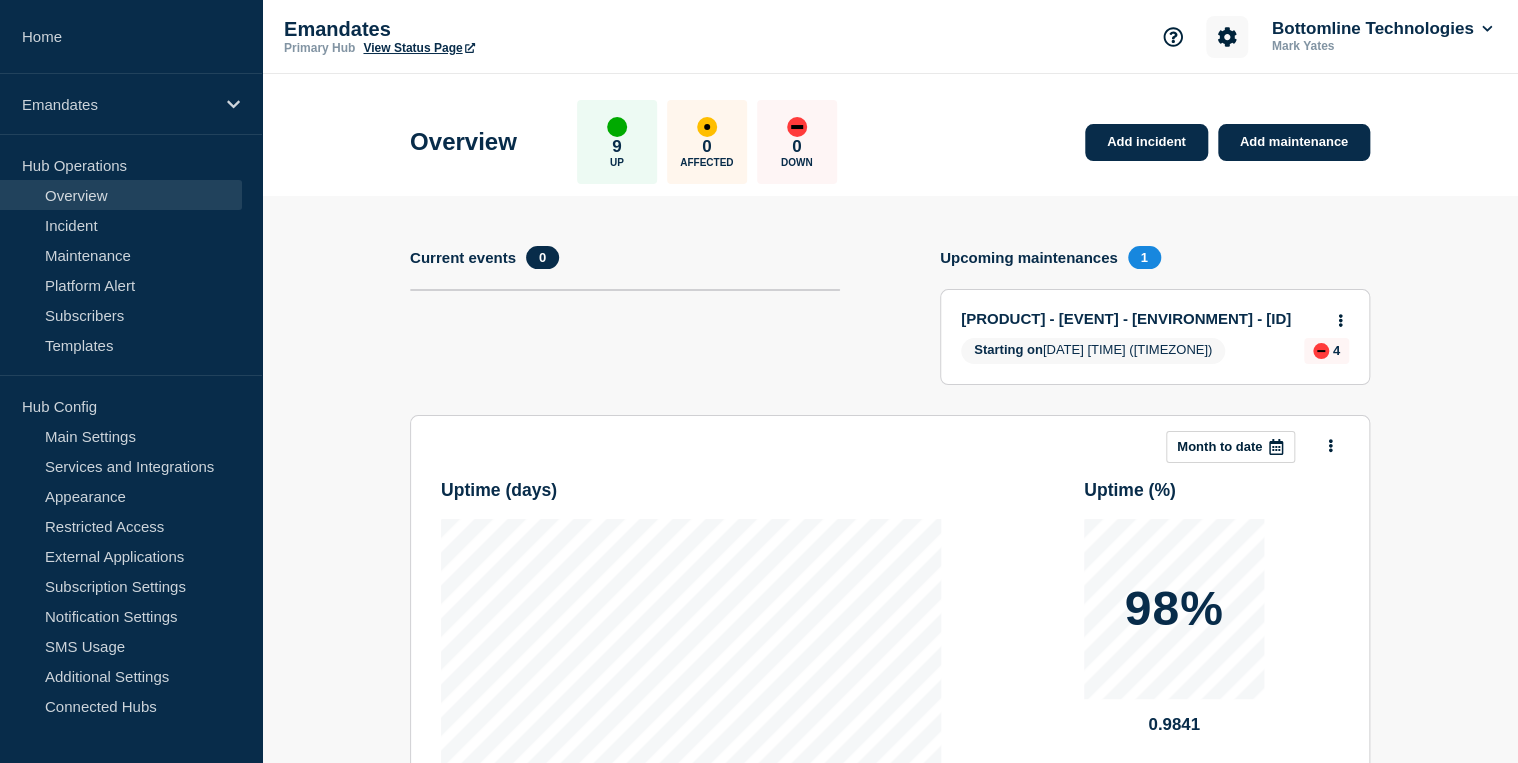 click 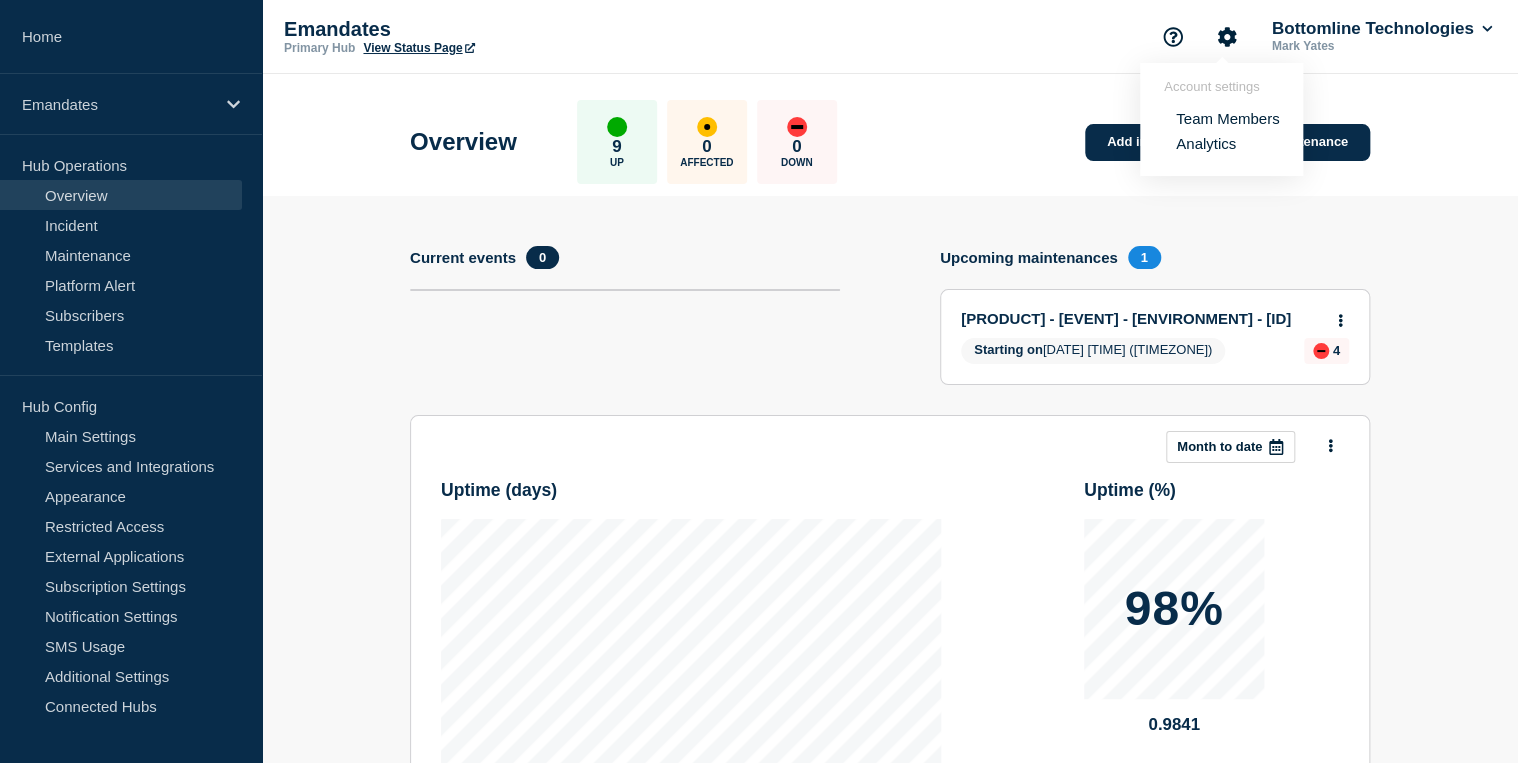 click on "Analytics" at bounding box center [1206, 143] 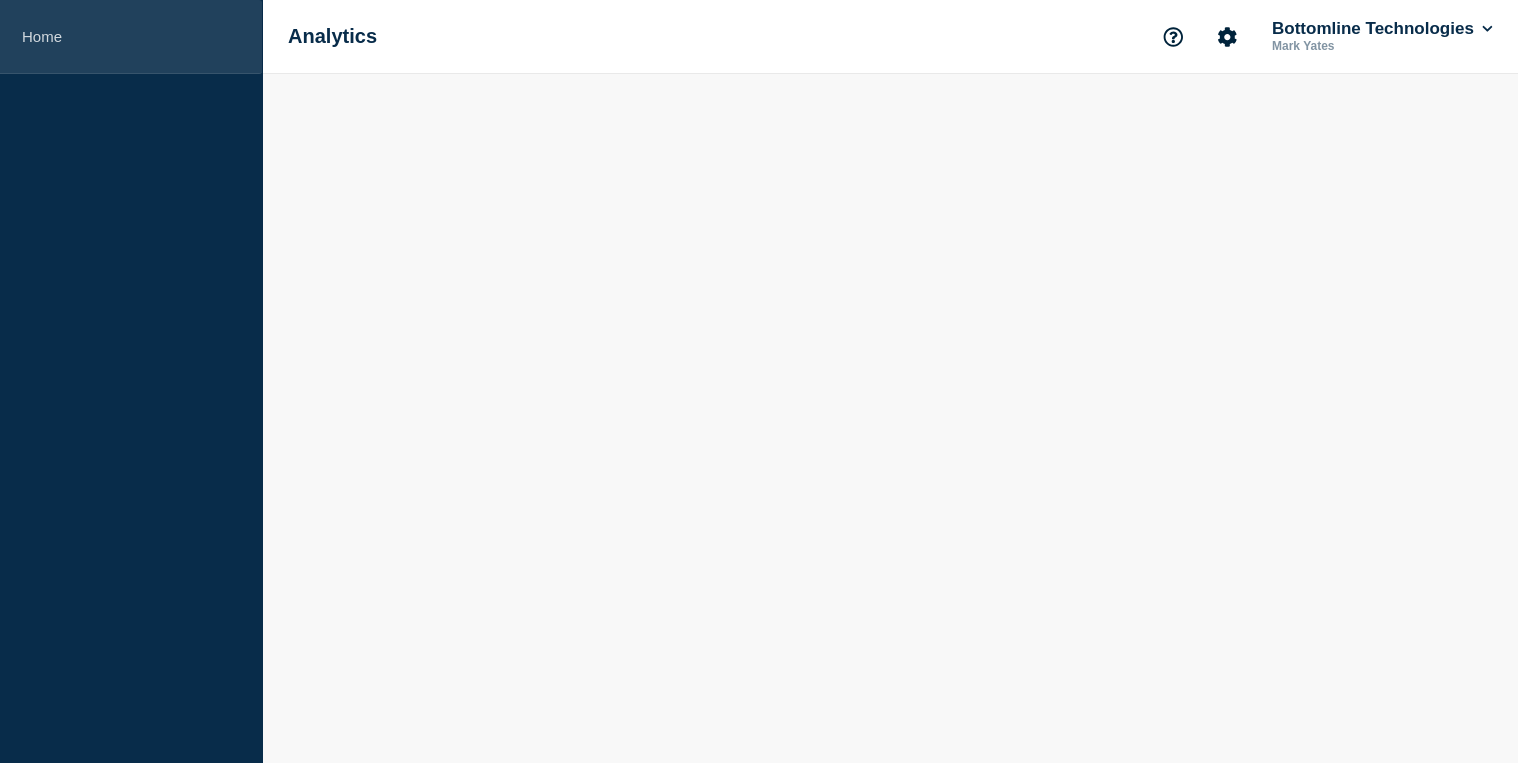 click on "Home" at bounding box center [131, 37] 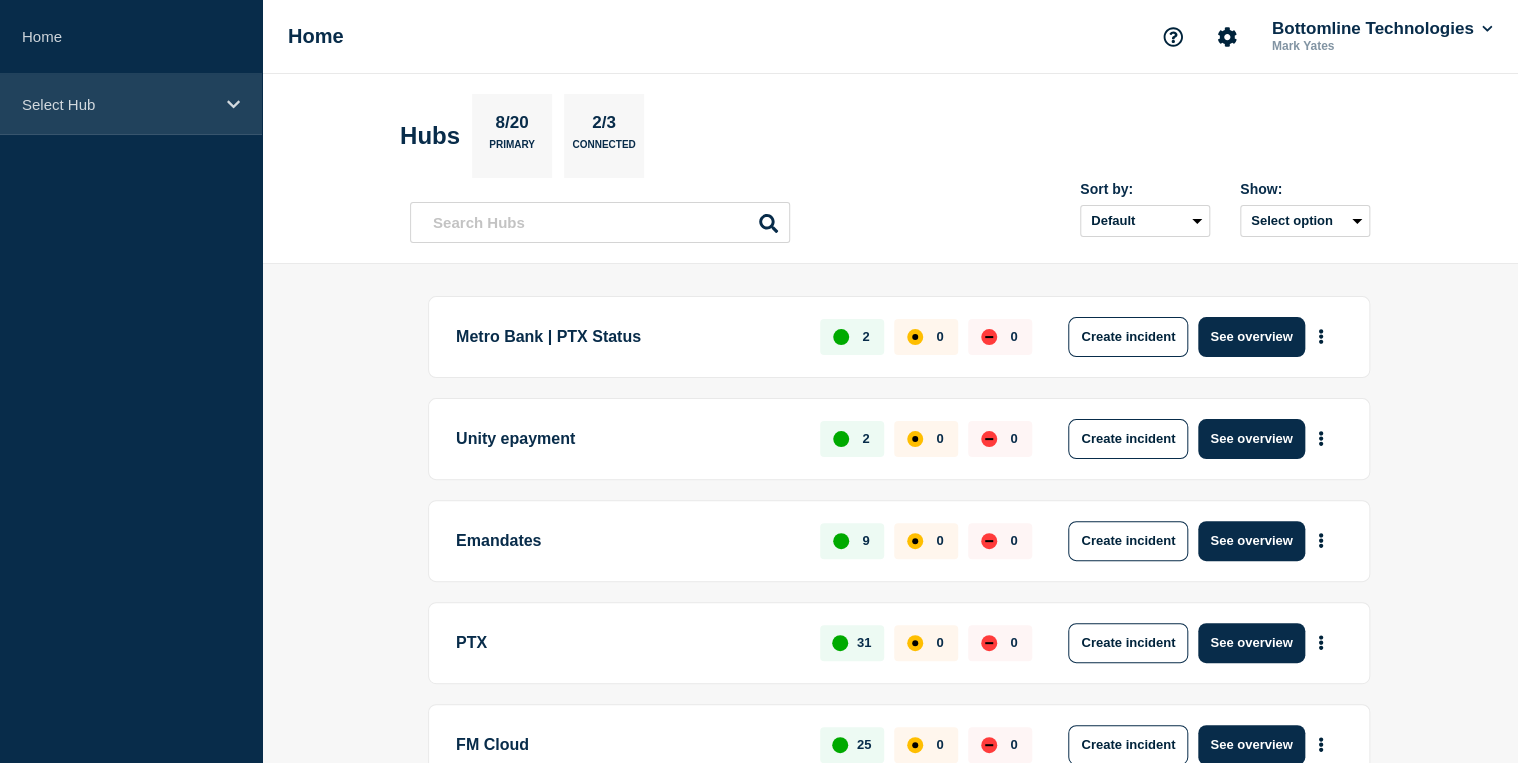 click on "Select Hub" at bounding box center [118, 104] 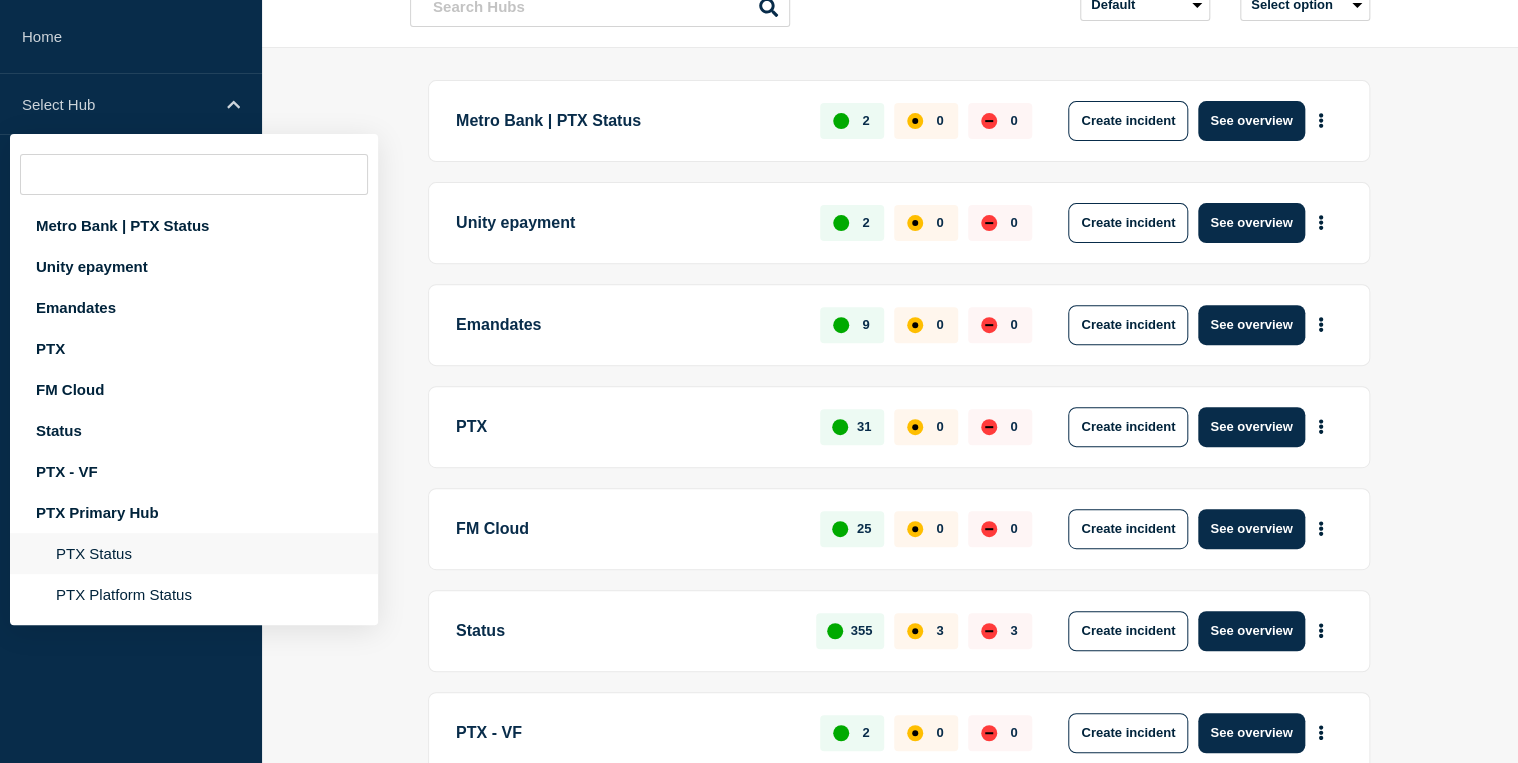 scroll, scrollTop: 320, scrollLeft: 0, axis: vertical 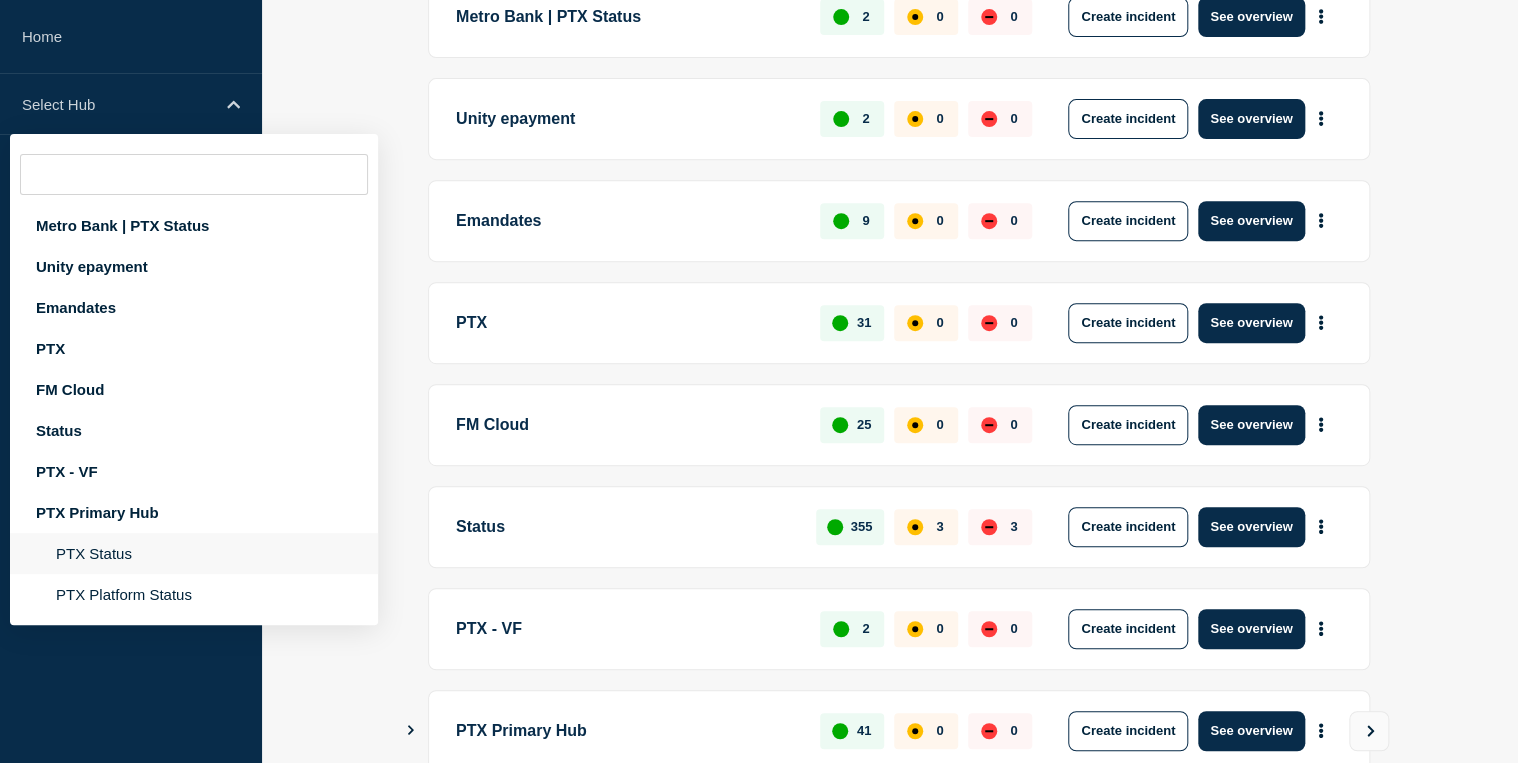 click on "PTX Status" 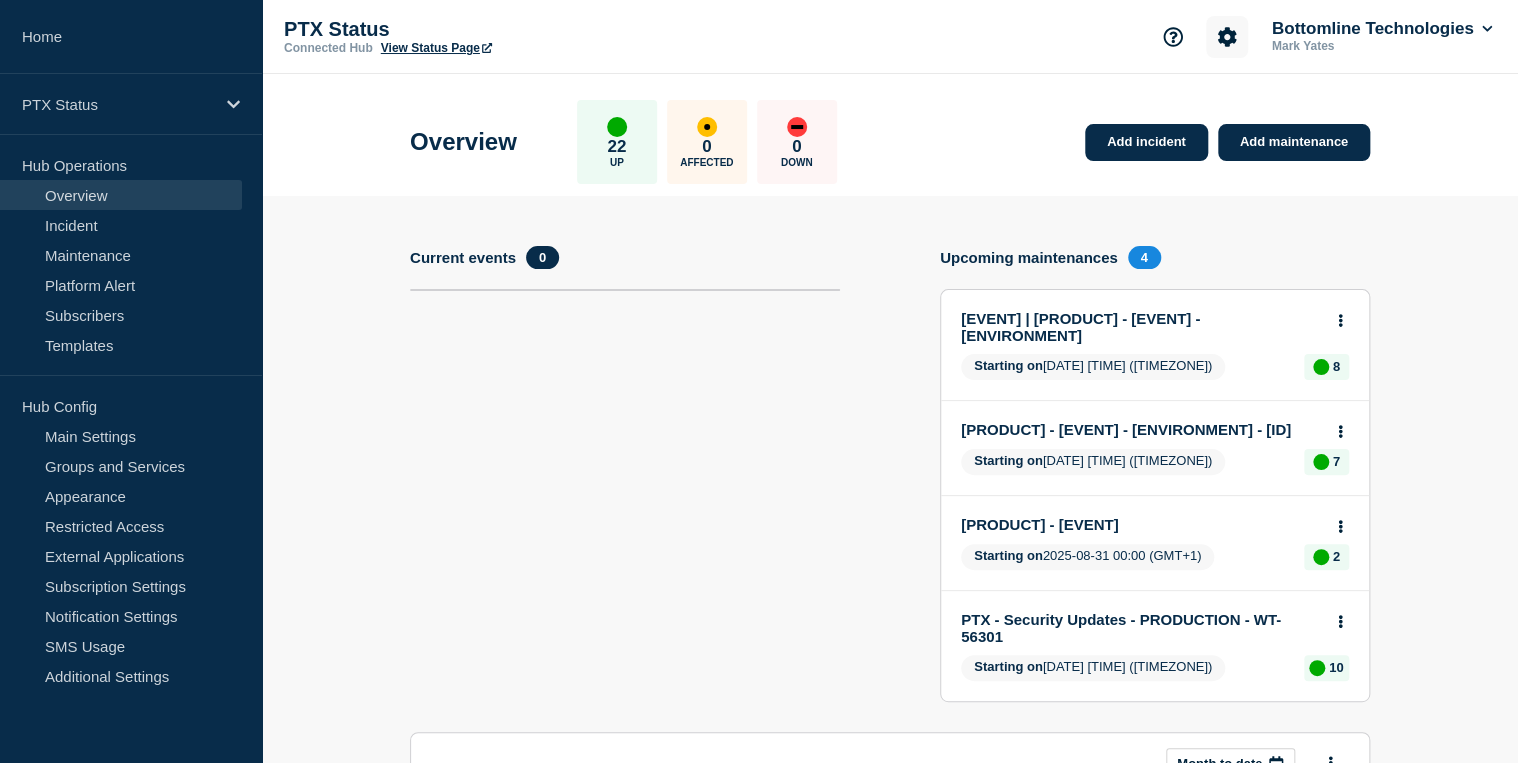 click 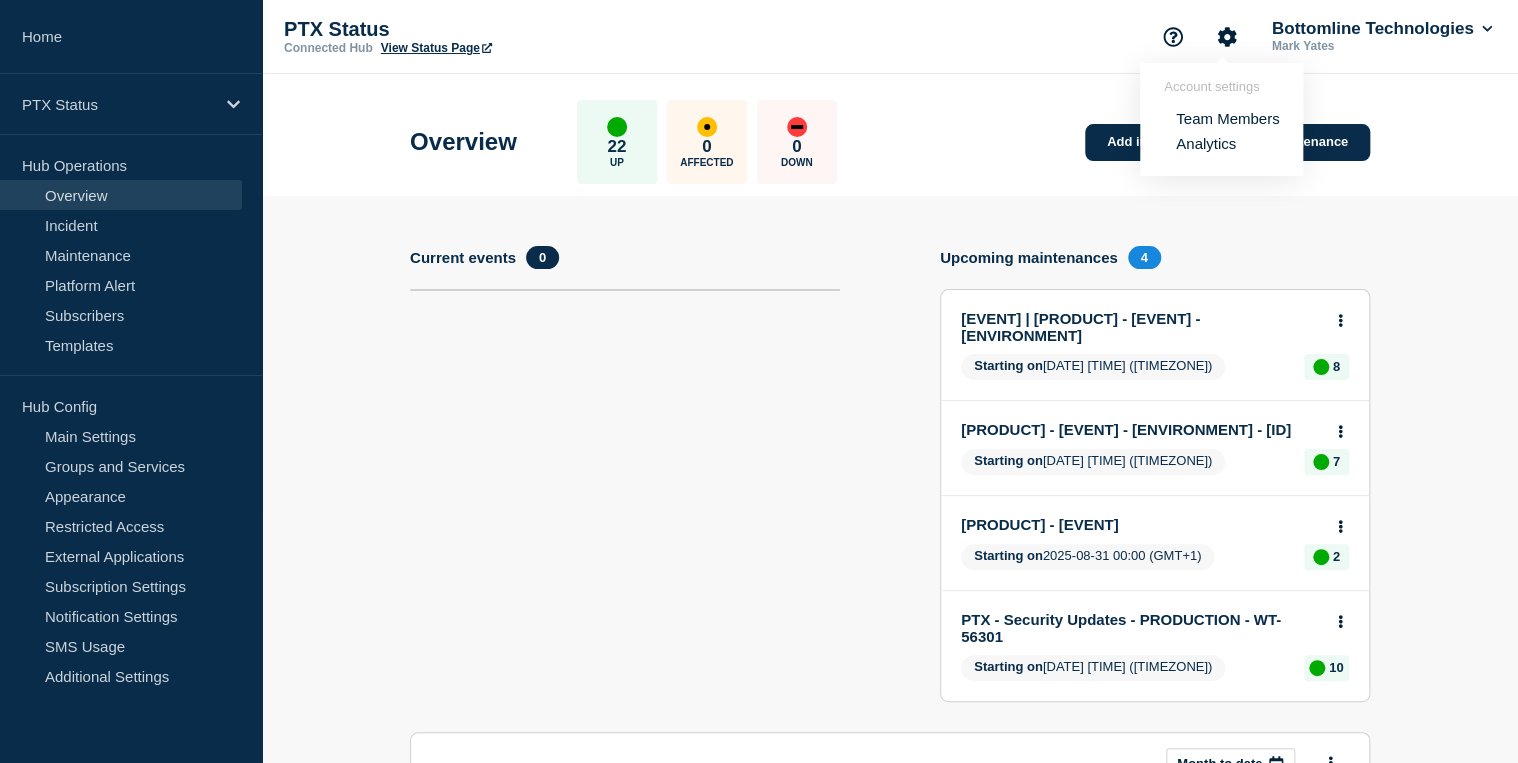 click on "Analytics" at bounding box center [1206, 143] 